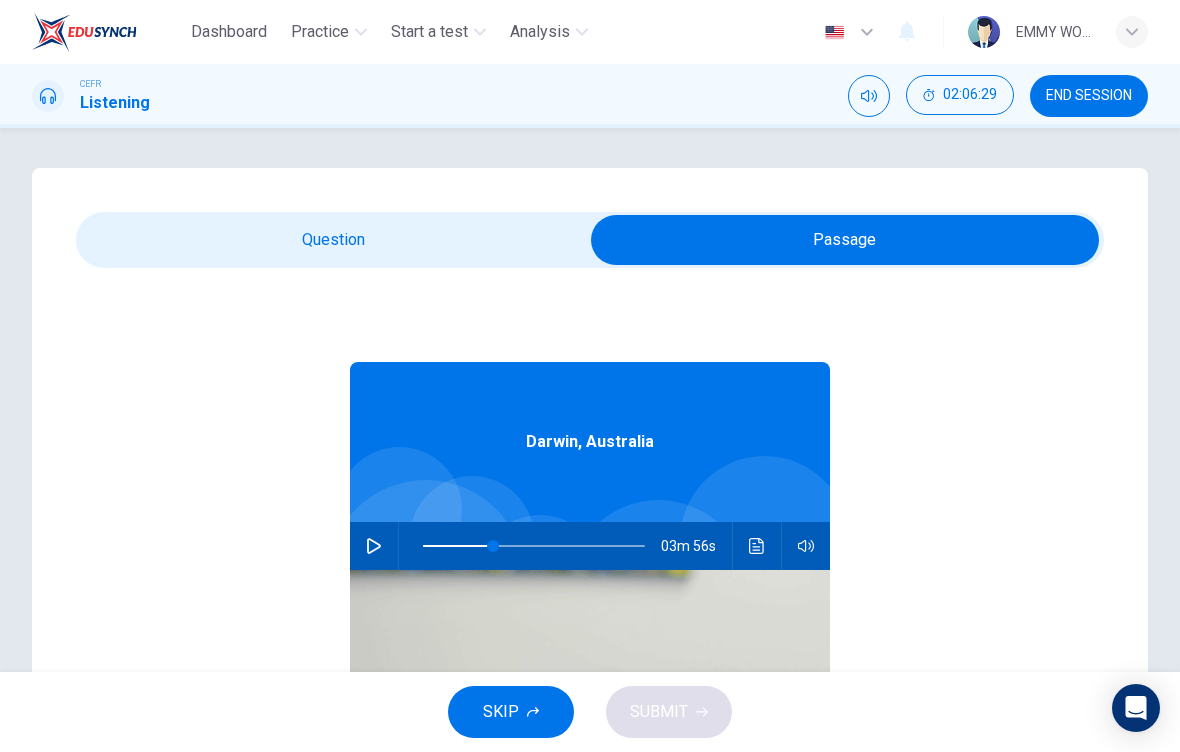 scroll, scrollTop: 1, scrollLeft: 0, axis: vertical 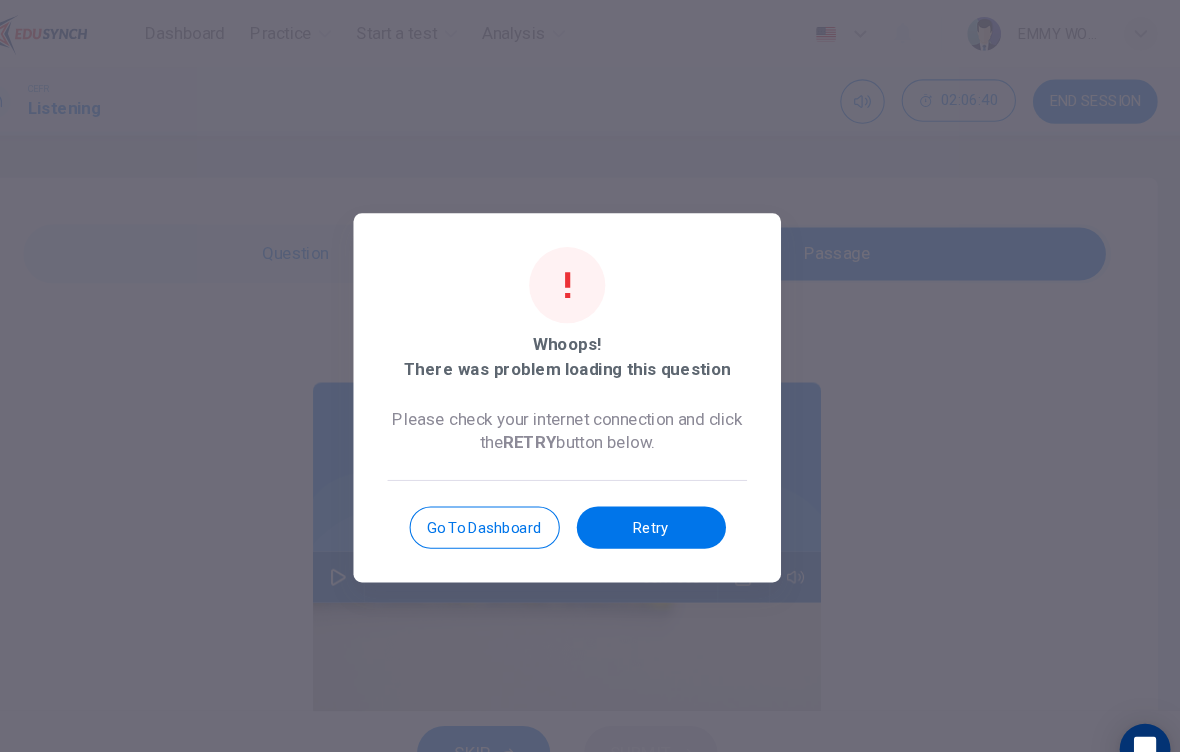 click on "Retry" at bounding box center (669, 499) 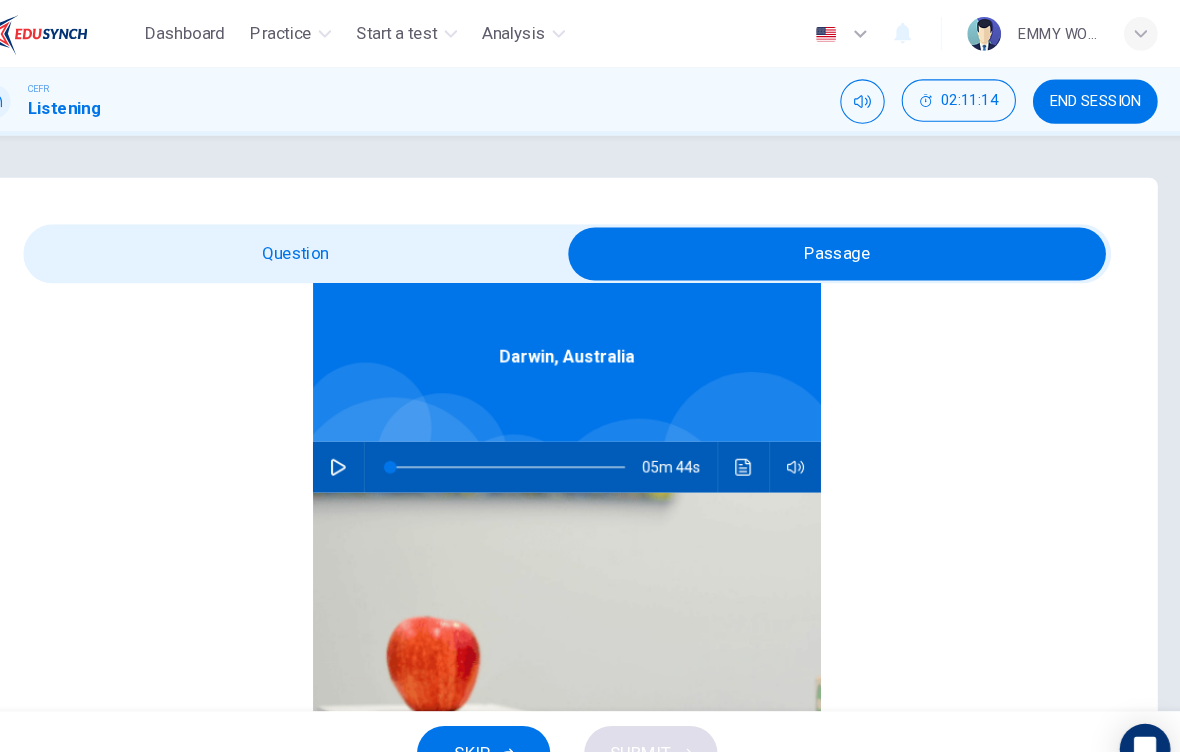 click on "Question Passage Question 56 Choose the correct letter,  A ,  B , or  C . To enjoy cultural activities, the people of Darwin tend to A travel to southern Australia. B bring in artists from other areas. C involve themselves in production. Darwin, [STATE] 05m 44s" at bounding box center [590, 570] 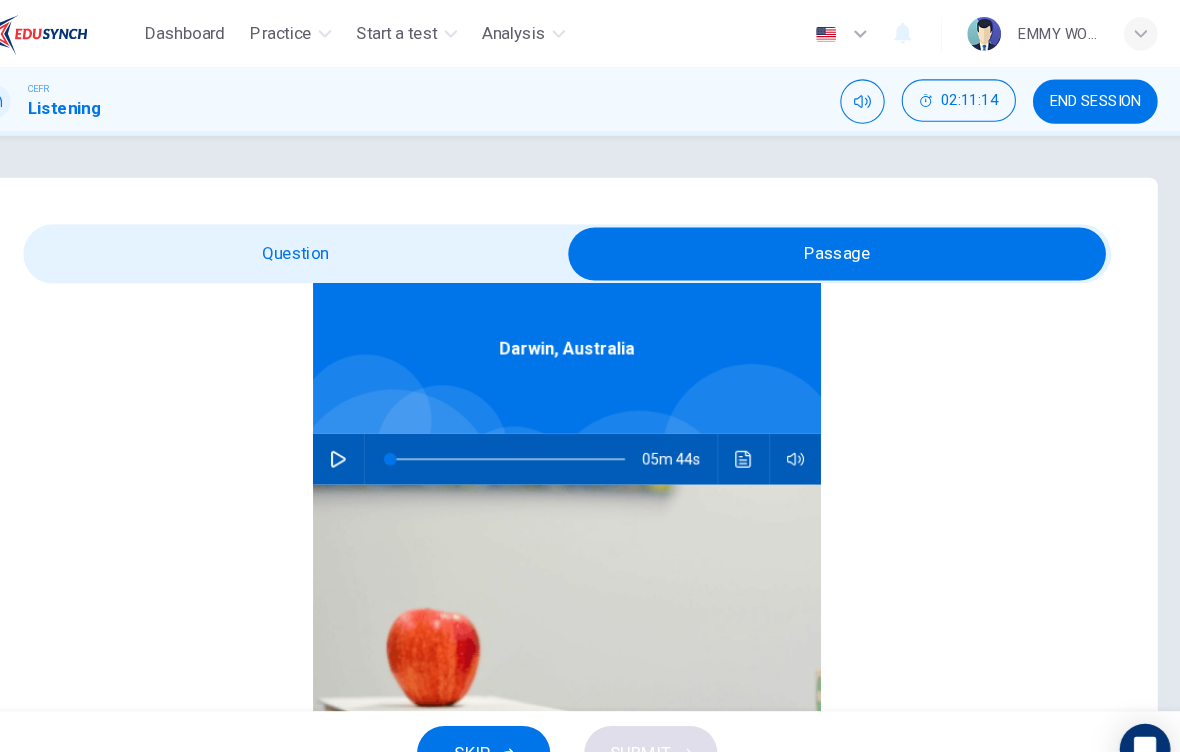 click on "Question Passage Question 56 Choose the correct letter,  A ,  B , or  C . To enjoy cultural activities, the people of Darwin tend to A travel to southern Australia. B bring in artists from other areas. C involve themselves in production. Darwin, [STATE] 05m 44s" at bounding box center (590, 570) 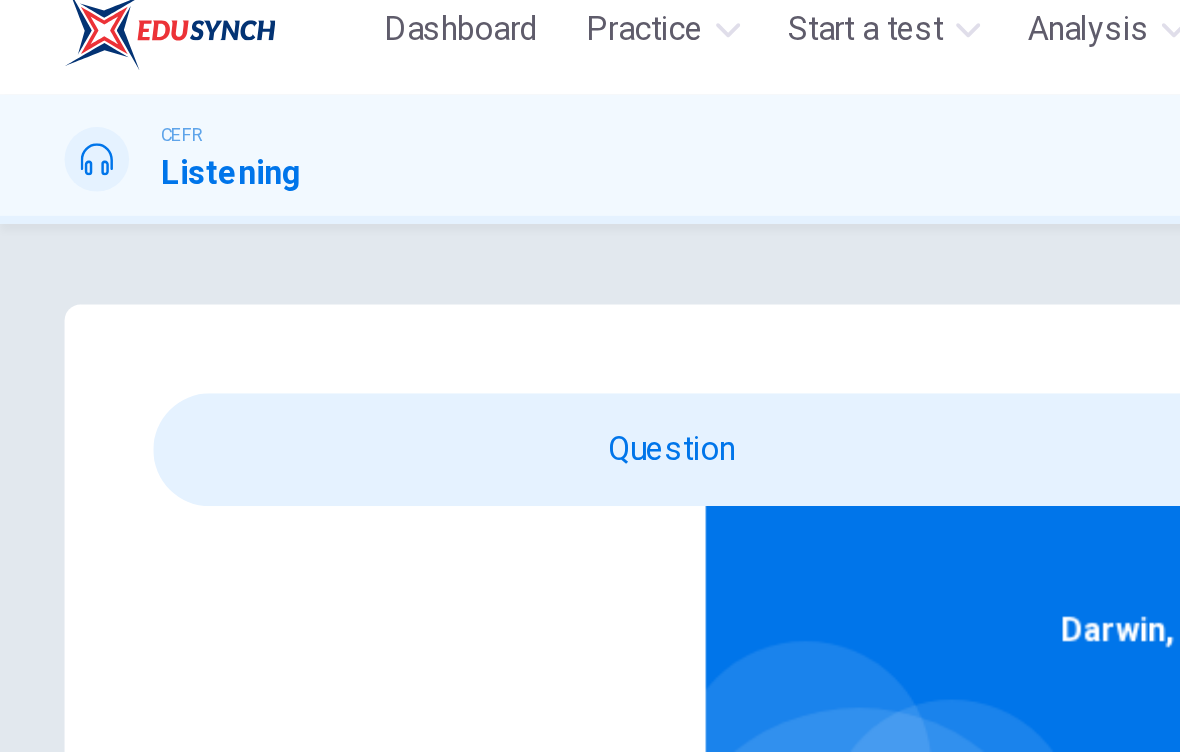 scroll, scrollTop: 112, scrollLeft: 0, axis: vertical 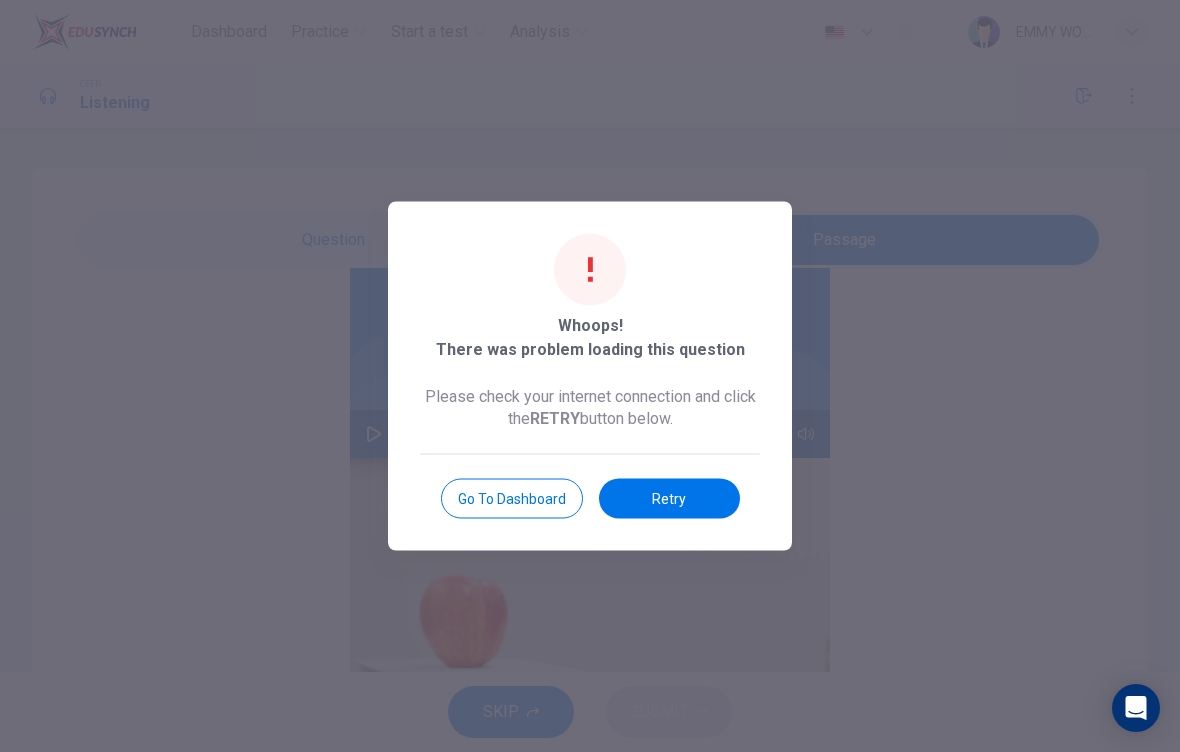 click on "Retry" at bounding box center (669, 499) 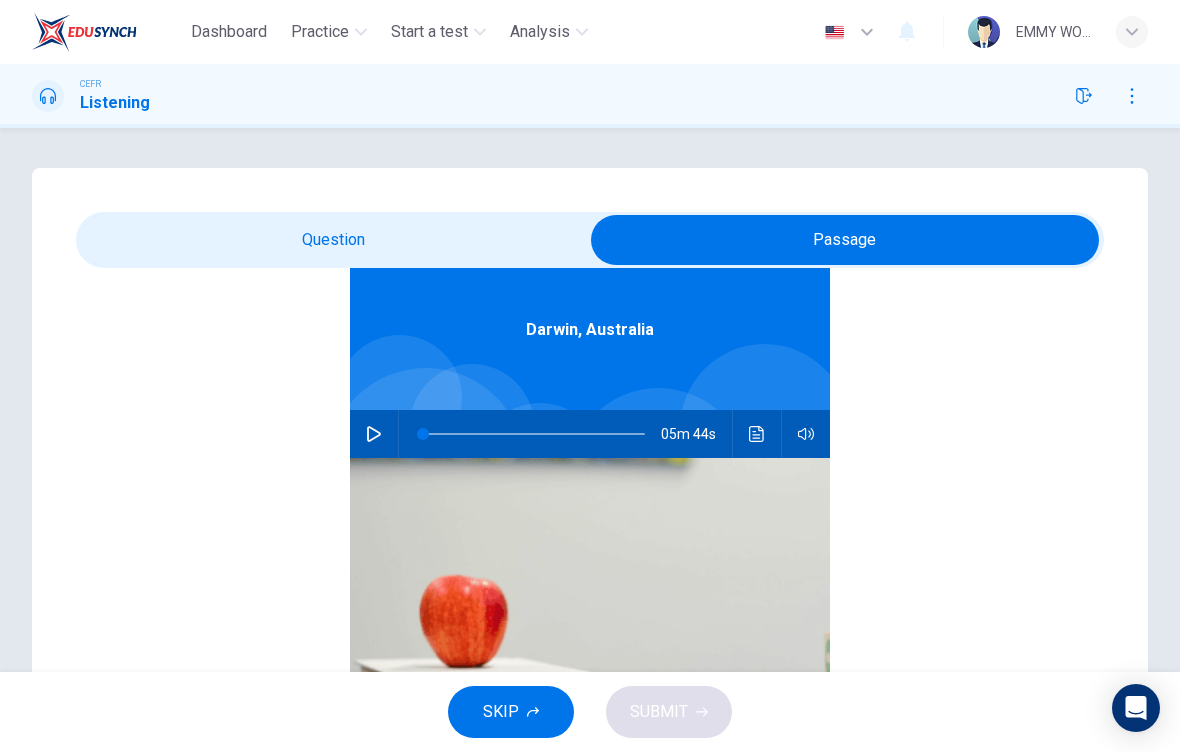 click at bounding box center (374, 434) 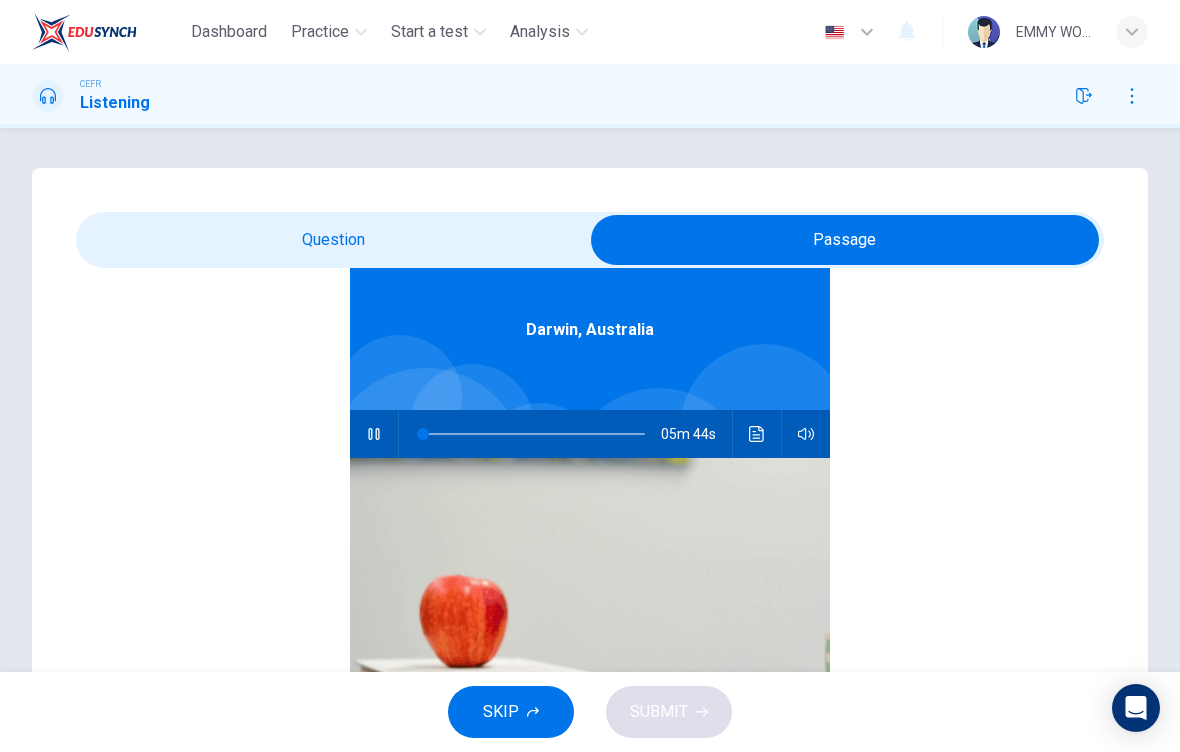 click at bounding box center (845, 240) 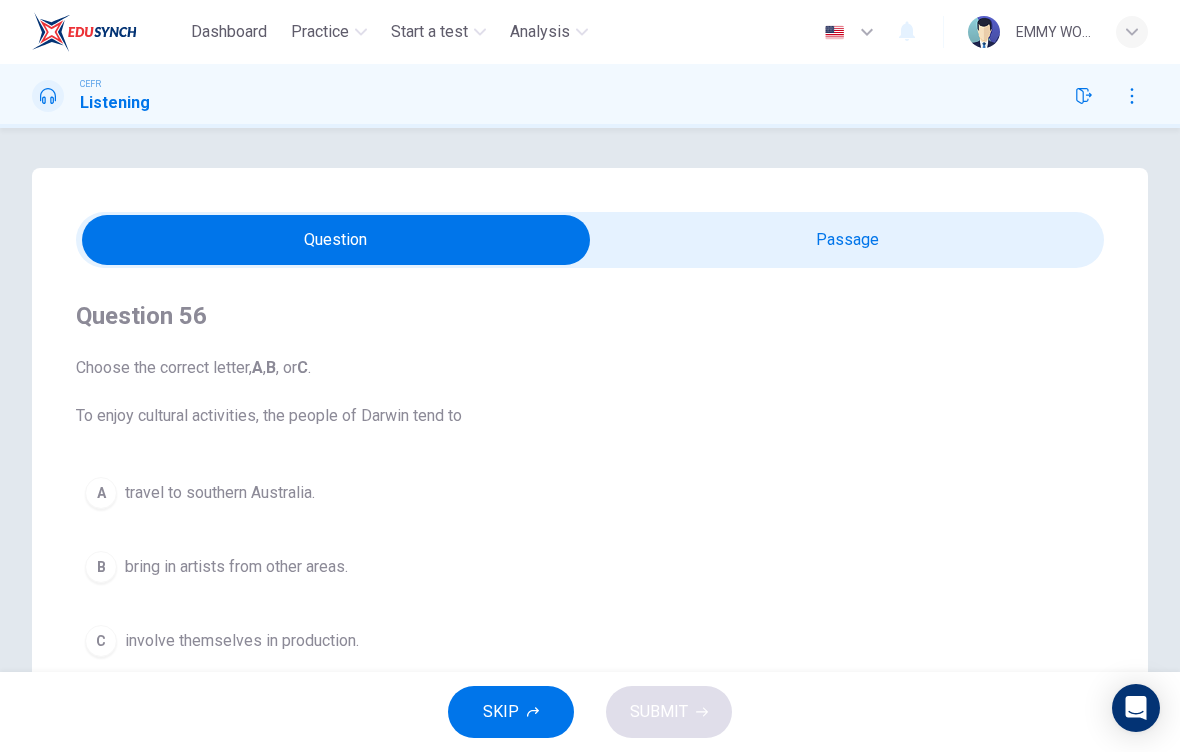 scroll, scrollTop: 0, scrollLeft: 0, axis: both 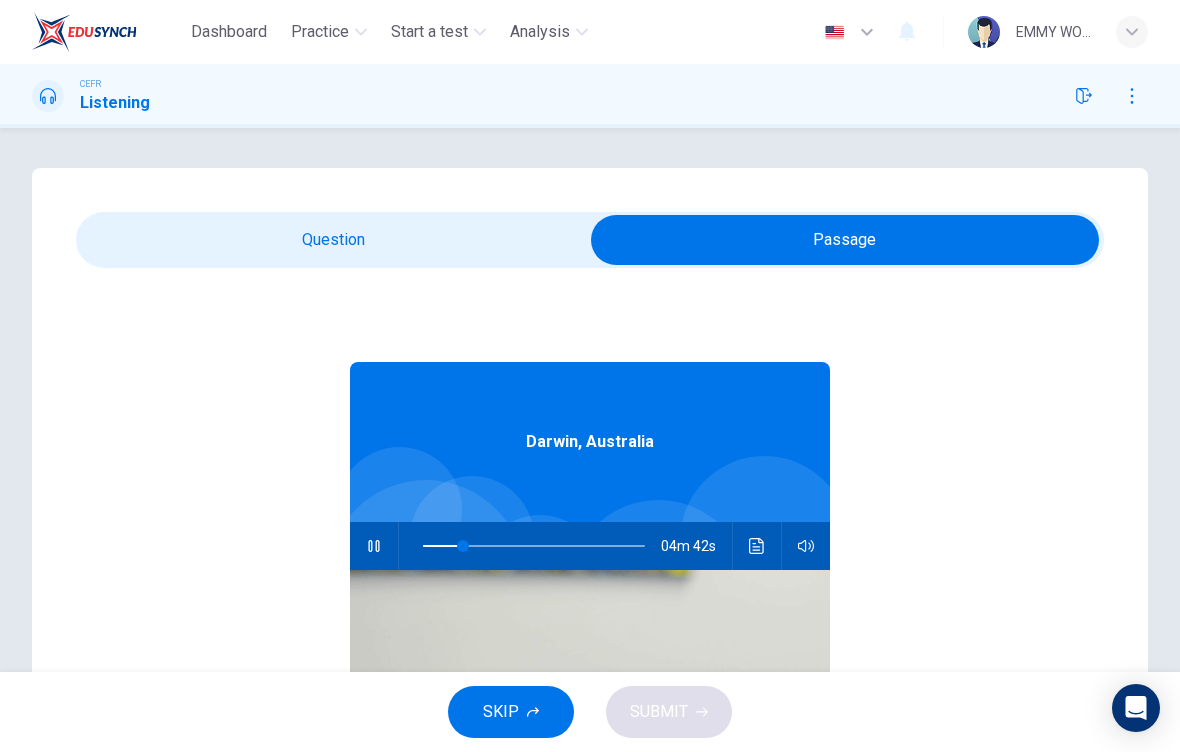 click at bounding box center (463, 546) 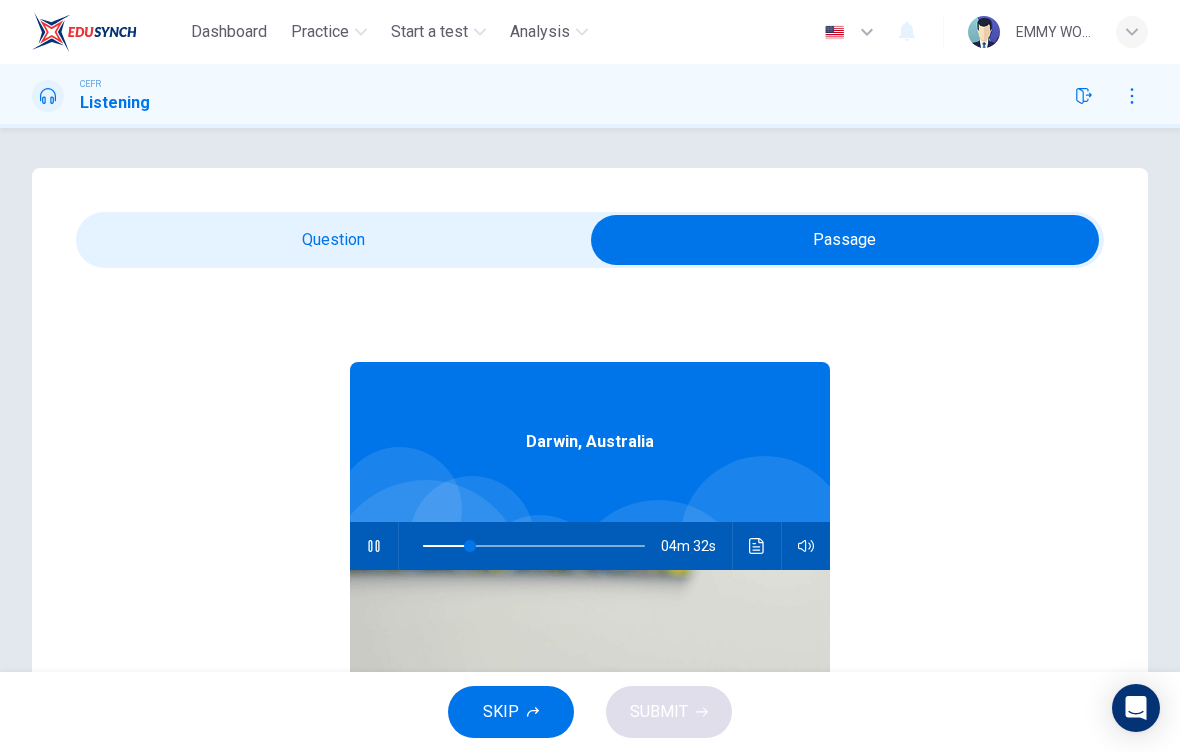 click at bounding box center [845, 240] 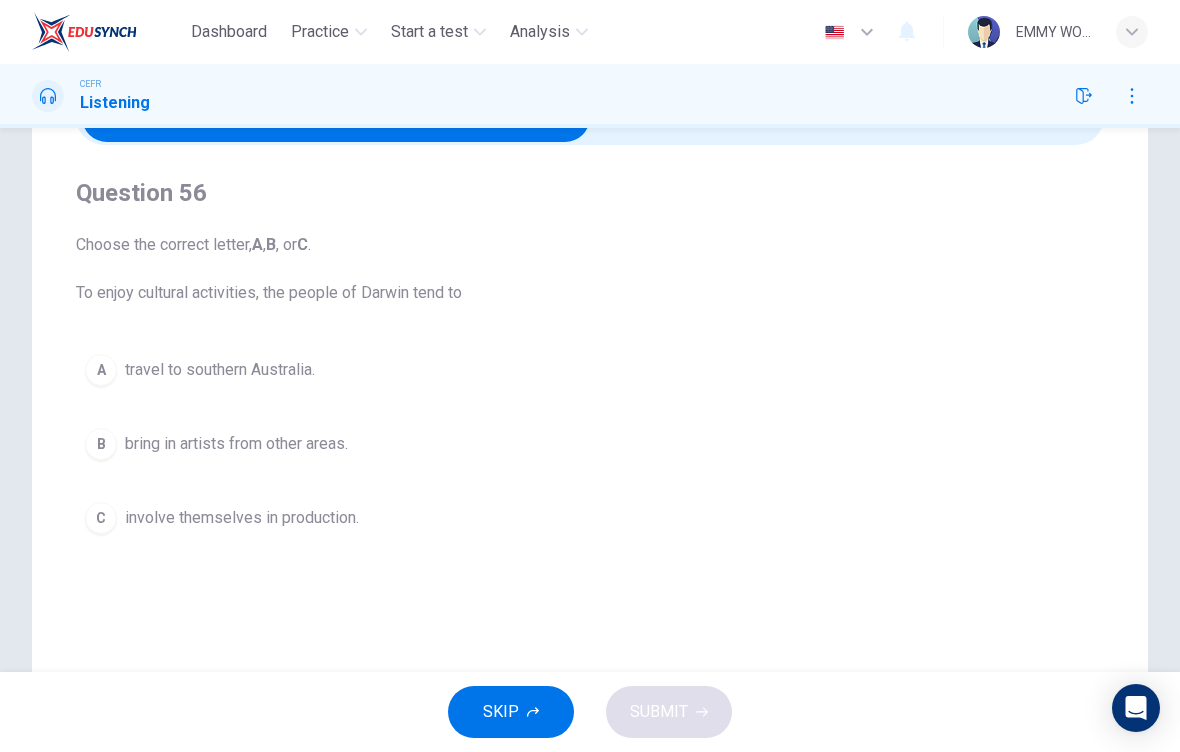 scroll, scrollTop: 127, scrollLeft: 0, axis: vertical 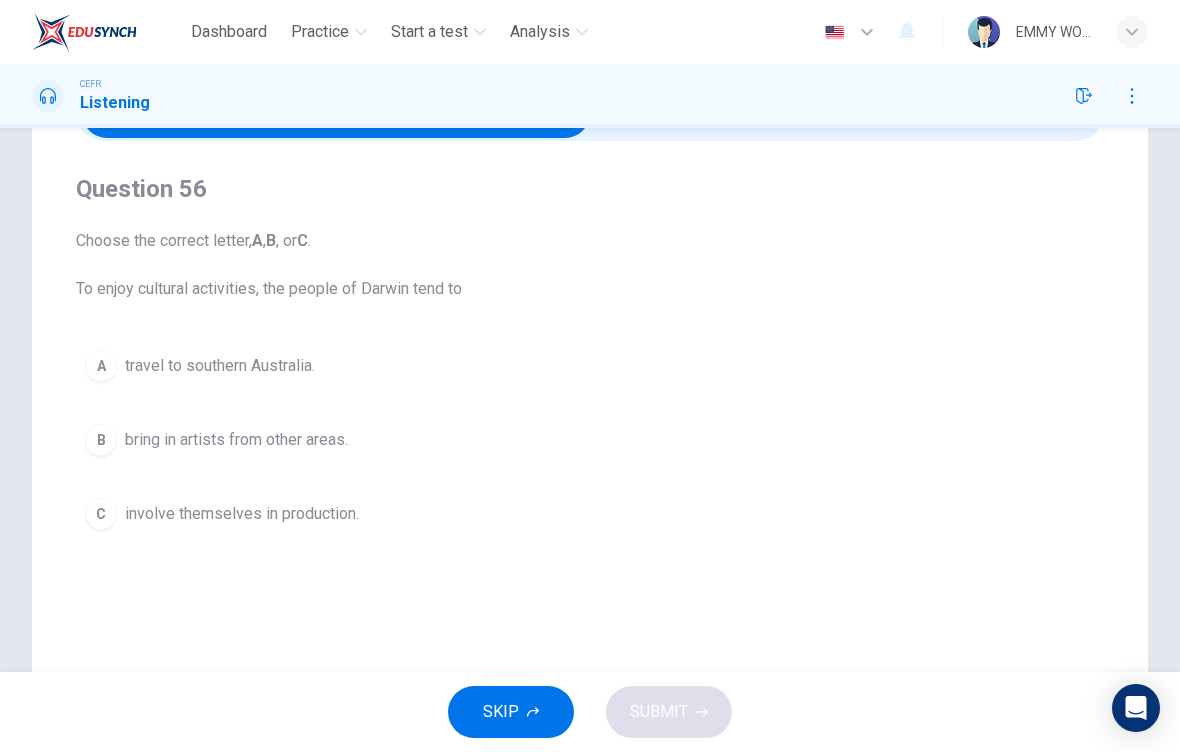 click at bounding box center (336, 113) 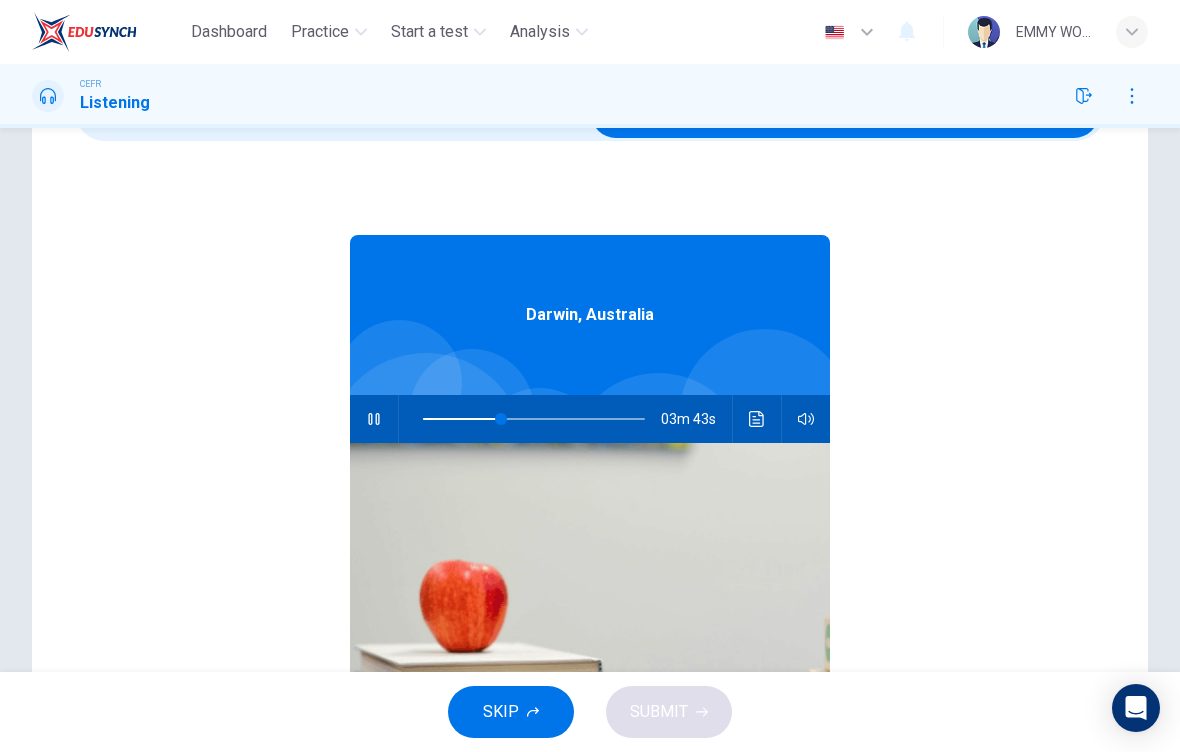 click at bounding box center (757, 419) 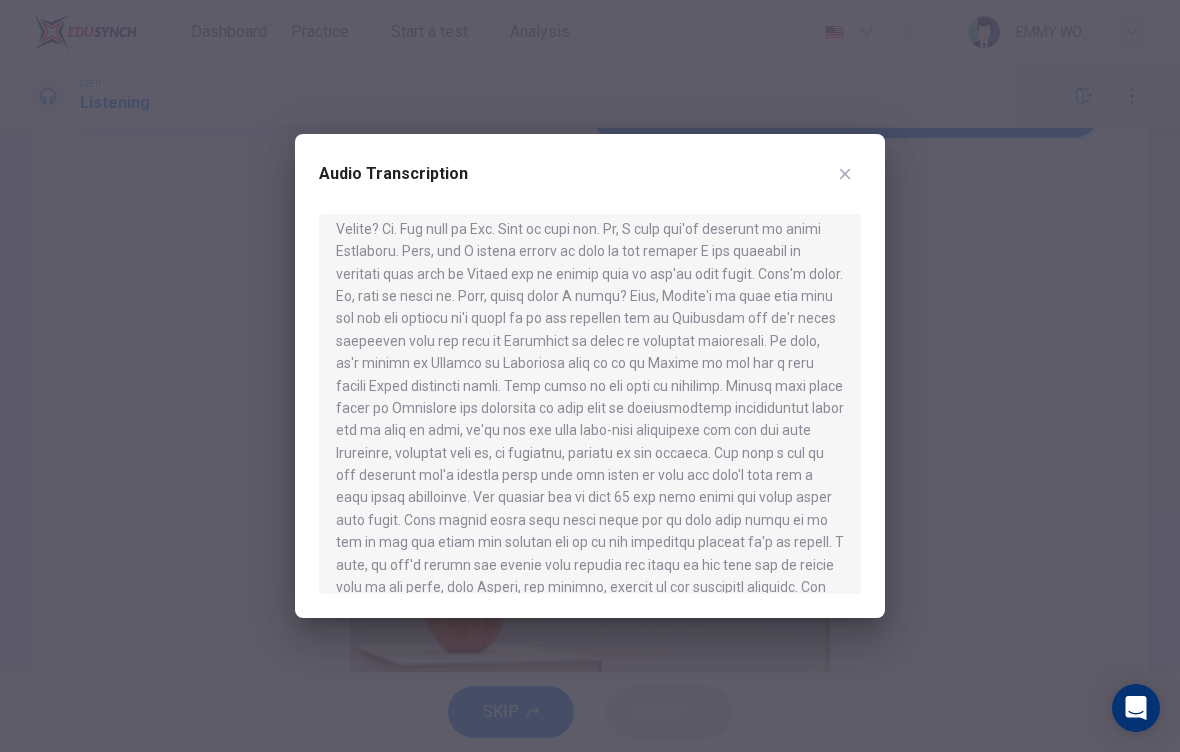 scroll, scrollTop: 57, scrollLeft: 0, axis: vertical 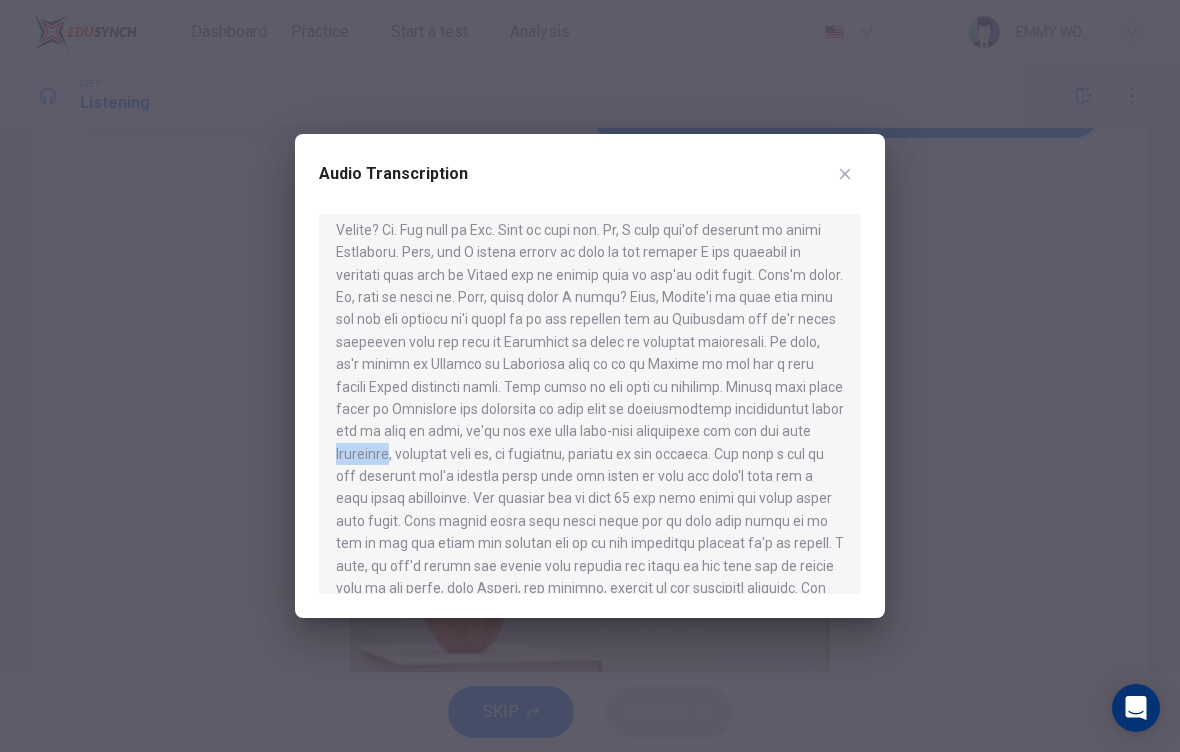 click at bounding box center (590, 404) 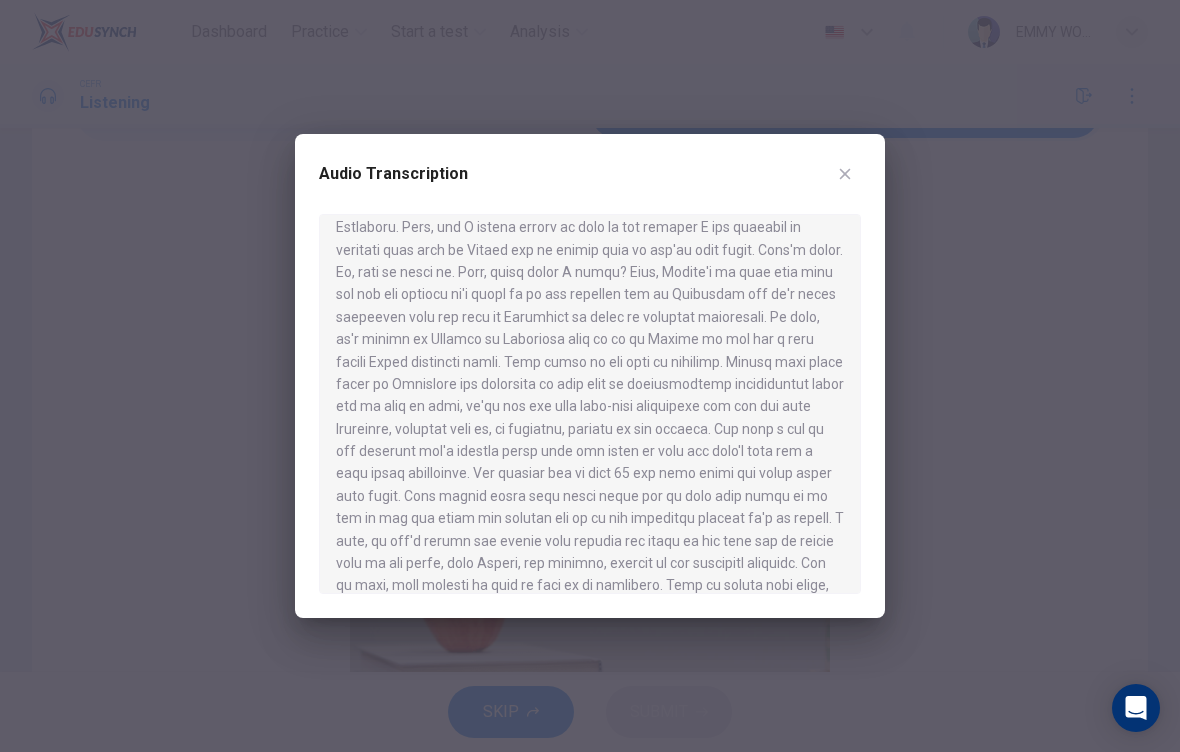 scroll, scrollTop: 84, scrollLeft: 0, axis: vertical 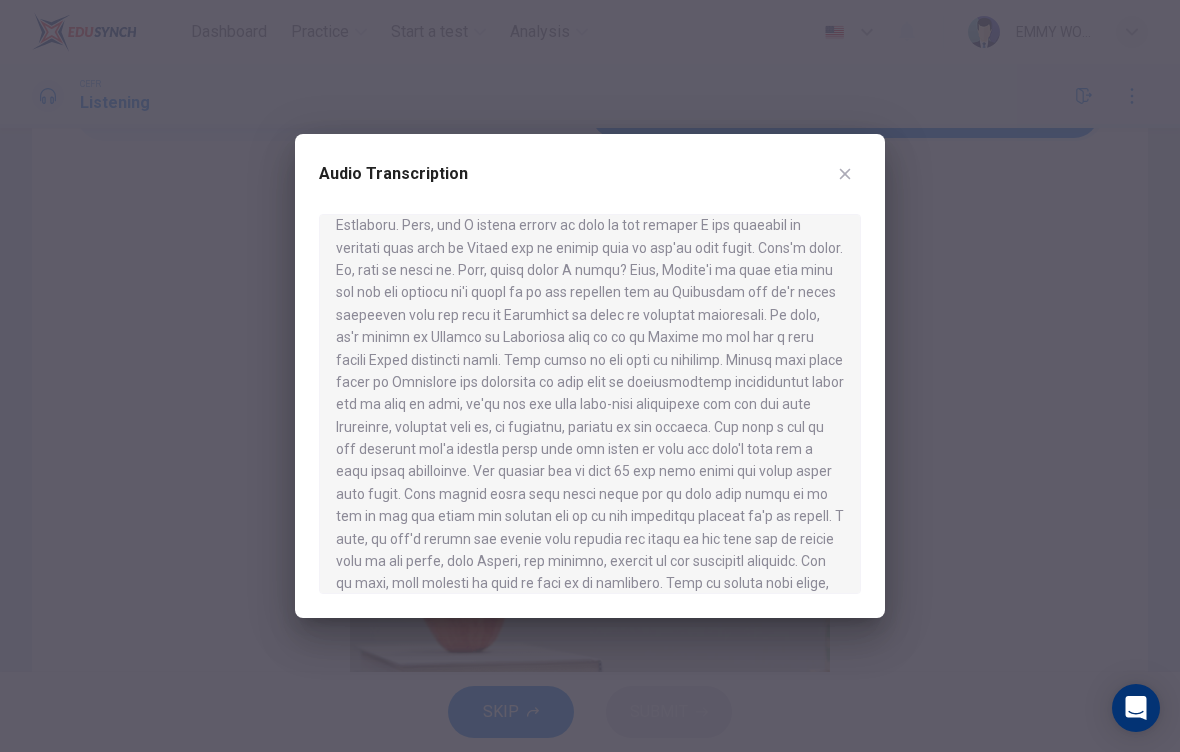 click on "Audio Transcription" at bounding box center (590, 376) 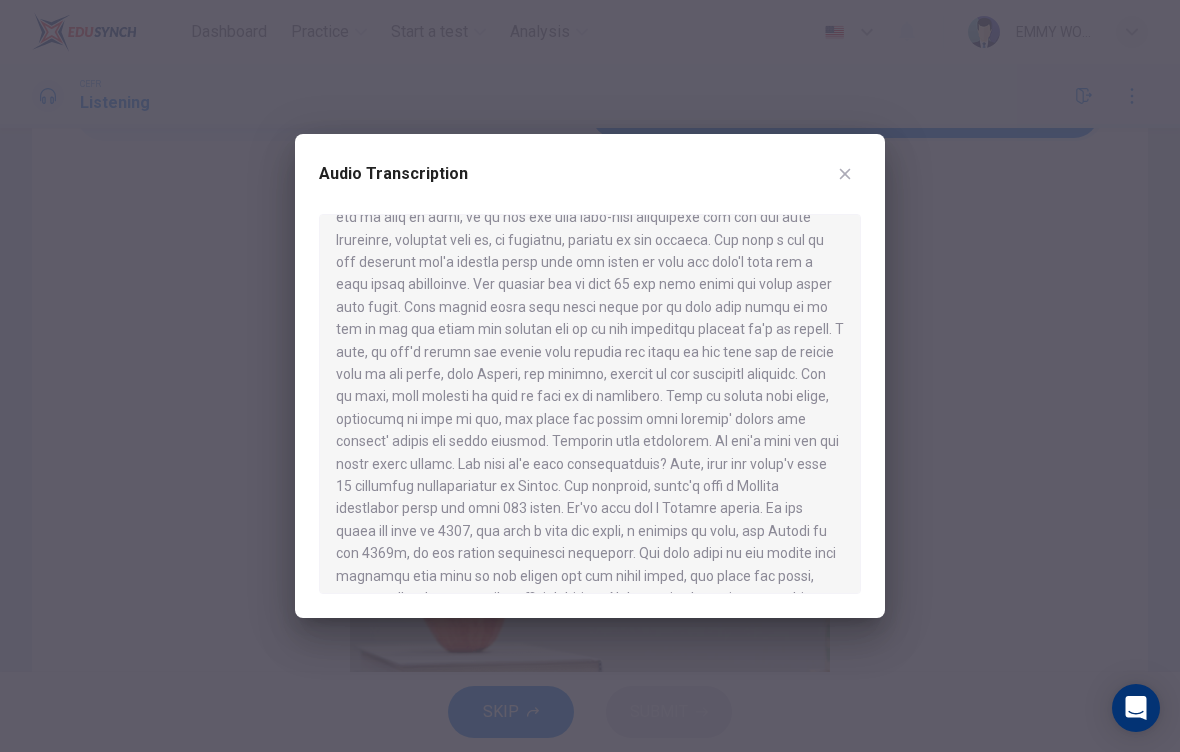 scroll, scrollTop: 278, scrollLeft: 0, axis: vertical 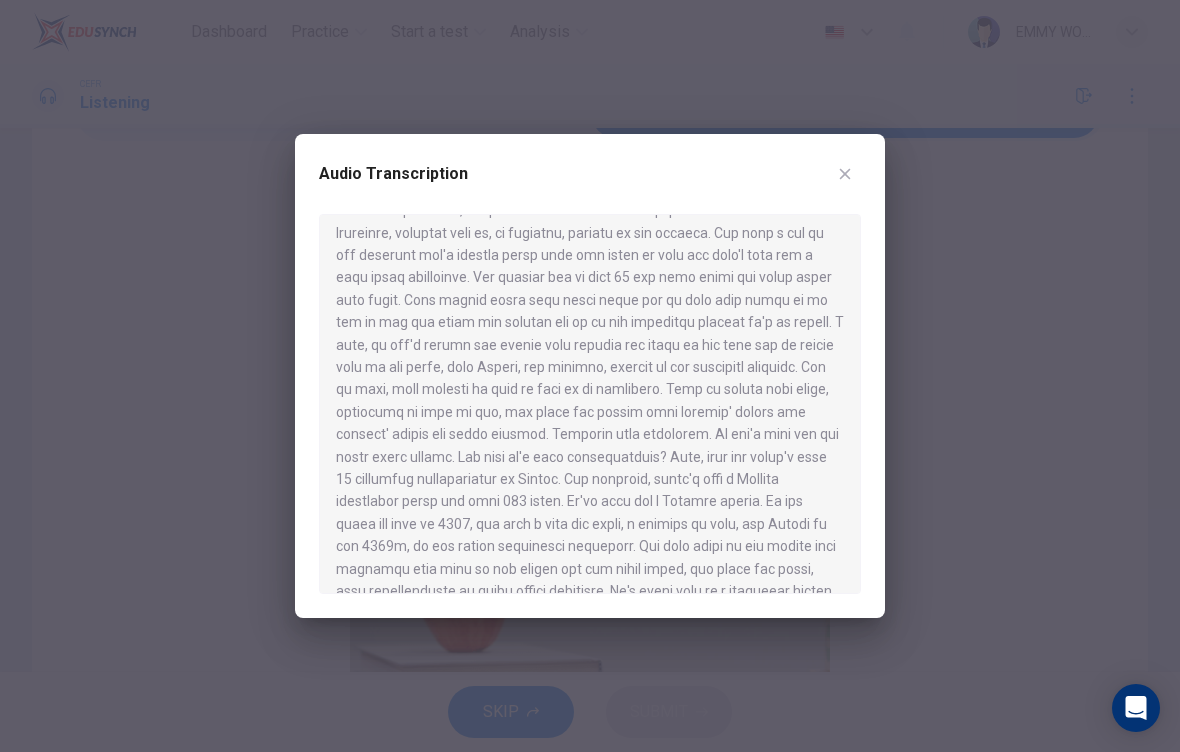 click at bounding box center [845, 174] 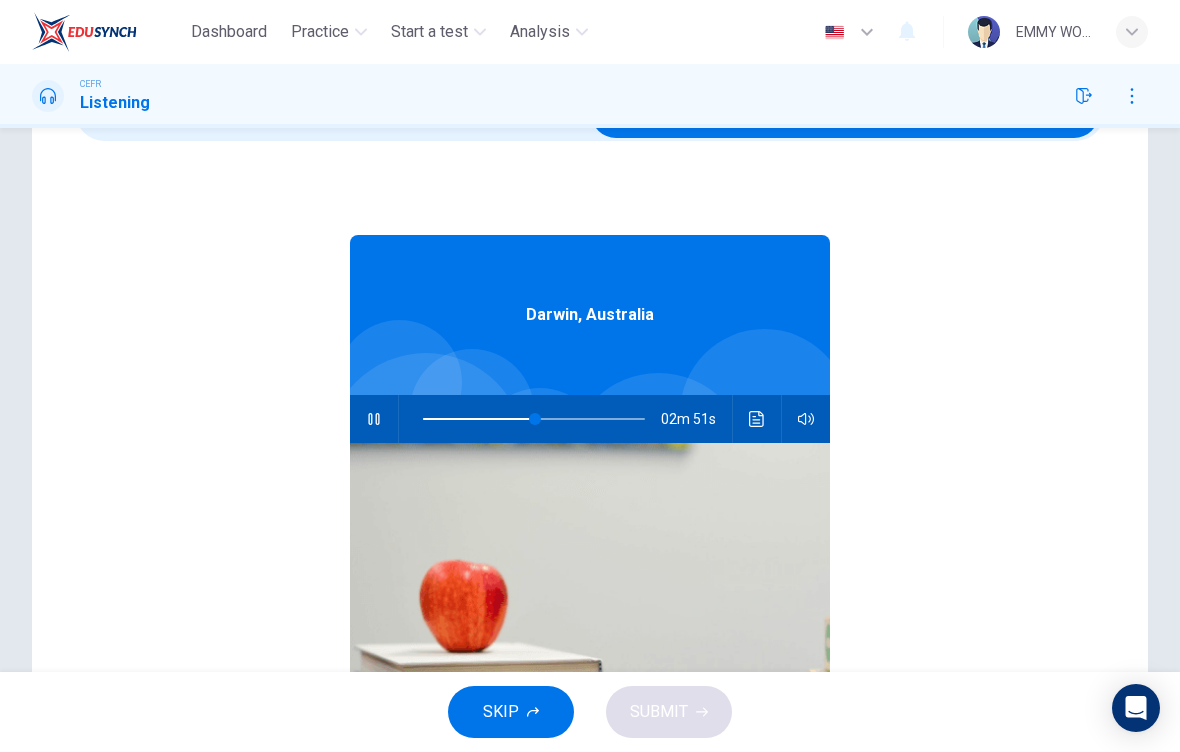 click at bounding box center (845, 113) 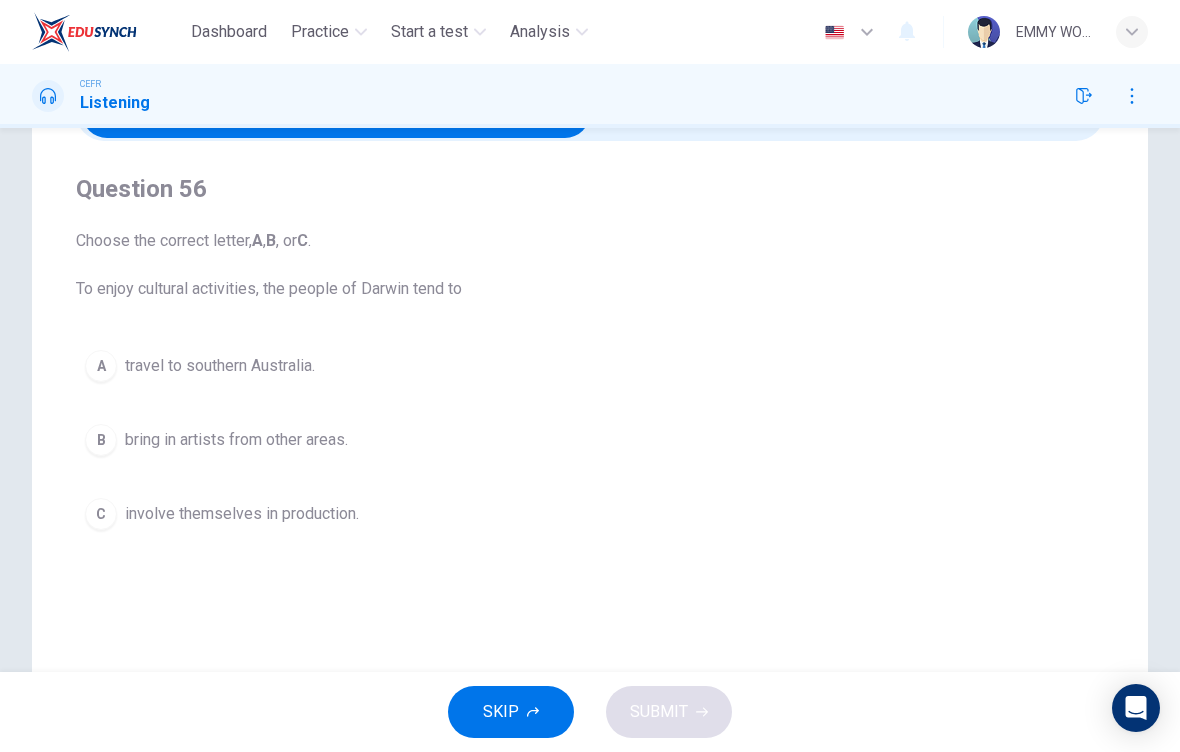 click on "involve themselves in production." at bounding box center (220, 366) 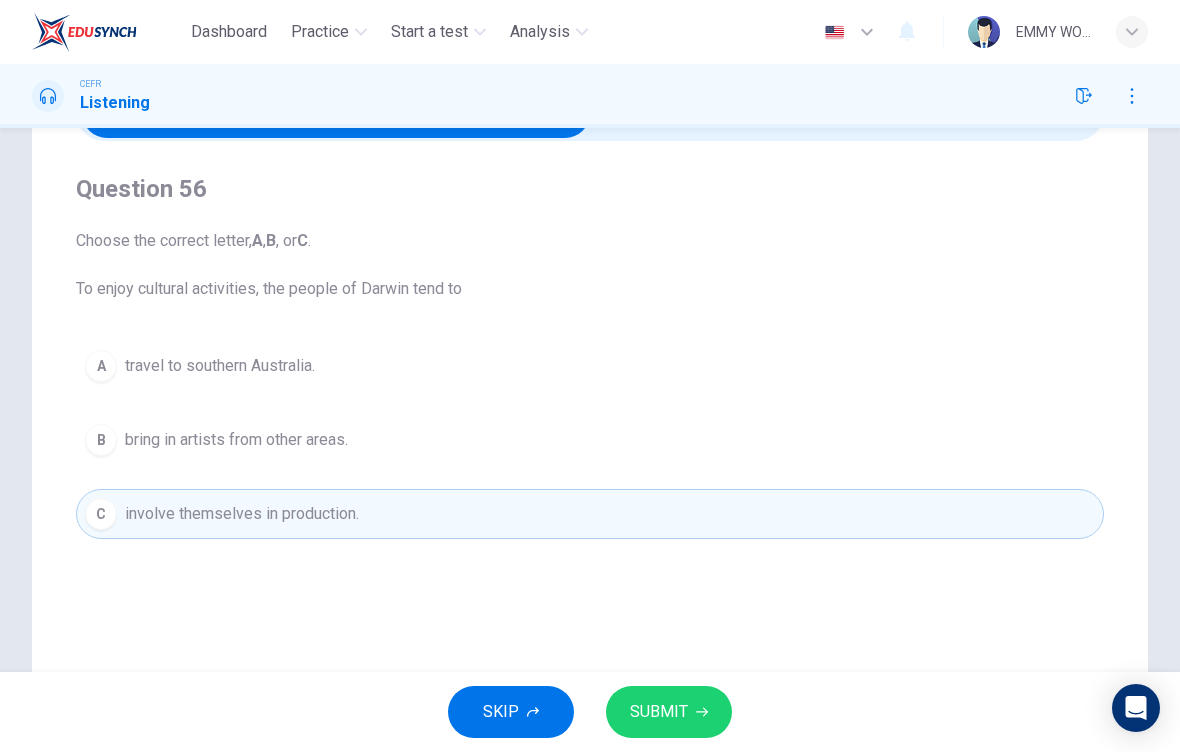 click on "SUBMIT" at bounding box center [659, 712] 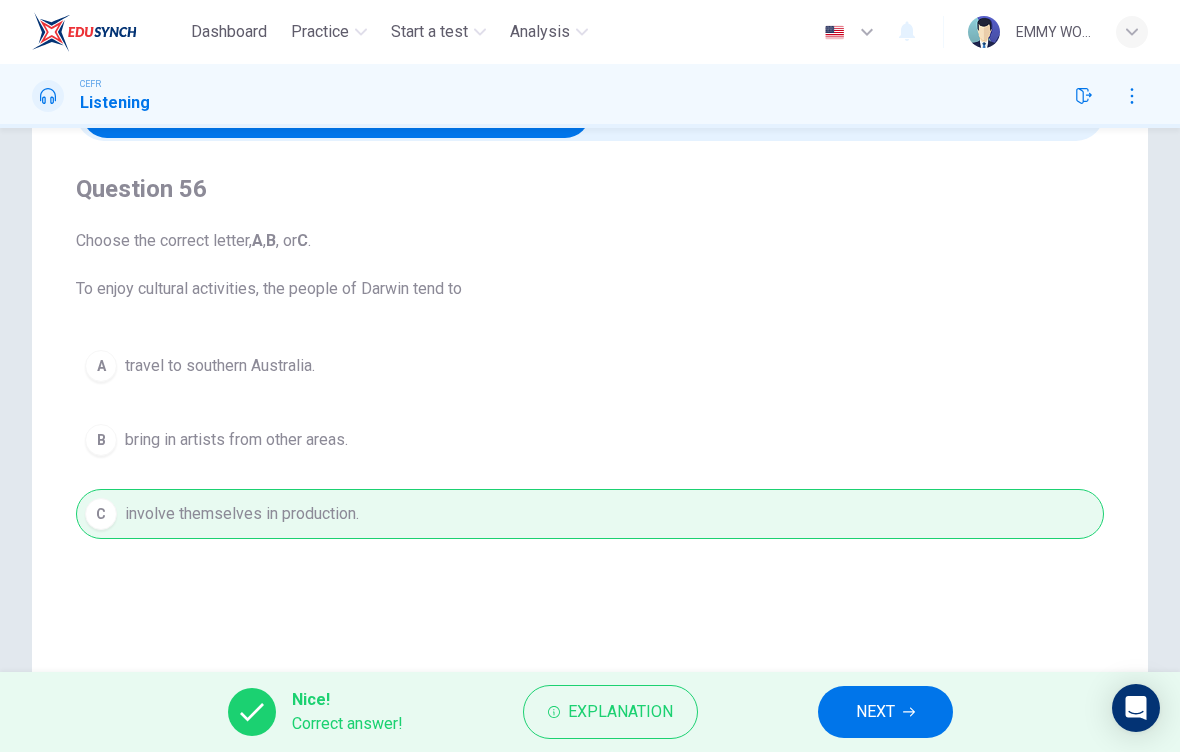 click on "NEXT" at bounding box center [875, 712] 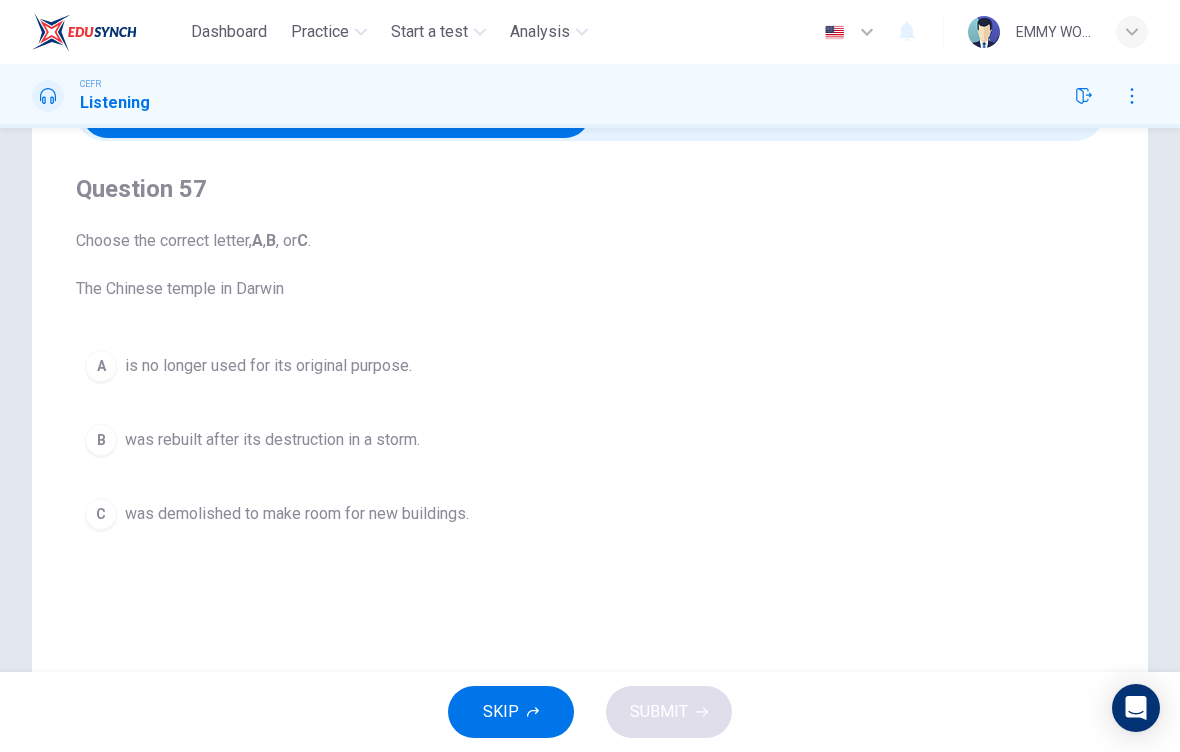 click at bounding box center (336, 113) 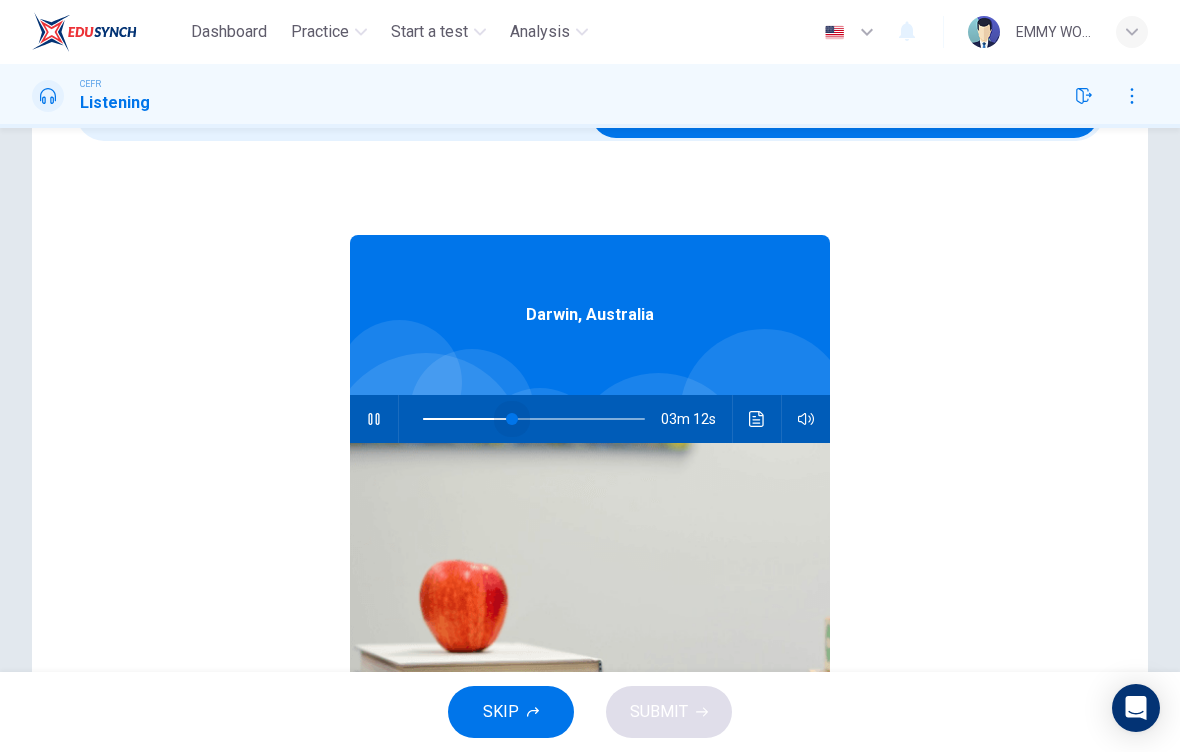 click at bounding box center (512, 419) 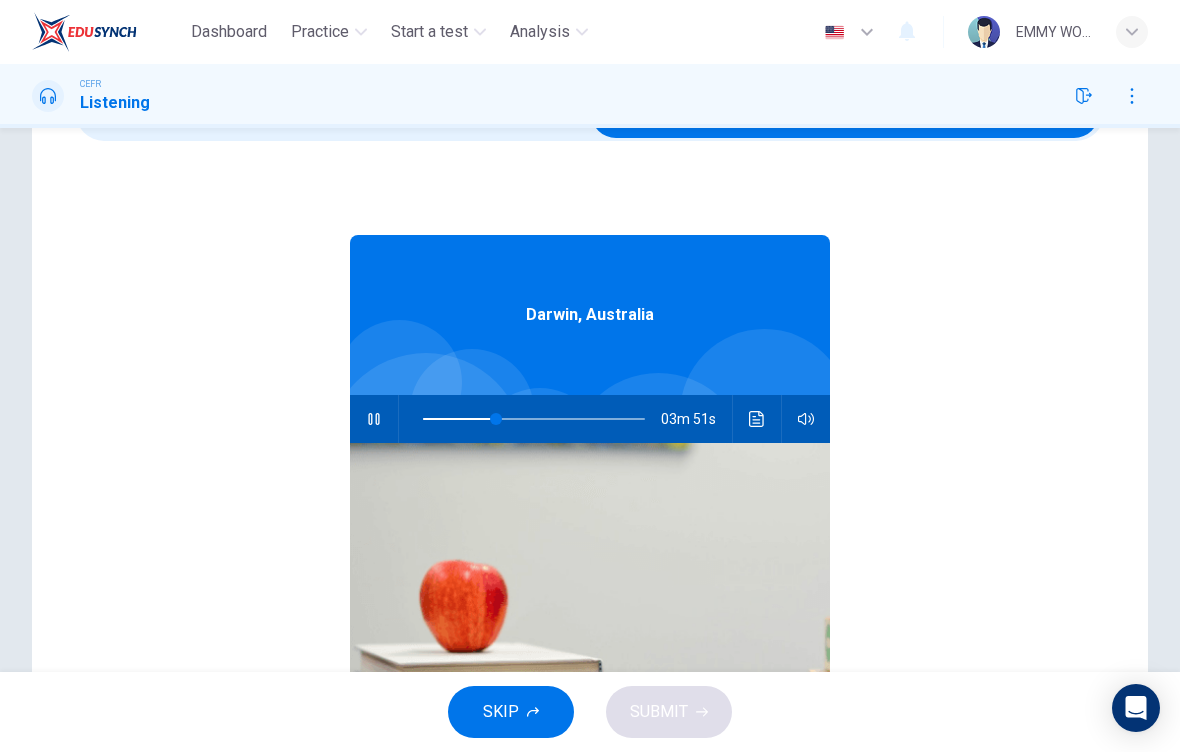 click at bounding box center (757, 419) 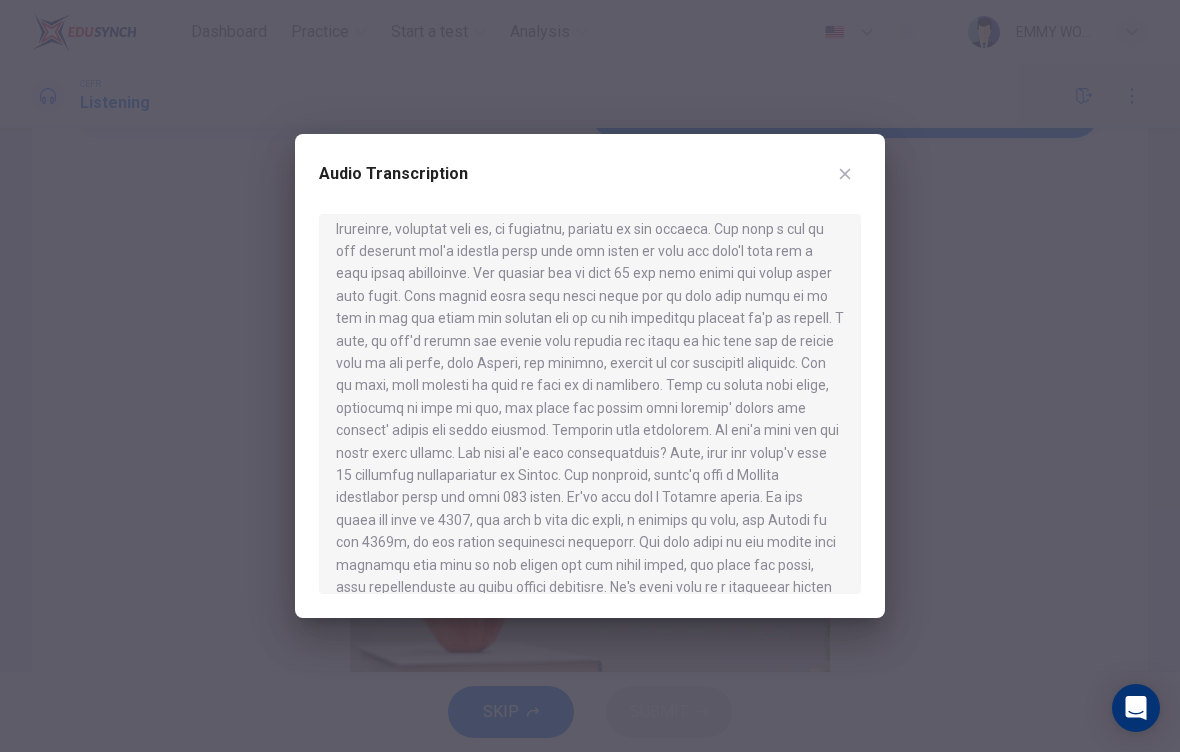 scroll, scrollTop: 285, scrollLeft: 0, axis: vertical 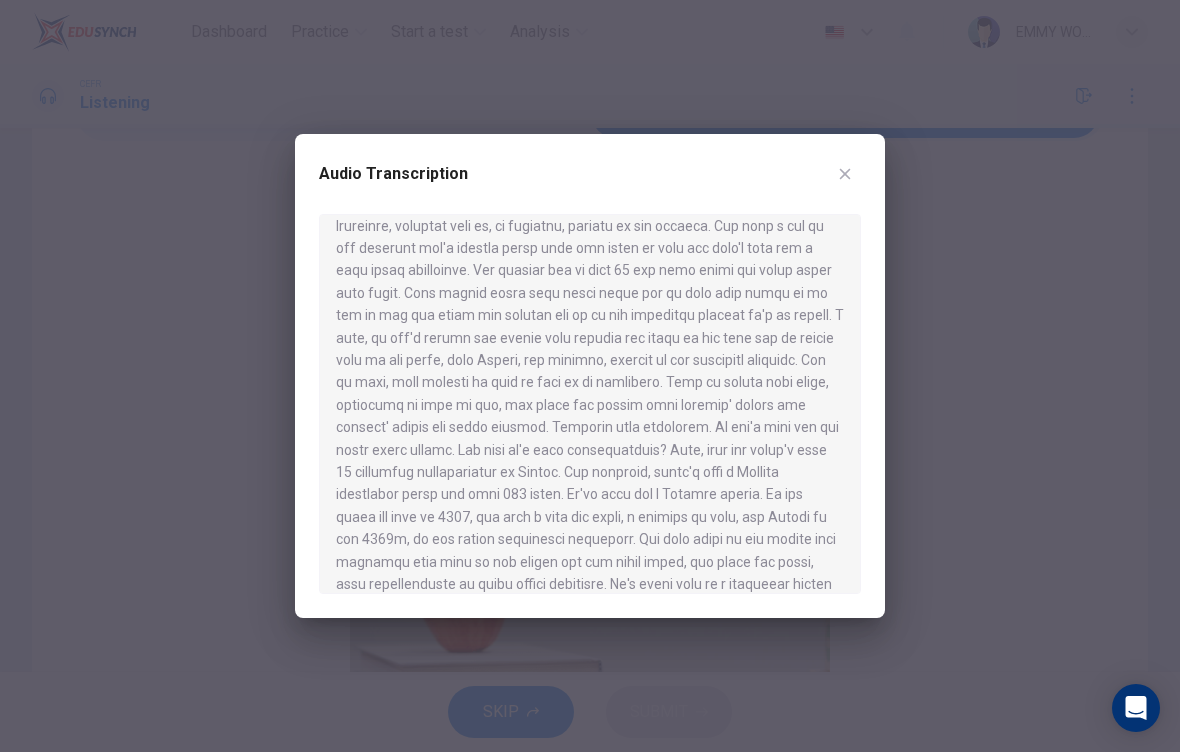 click on "Audio Transcription" at bounding box center (590, 186) 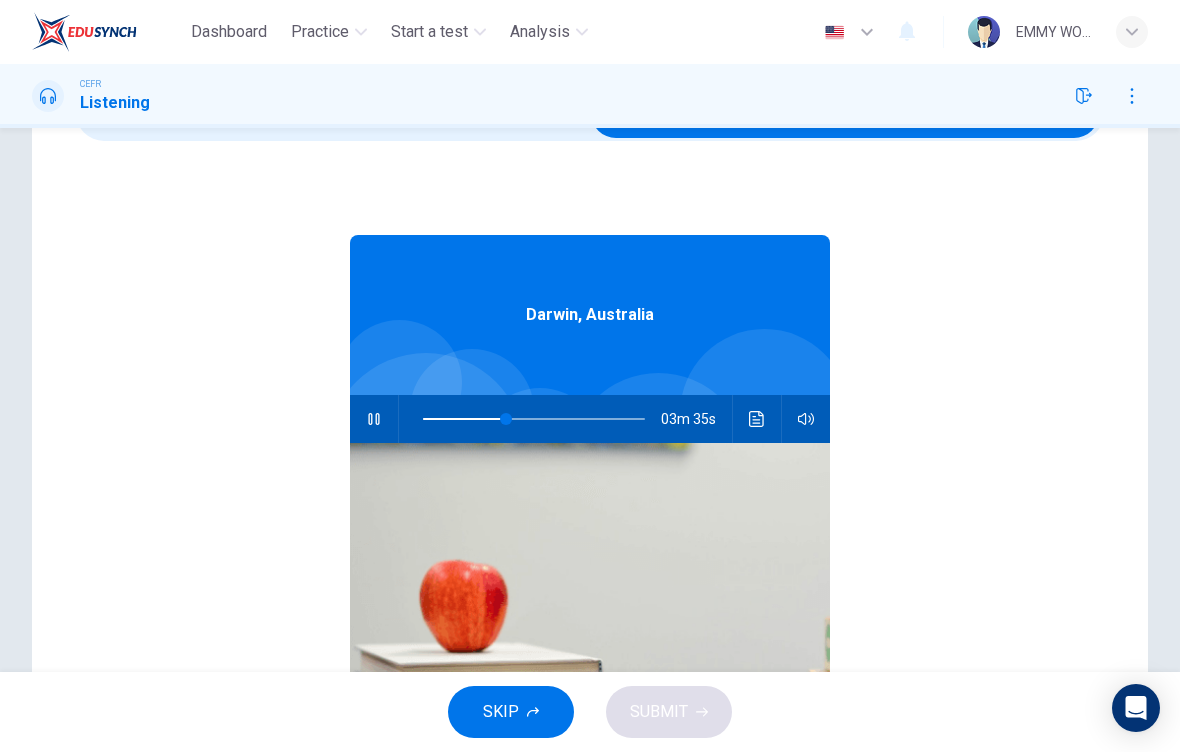 click at bounding box center (845, 113) 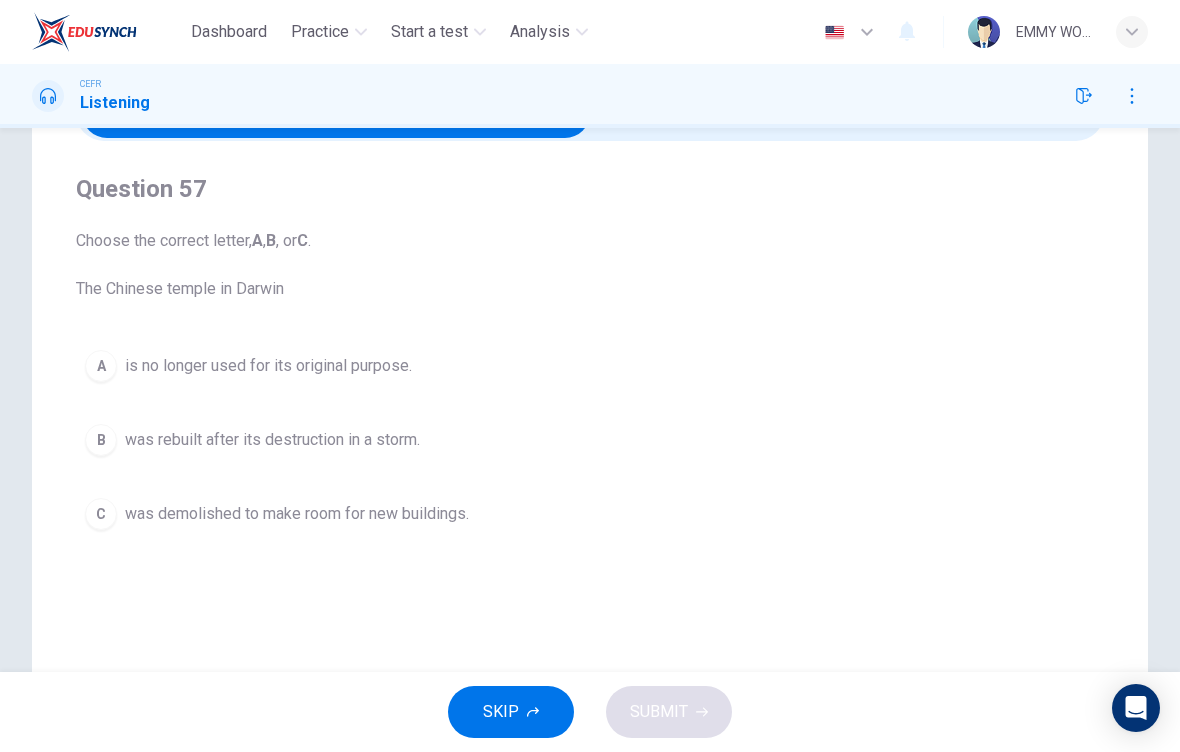 click on "was rebuilt after its destruction in a storm." at bounding box center [268, 366] 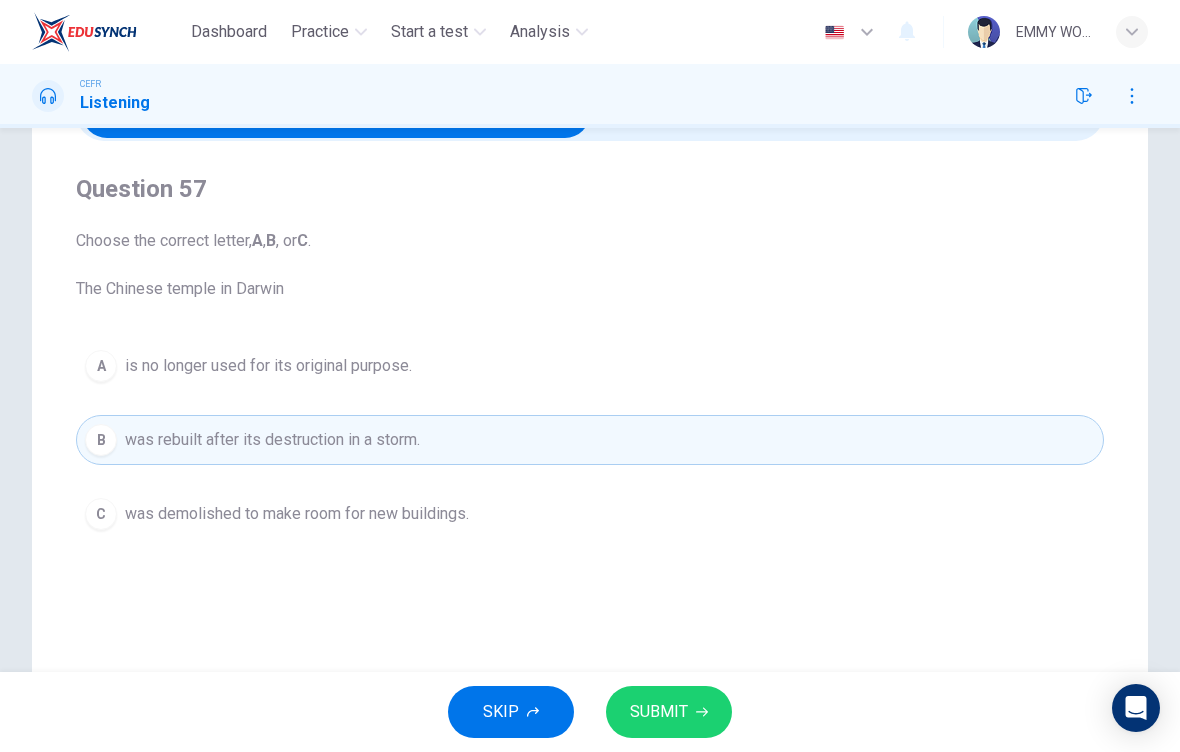 click at bounding box center [336, 113] 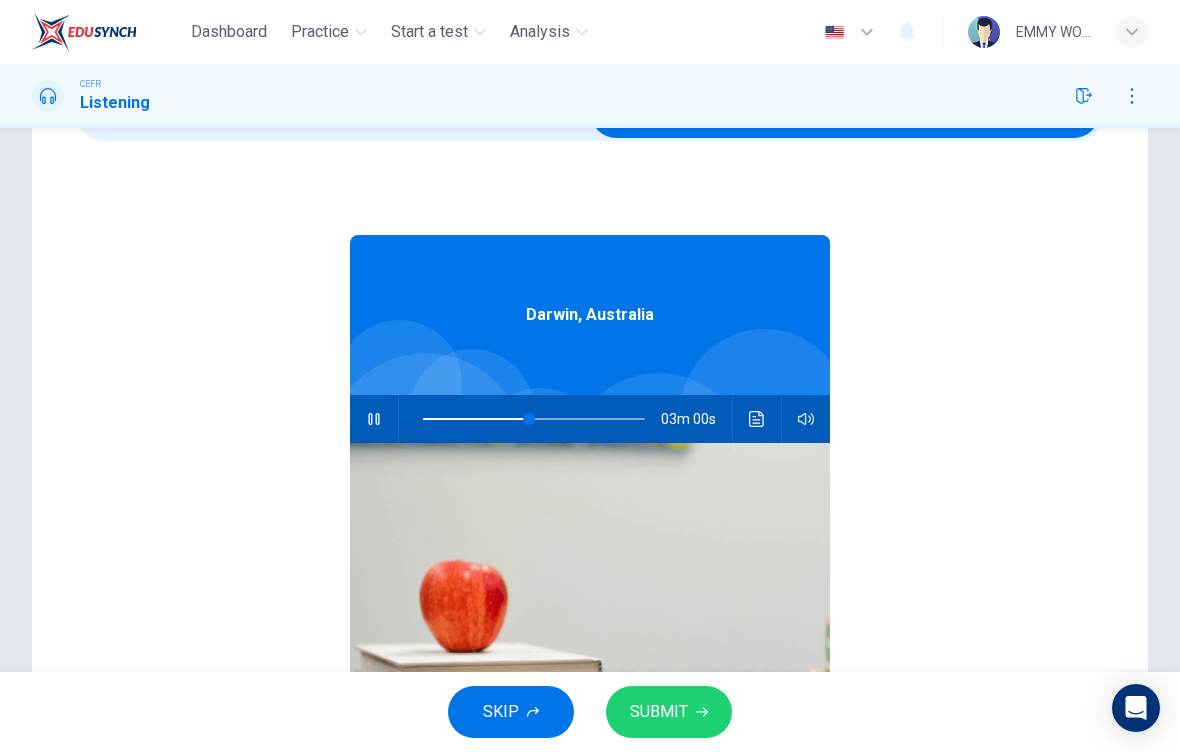 click at bounding box center (757, 419) 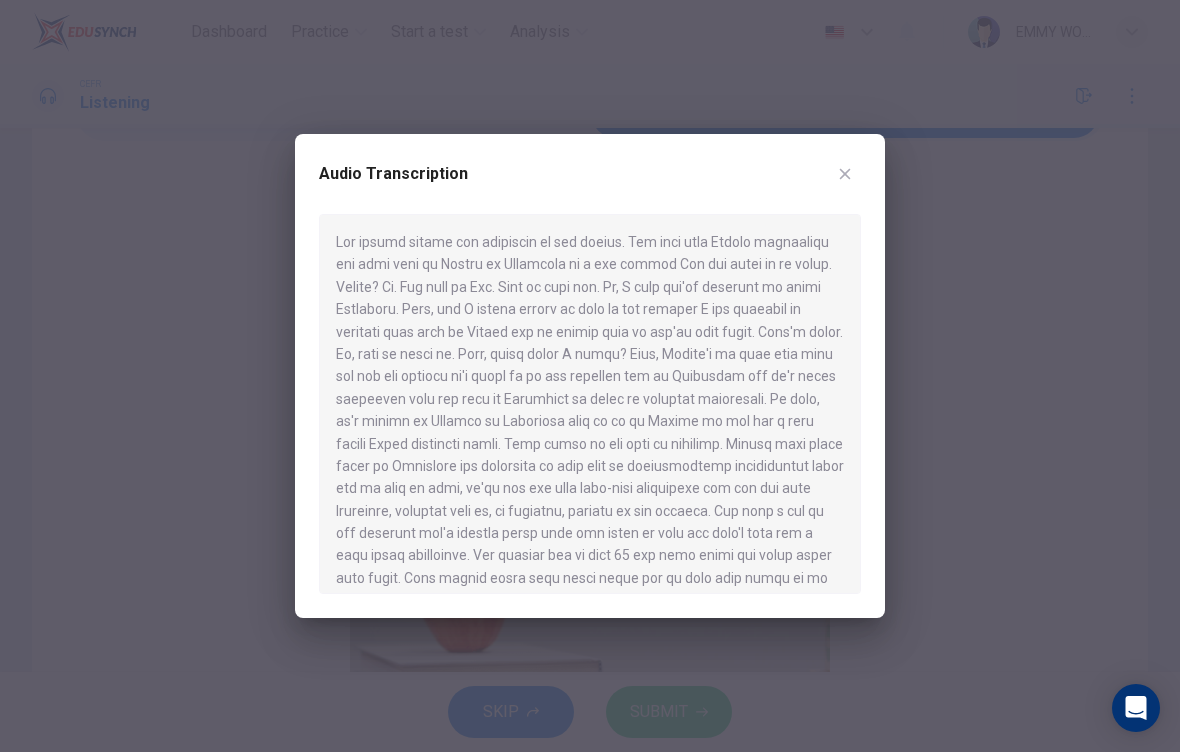 click at bounding box center (590, 404) 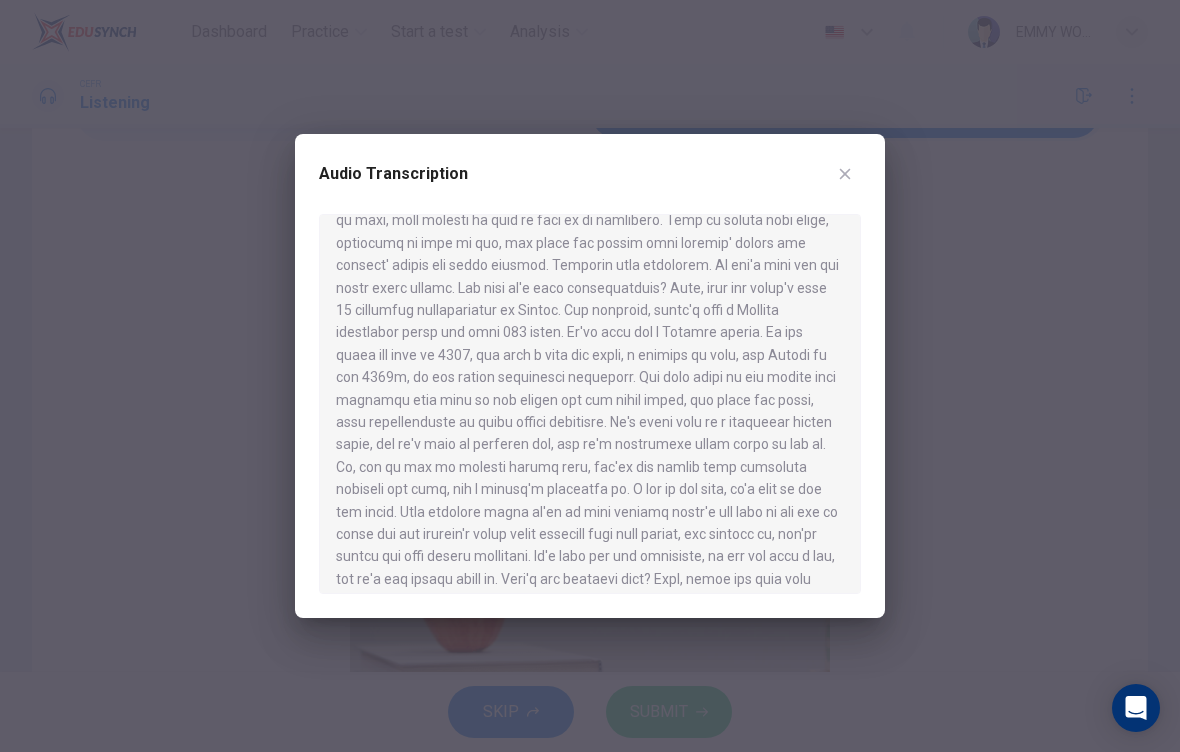 scroll, scrollTop: 448, scrollLeft: 0, axis: vertical 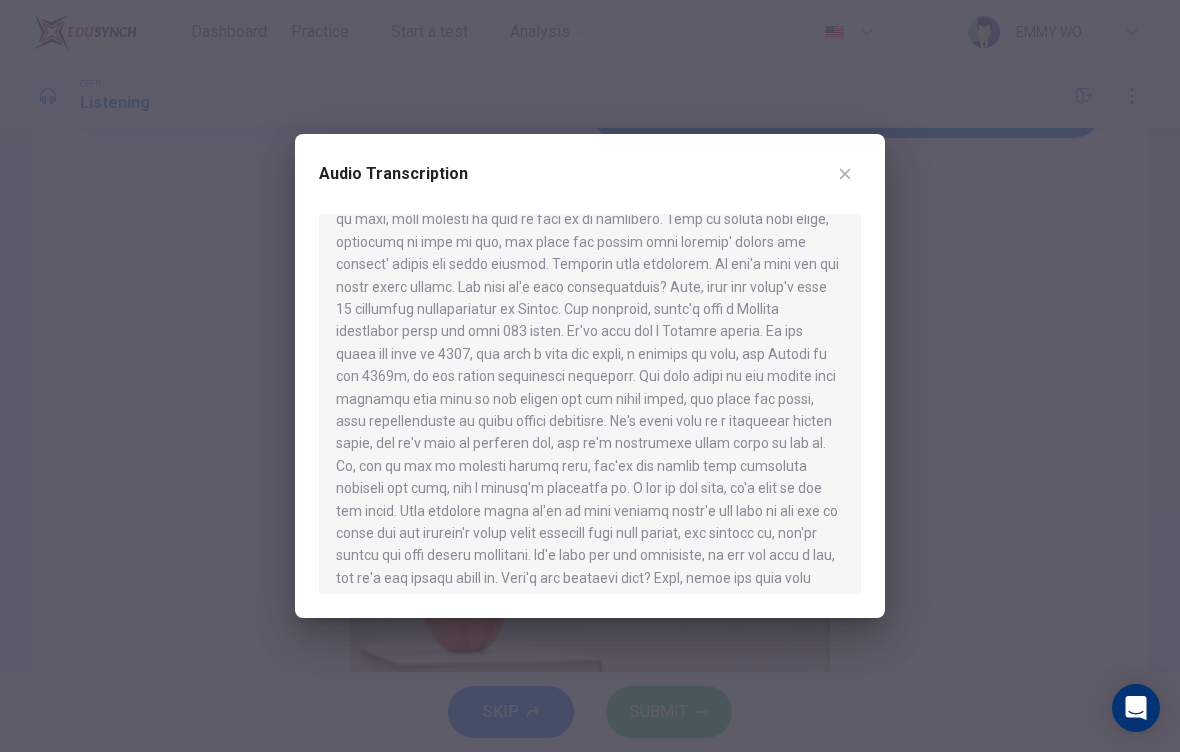 click at bounding box center (845, 174) 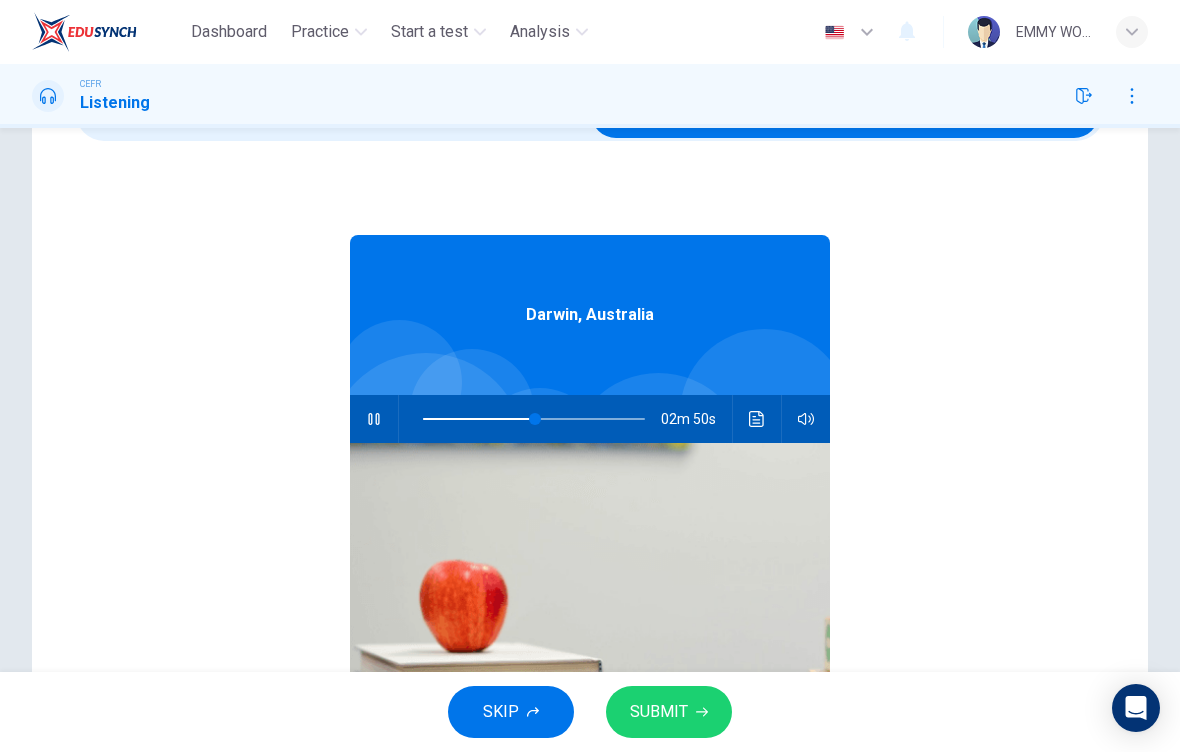 click at bounding box center (845, 113) 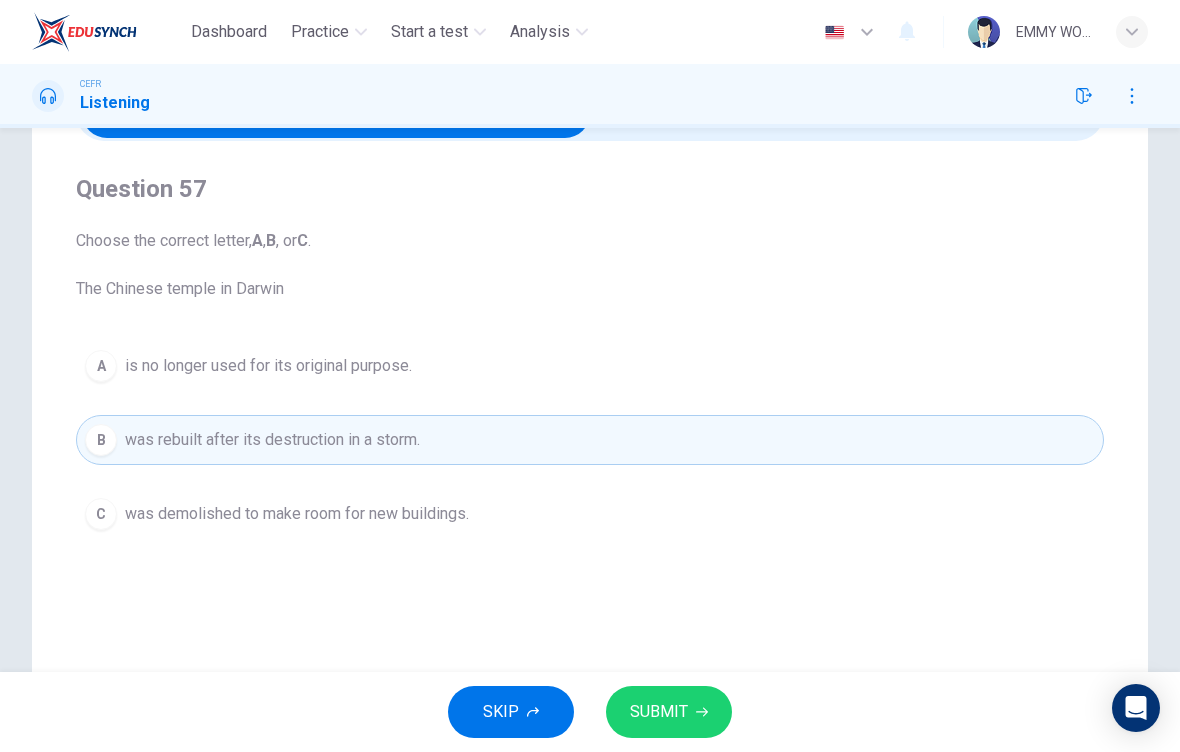 click on "SUBMIT" at bounding box center [659, 712] 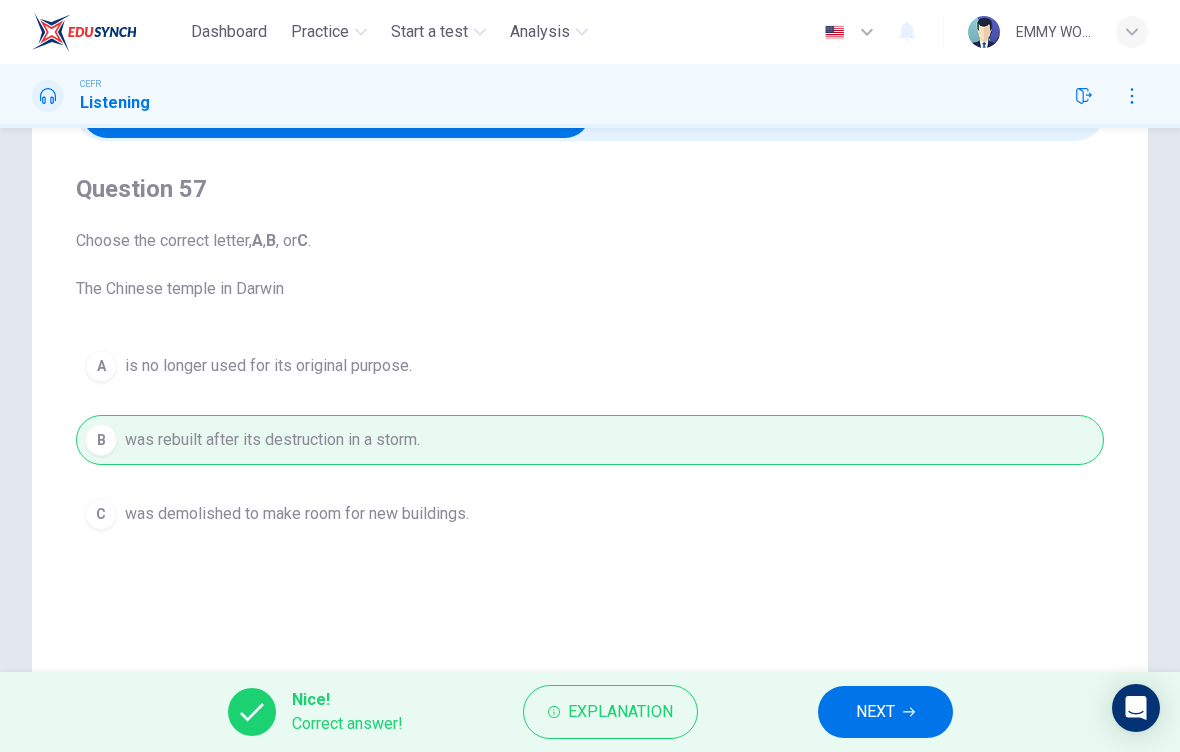 click on "NEXT" at bounding box center (875, 712) 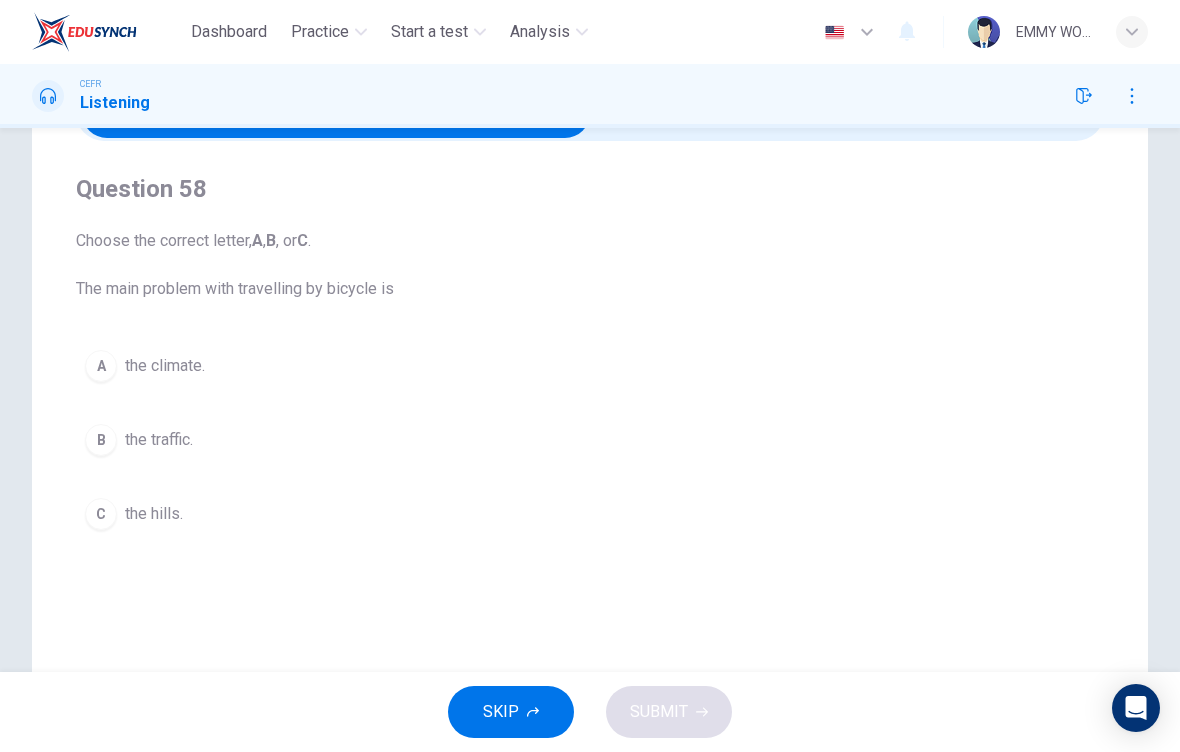 click on "the traffic." at bounding box center (165, 366) 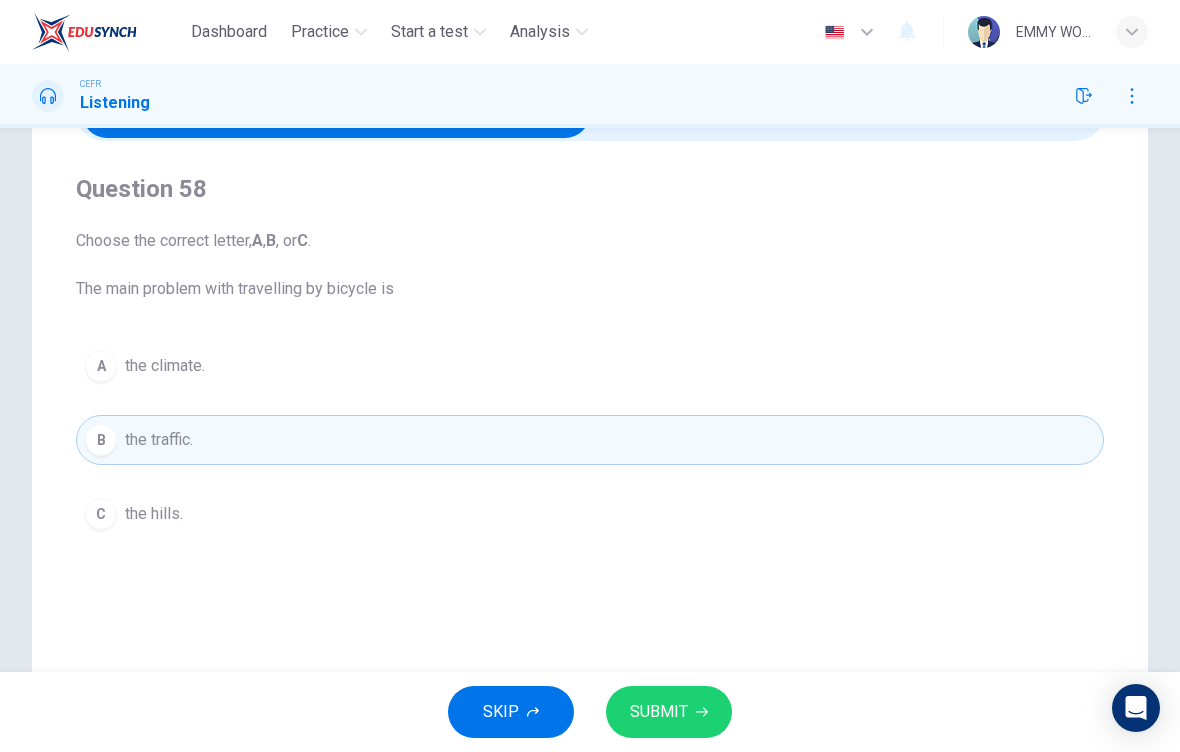 click on "SUBMIT" at bounding box center (659, 712) 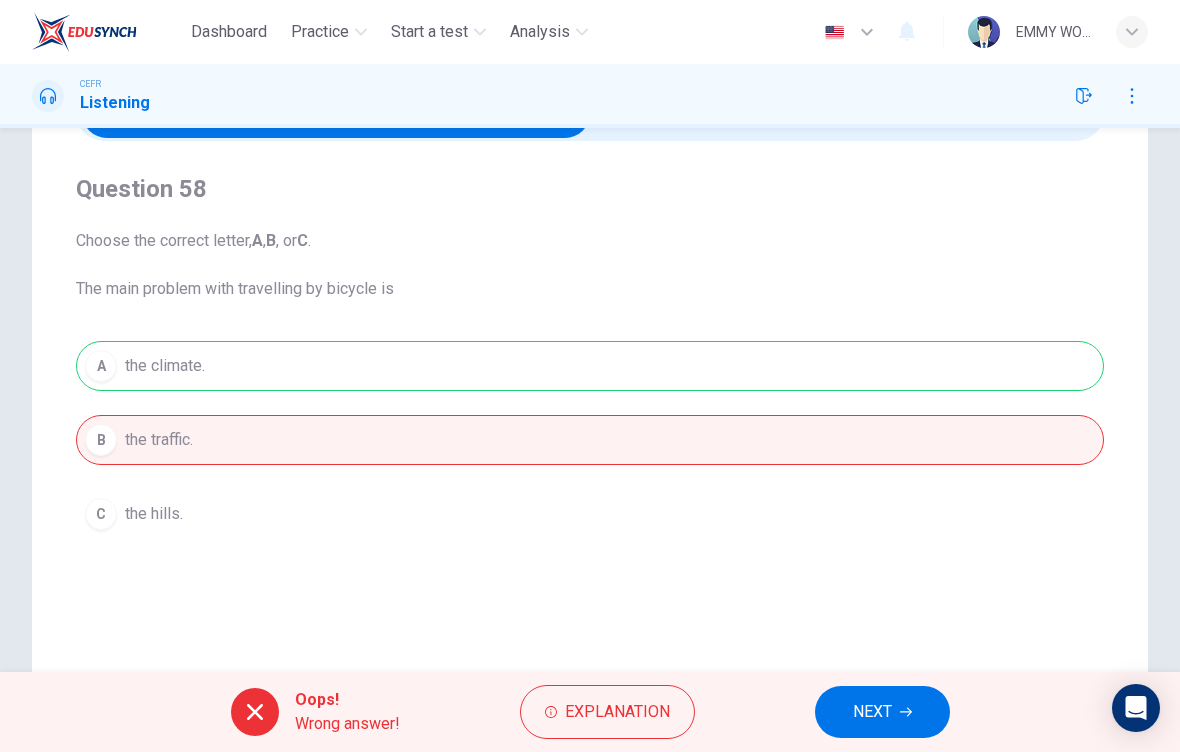click on "NEXT" at bounding box center (882, 712) 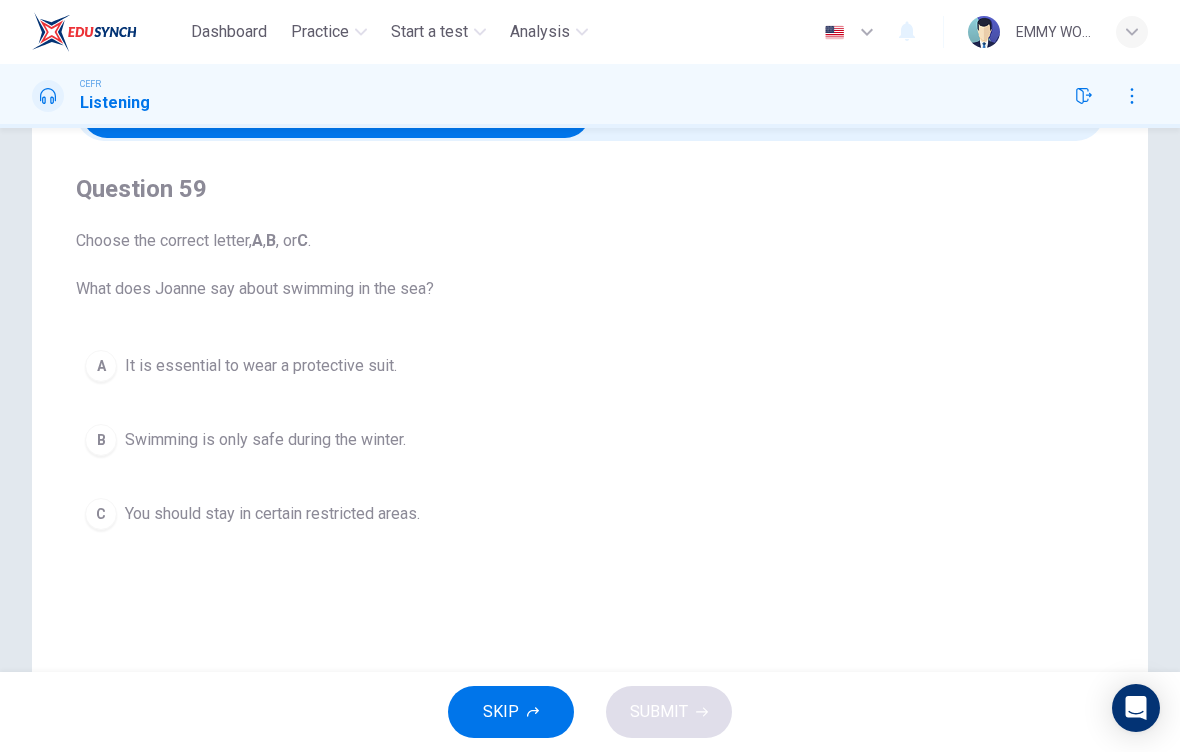 click on "It is essential to wear a protective suit." at bounding box center [261, 366] 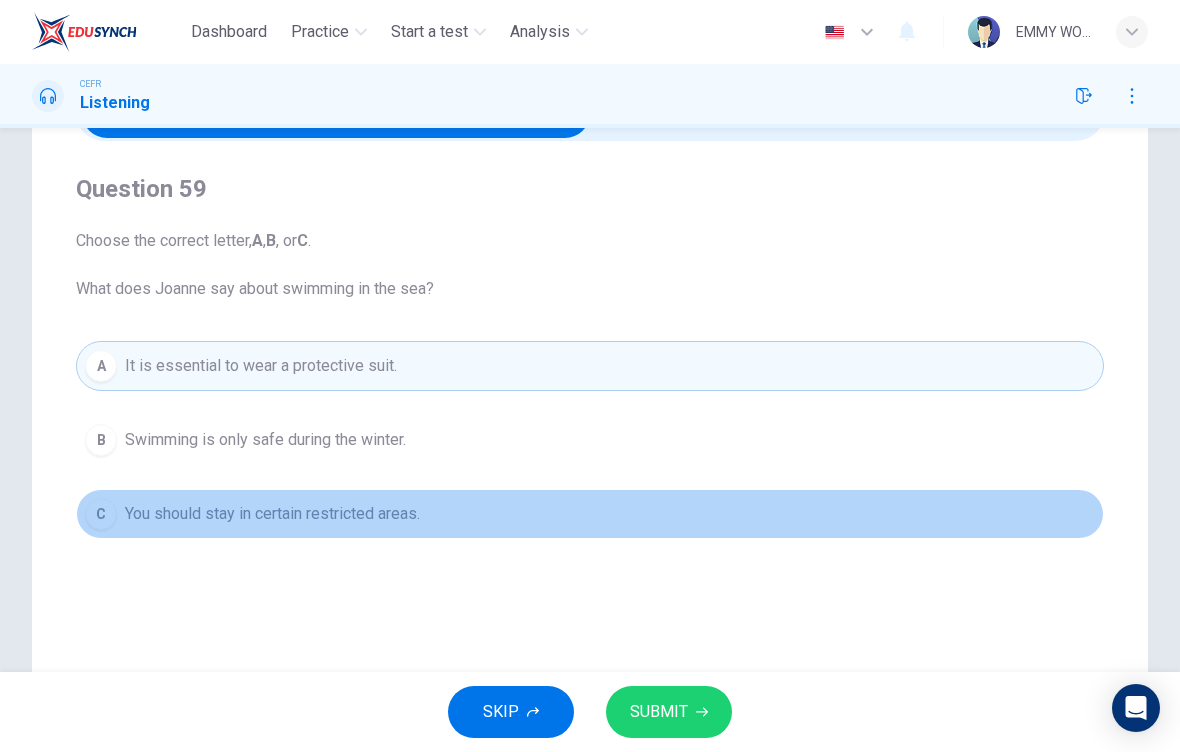 click on "C You should stay in certain restricted areas." at bounding box center (590, 514) 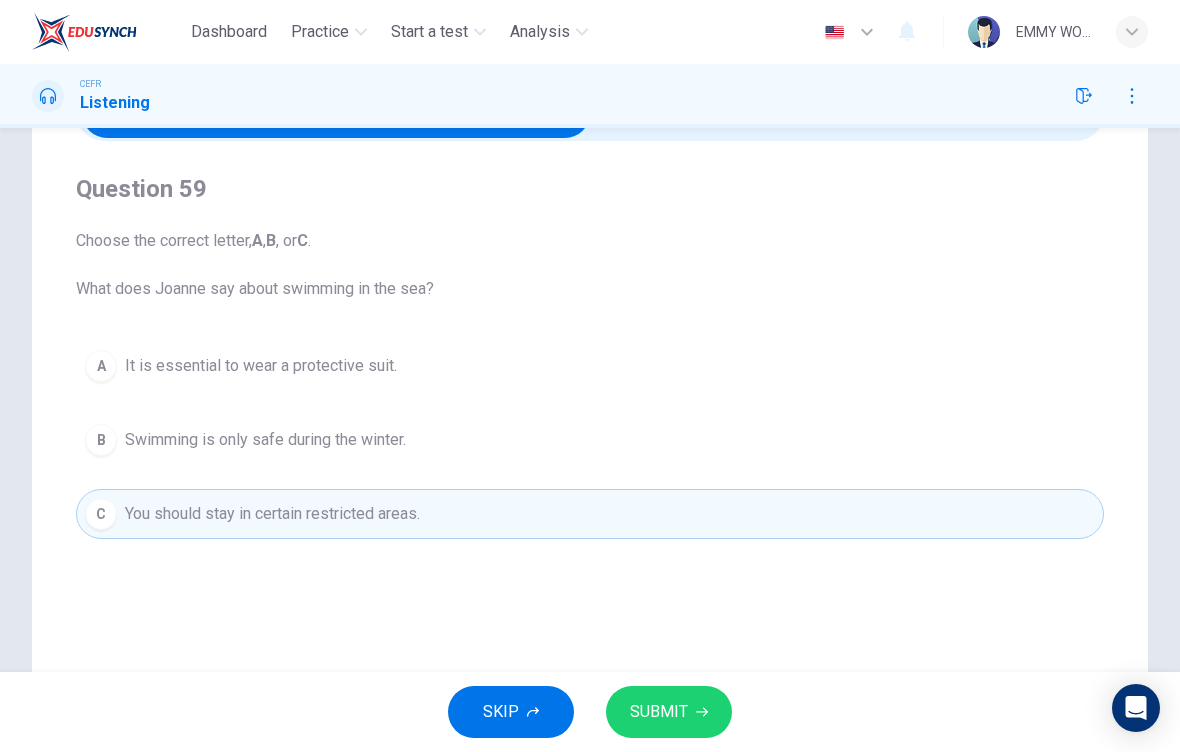 click on "SUBMIT" at bounding box center (669, 712) 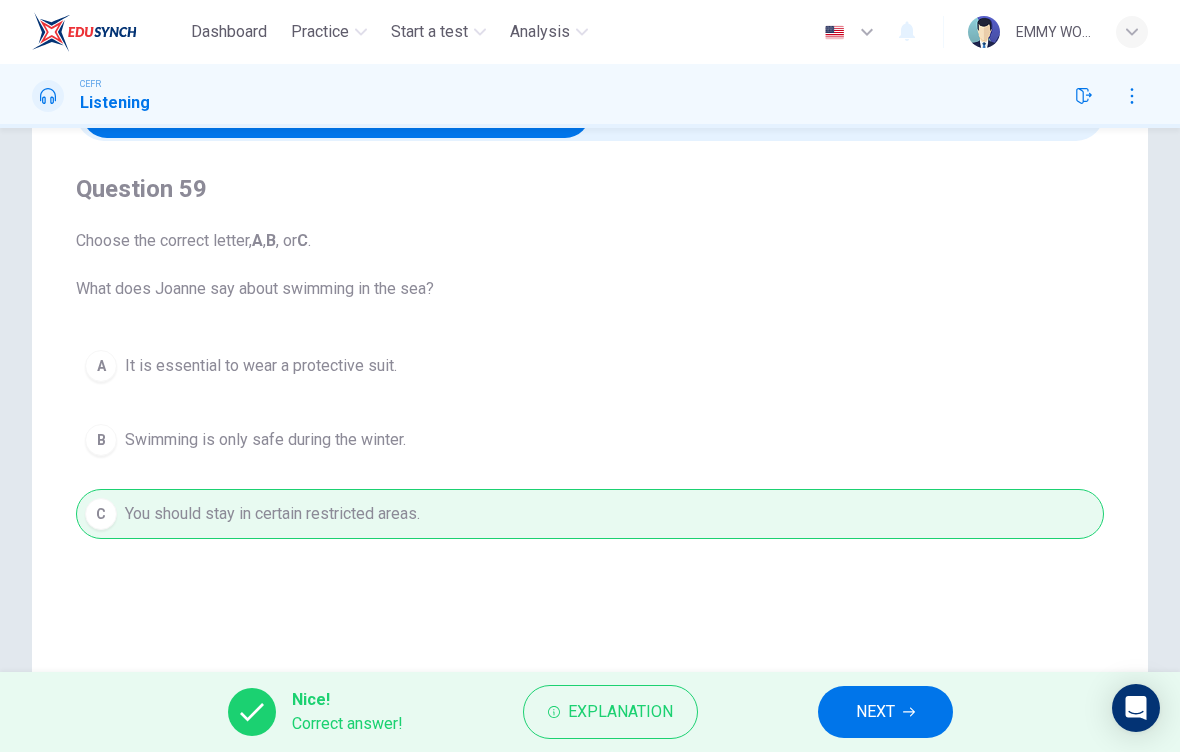 click on "NEXT" at bounding box center [875, 712] 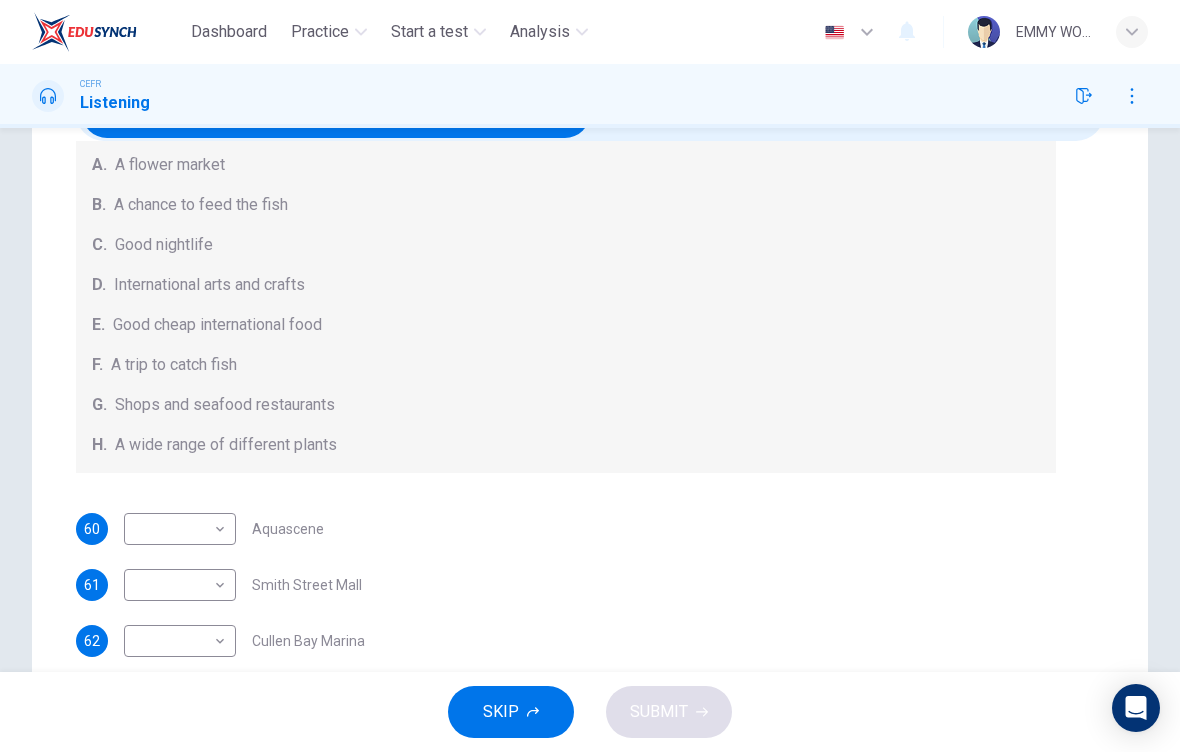 scroll, scrollTop: 220, scrollLeft: 0, axis: vertical 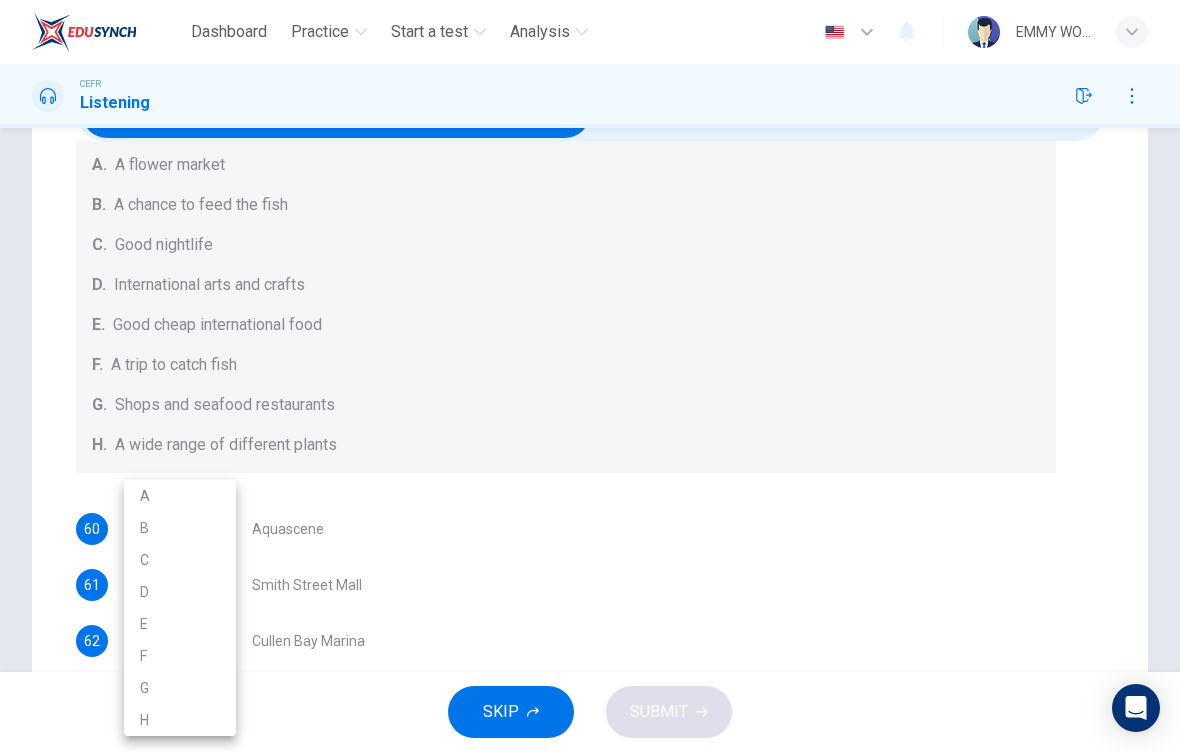 click on "F" at bounding box center (180, 656) 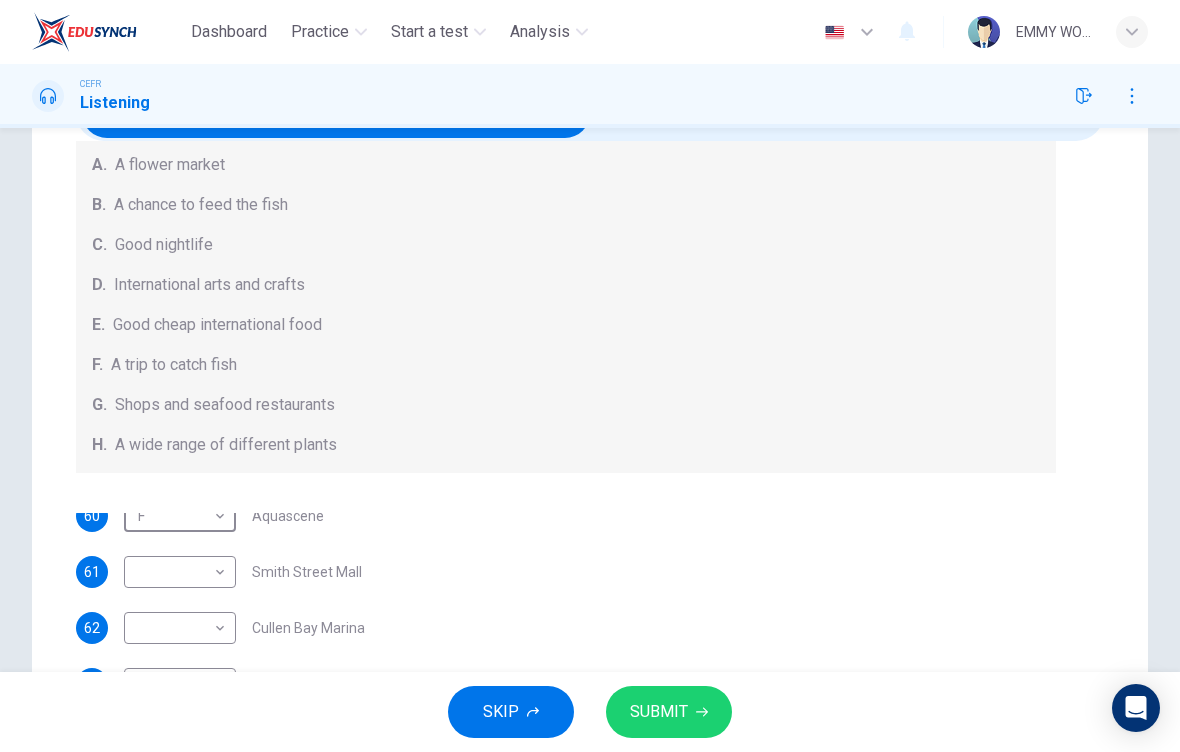 scroll, scrollTop: 13, scrollLeft: 0, axis: vertical 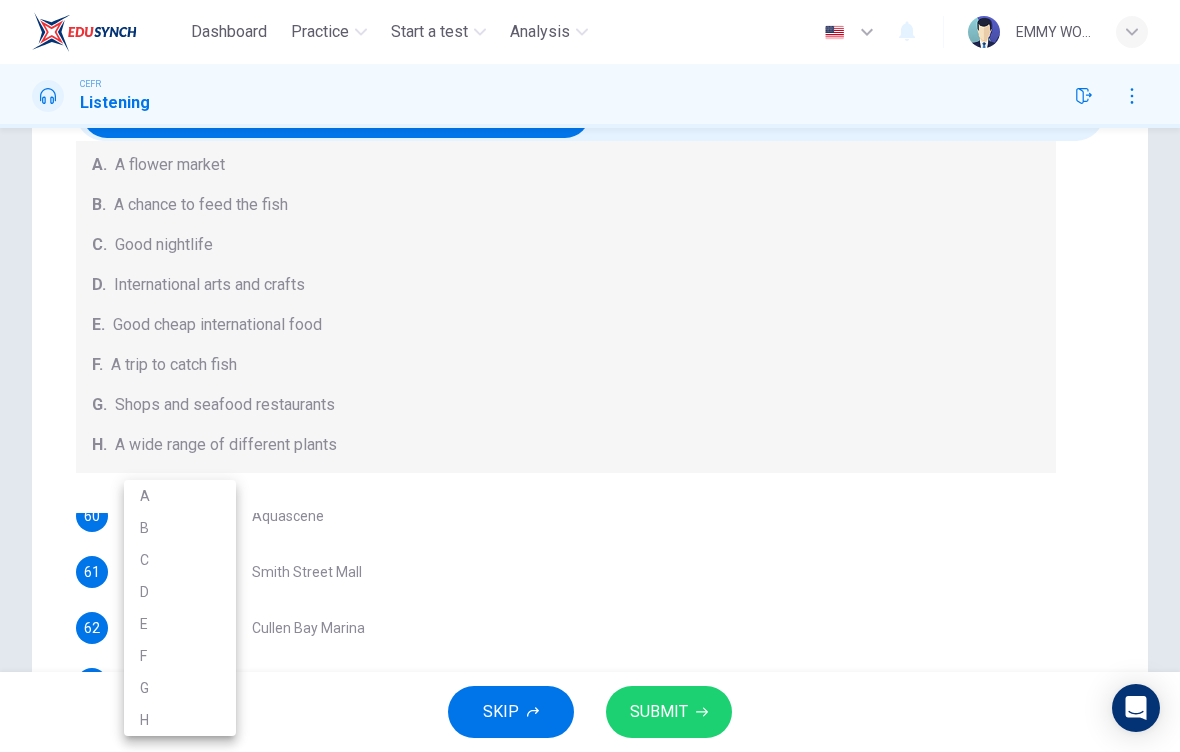 click on "E" at bounding box center [180, 624] 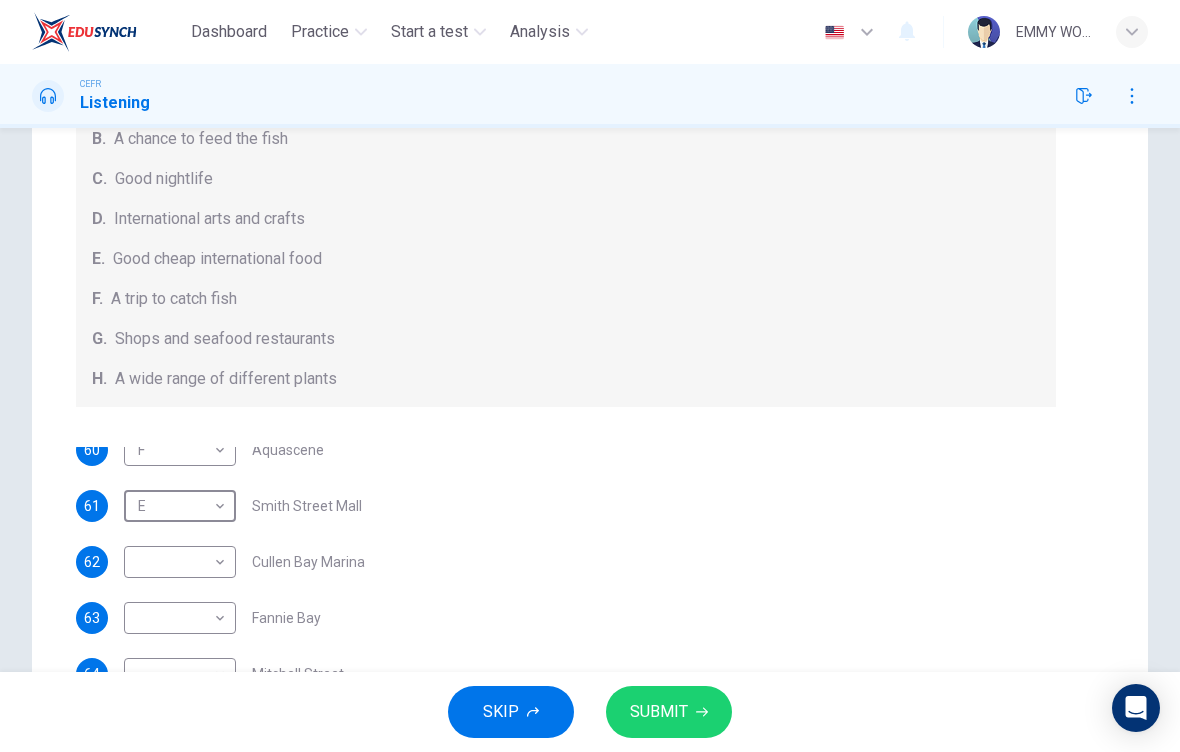 click on "Cullen Bay Marina" at bounding box center [288, 450] 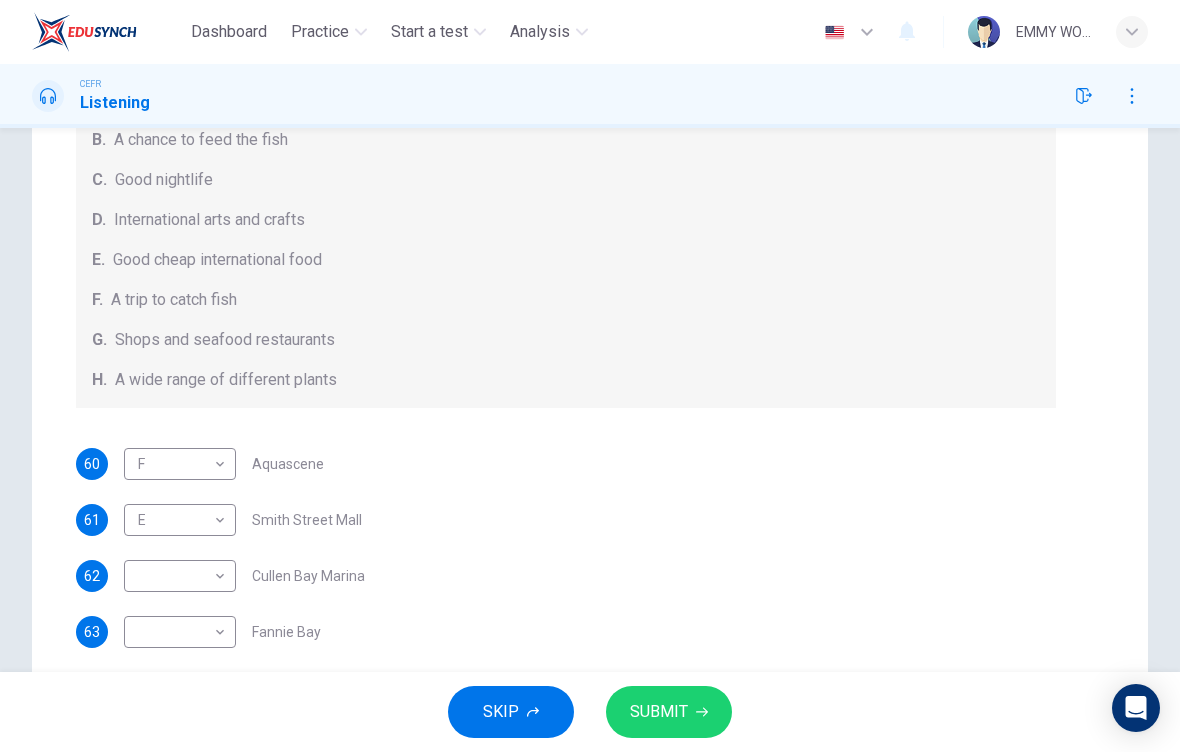 scroll, scrollTop: 0, scrollLeft: 0, axis: both 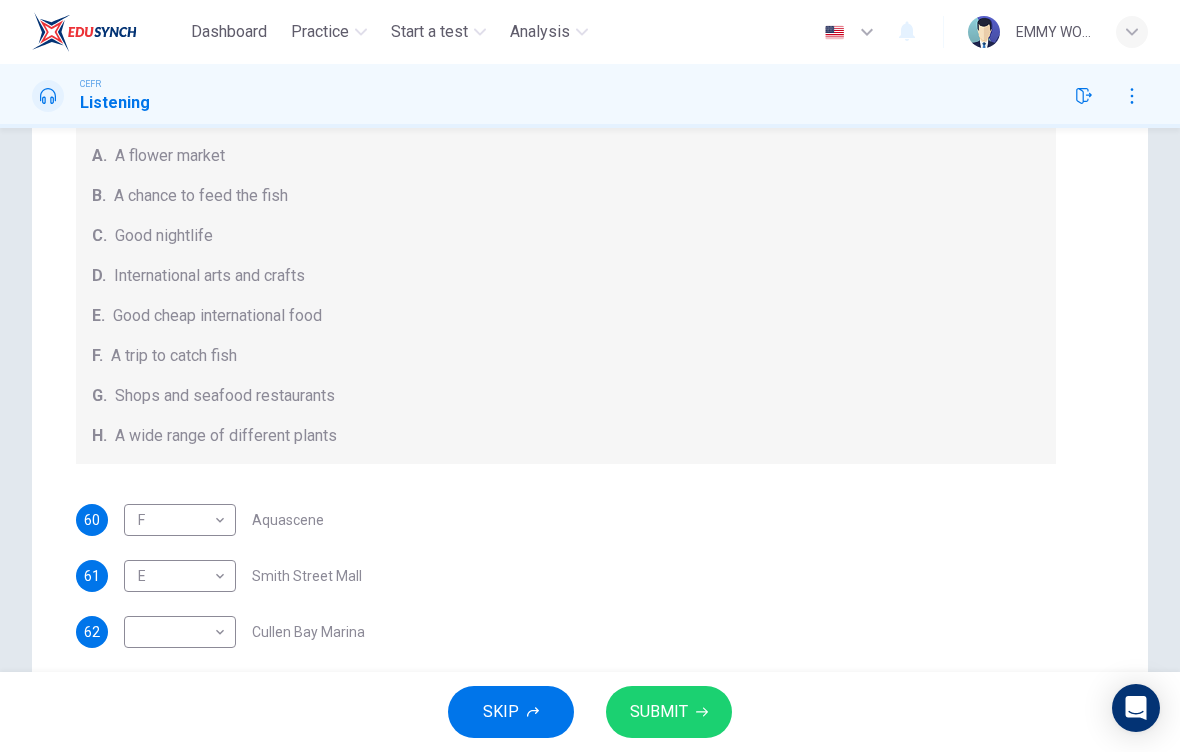 click on "Dashboard Practice Start a test Analysis English en ​ EMMY WONG JECK MIING CEFR Listening Question Passage Questions 60 - 64 Choose your answers from the box and write the correct letter  A-H  next to the questions below.
What can you find at each of the places below? A. A flower market B. A chance to feed the fish C. Good nightlife D. International arts and crafts E. Good cheap international food F. A trip to catch fish G. Shops and seafood restaurants H. A wide range of different plants 60 F F ​ Aquascene 61 E E ​ Smith Street Mall 62 ​ ​ Cullen Bay Marina 63 ​ ​ Fannie Bay 64 ​ ​ Mitchell Street [CITY], [COUNTRY] 00m 43s SKIP SUBMIT EduSynch - Online Language Proficiency Testing
Dashboard Practice Start a test Analysis Notifications © Copyright  2025 Audio Timer 02:33:31 END SESSION" at bounding box center (590, 376) 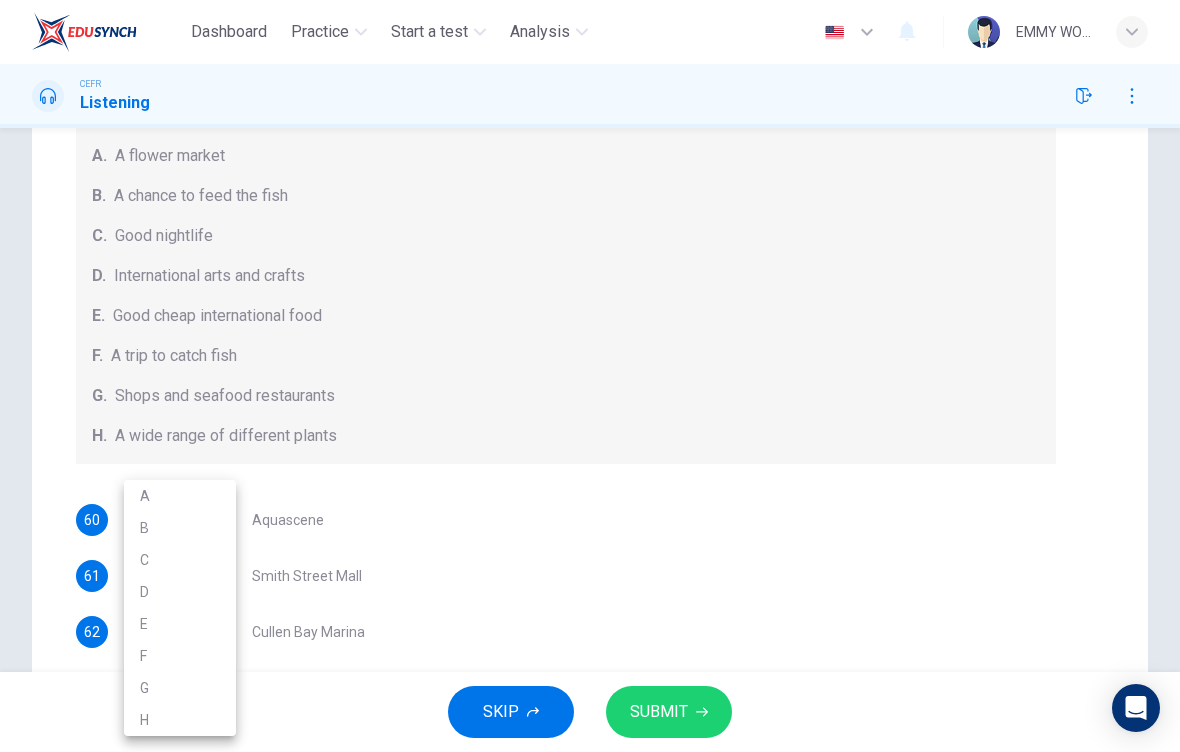 click on "G" at bounding box center (180, 688) 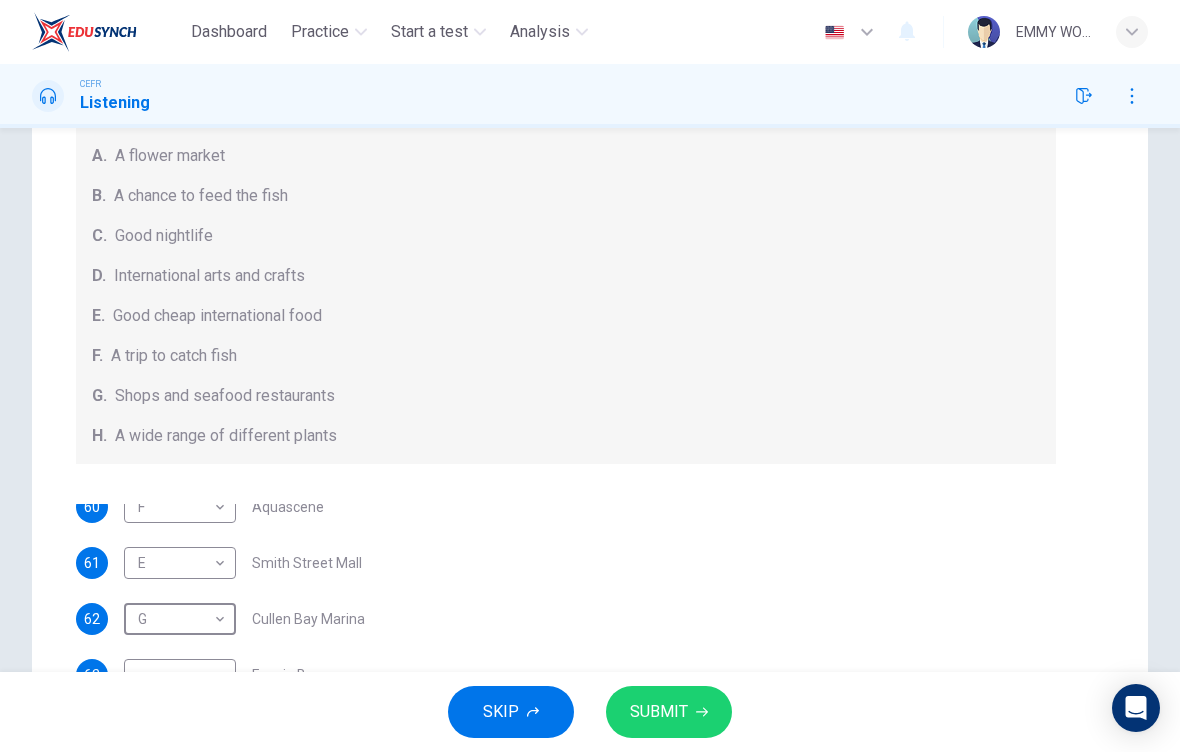 scroll, scrollTop: 13, scrollLeft: 0, axis: vertical 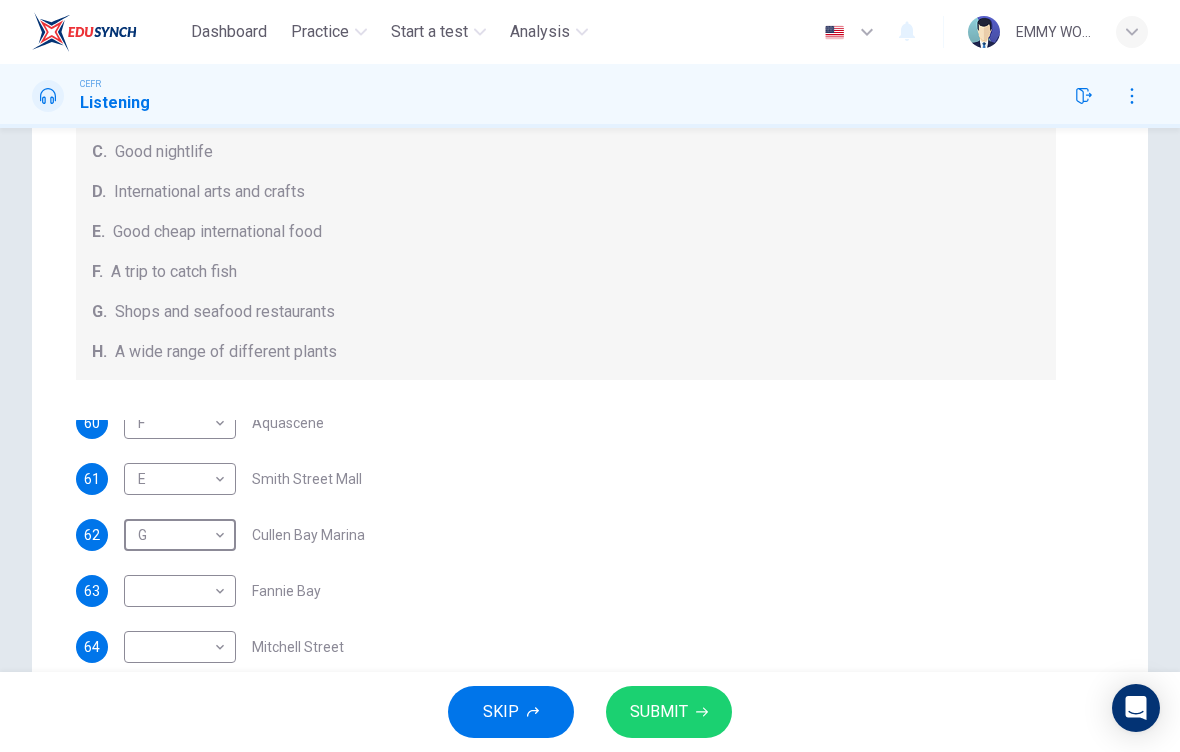 click on "Dashboard Practice Start a test Analysis English en ​ EMMY WONG JECK MIING CEFR Listening Question Passage Questions 60 - 64 Choose your answers from the box and write the correct letter  A-H  next to the questions below.
What can you find at each of the places below? A. A flower market B. A chance to feed the fish C. Good nightlife D. International arts and crafts E. Good cheap international food F. A trip to catch fish G. Shops and seafood restaurants H. A wide range of different plants 60 F F ​ Aquascene 61 E E ​ Smith Street Mall 62 G G ​ Cullen Bay Marina 63 ​ ​ Fannie Bay 64 ​ ​ Mitchell Street Darwin, Australia 00m 07s SKIP SUBMIT EduSynch - Online Language Proficiency Testing
Dashboard Practice Start a test Analysis Notifications © Copyright  2025 Audio Timer 02:34:07 END SESSION" at bounding box center (590, 376) 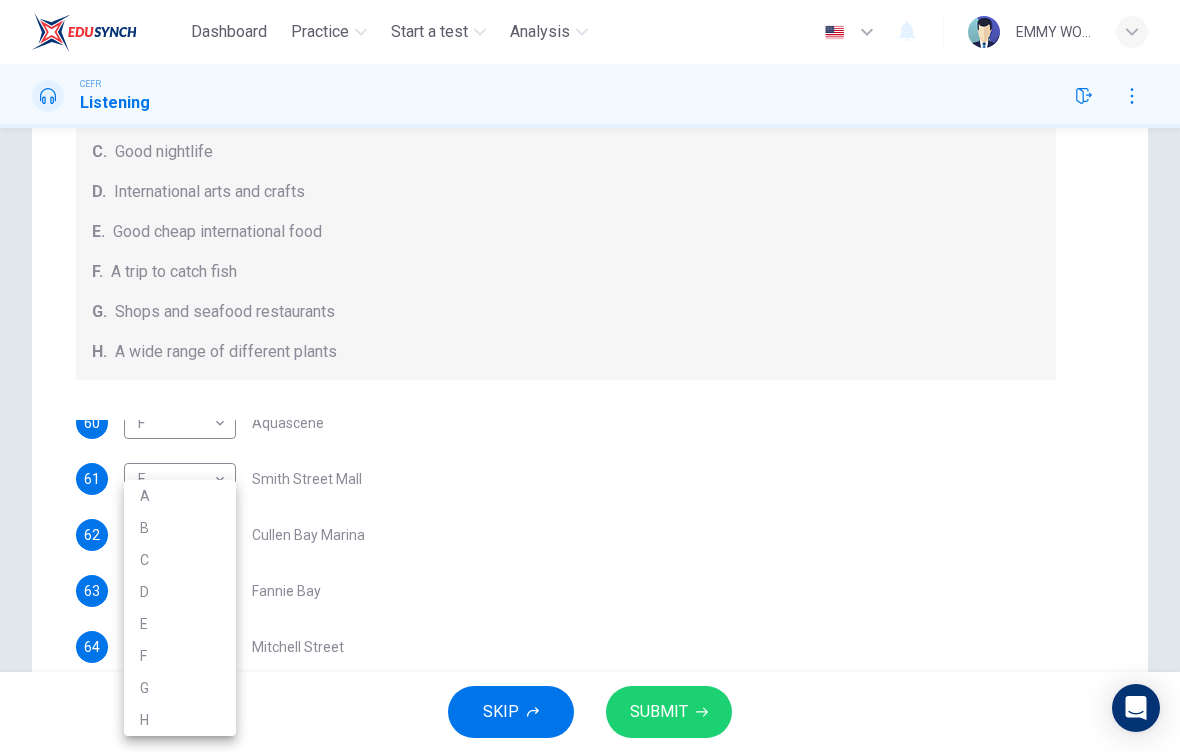 click on "C" at bounding box center (180, 560) 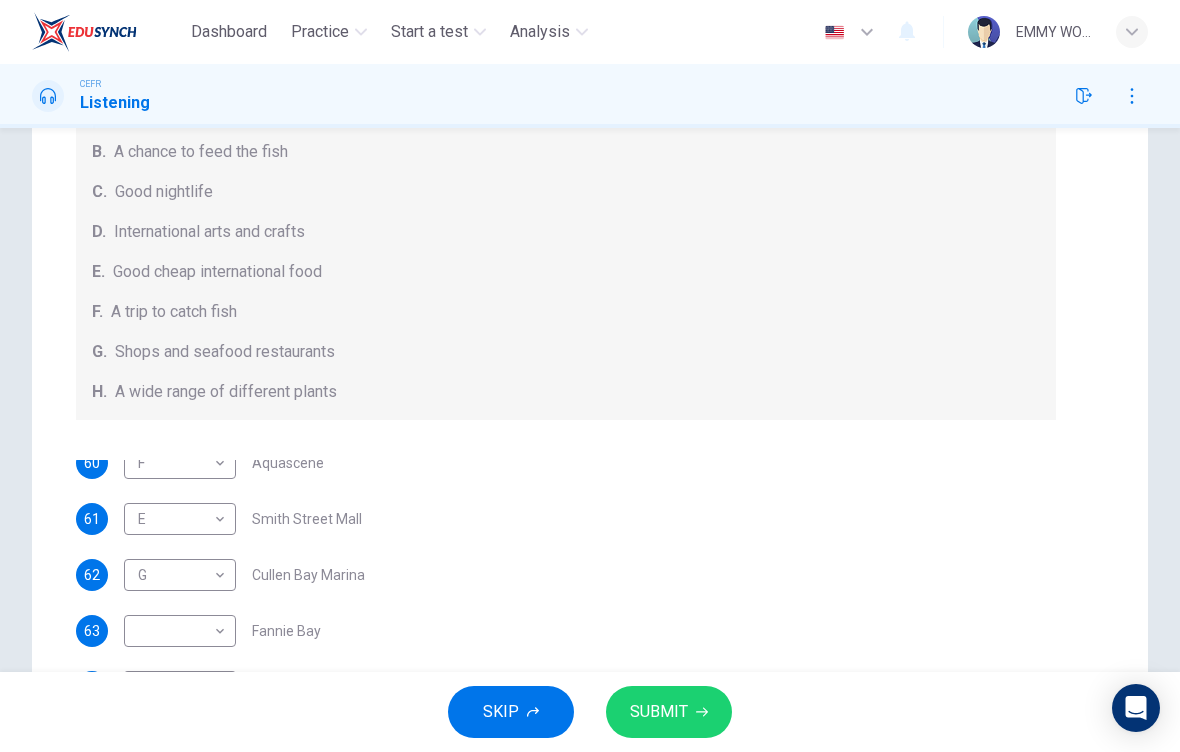 scroll, scrollTop: 180, scrollLeft: 0, axis: vertical 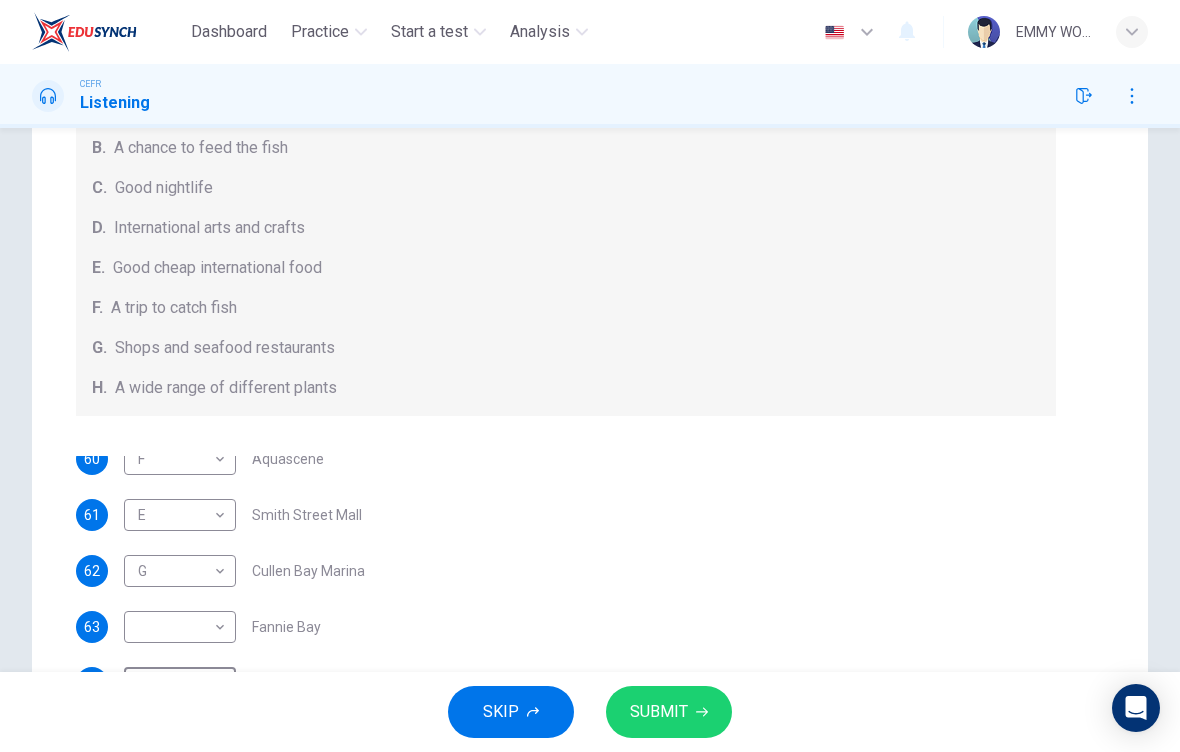 click on "Dashboard Practice Start a test Analysis English en ​ EMMY WONG JECK MIING CEFR Listening Question Passage Questions 60 - 64 Choose your answers from the box and write the correct letter  A-H  next to the questions below.
What can you find at each of the places below? A. A flower market B. A chance to feed the fish C. Good nightlife D. International arts and crafts E. Good cheap international food F. A trip to catch fish G. Shops and seafood restaurants H. A wide range of different plants 60 F F ​ Aquascene 61 E E ​ Smith Street Mall 62 G G ​ Cullen Bay Marina 63 ​ ​ Fannie Bay 64 C C ​ Mitchell Street Darwin, Australia 00m 03s SKIP SUBMIT EduSynch - Online Language Proficiency Testing
Dashboard Practice Start a test Analysis Notifications © Copyright  2025 Audio Timer 02:34:11 END SESSION" at bounding box center (590, 376) 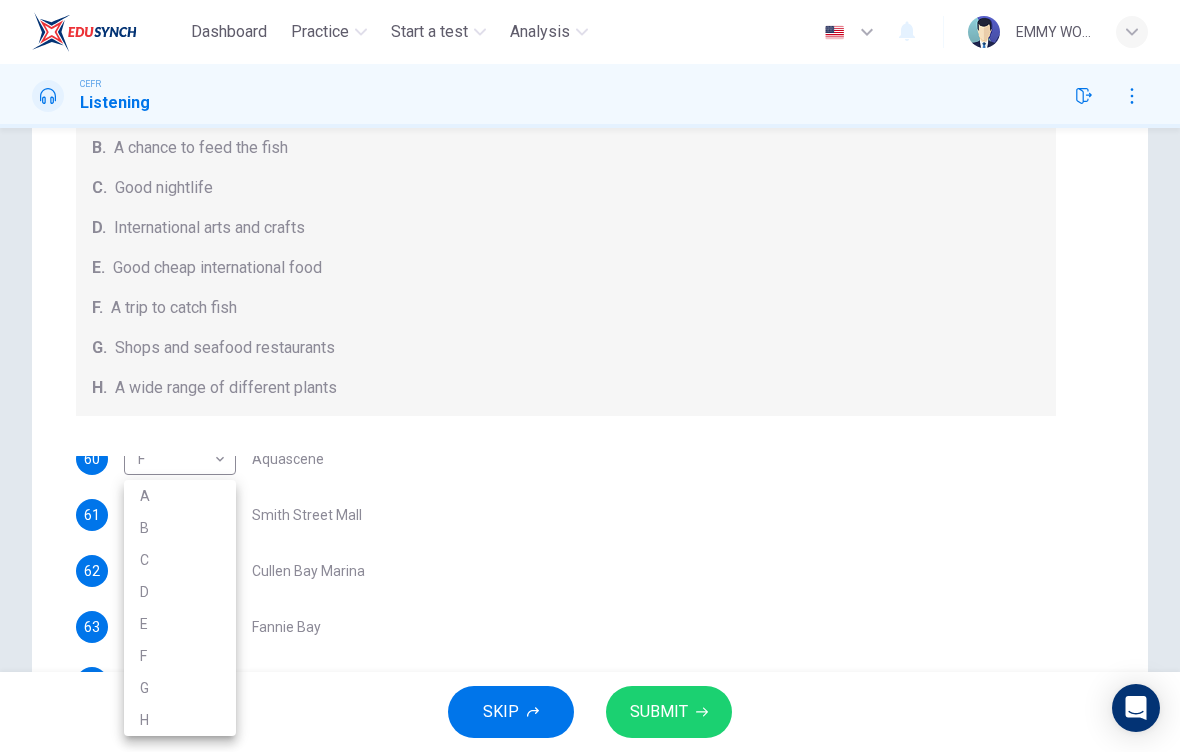 click on "H" at bounding box center (180, 720) 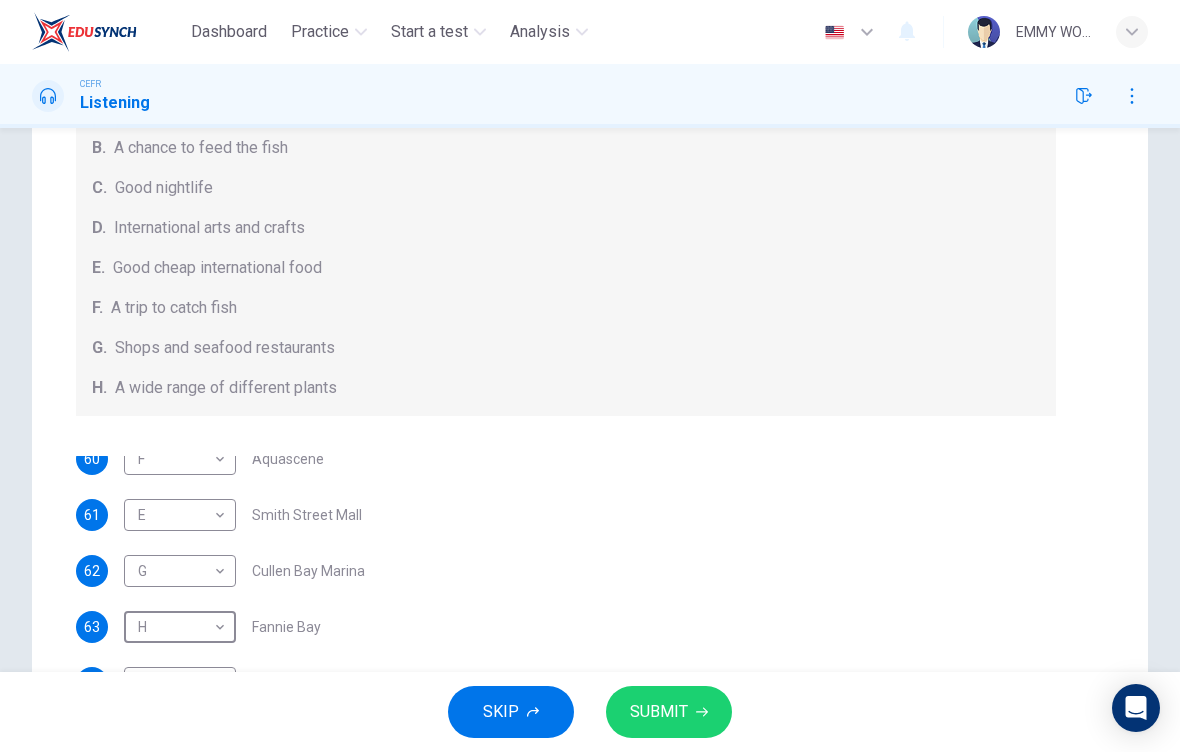 click on "SUBMIT" at bounding box center (669, 712) 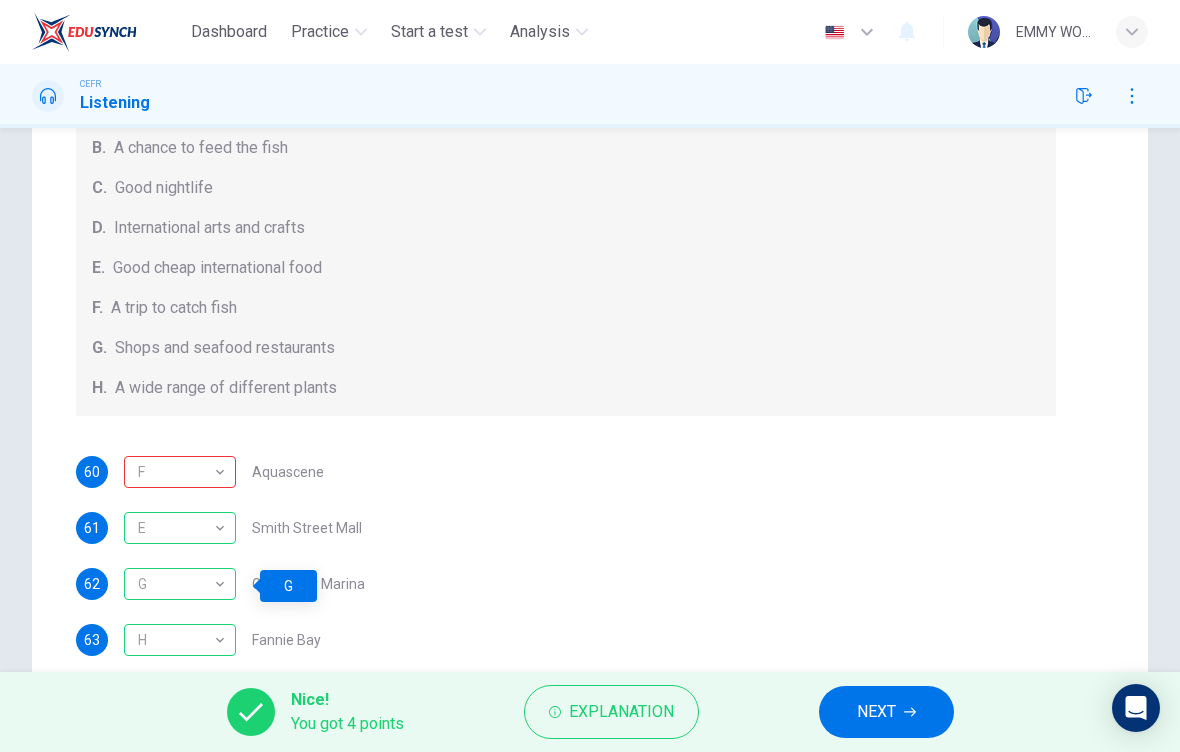 scroll, scrollTop: 0, scrollLeft: 0, axis: both 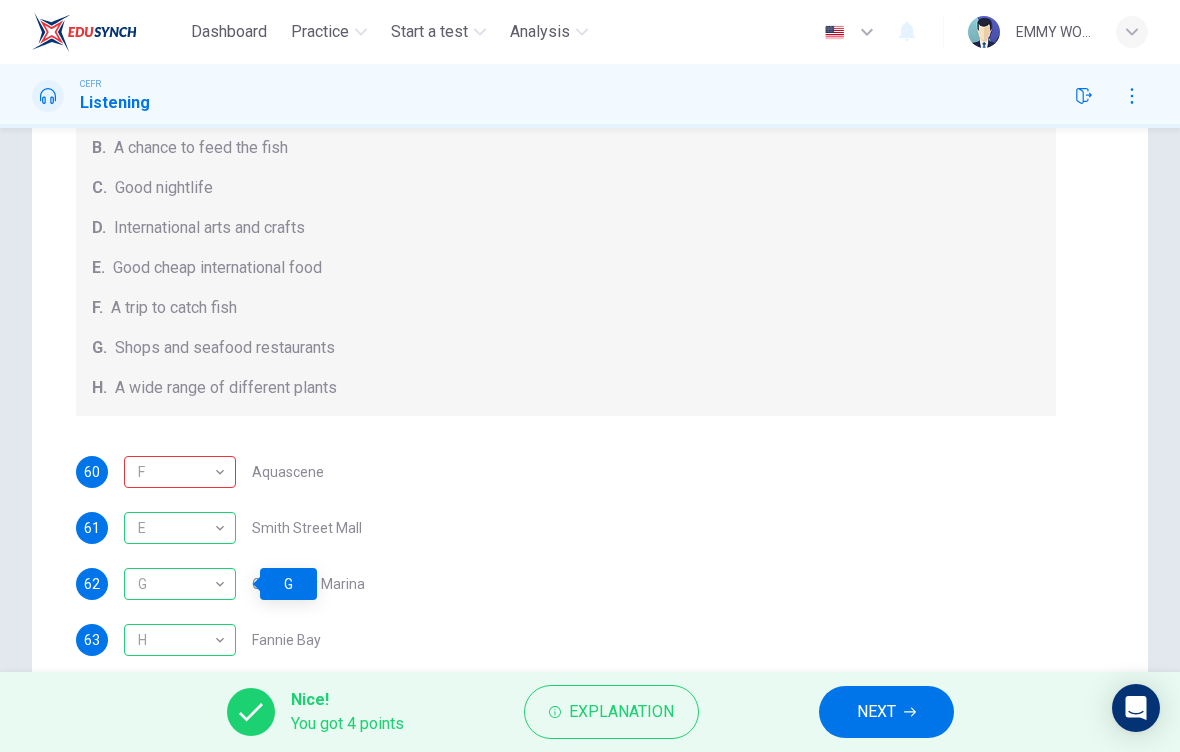 click on "Explanation" at bounding box center [621, 712] 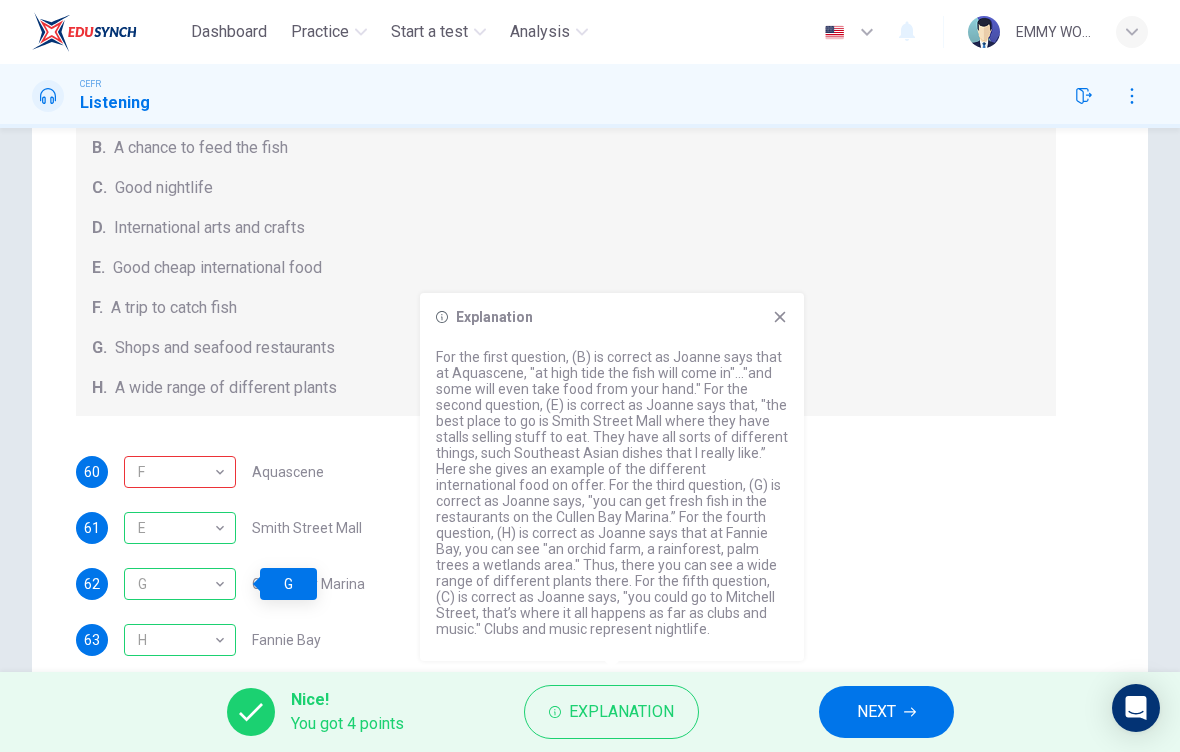 click on "Explanation For the first question, (B) is correct as Joanne says that at Aquascene, "at high tide the fish will come in"..."and some will even take food from your hand."
For the second question, (E) is correct as Joanne says that, "the best place to go is Smith Street Mall where they have stalls selling stuff to eat. They have all sorts of different things, such recent Asian dishes that I really like.” Here she gives an example of the different international food on offer.
For the third question, (G) is correct as Joanne says, "you can get fresh fish in the restaurants on the Cullen Bay Marina.”
For the fourth question, (H) is correct as Joanne says that at Fannie Bay, you can see "an orchid farm, a rainforest, palm trees a wetlands area." Thus, there you can see a wide range of different plants there.
For the fifth question, (C) is correct as Joanne says, "you could go to Mitchell Street, that’s where it all happens as far as clubs and music." Clubs and music represent nightlife." at bounding box center (612, 477) 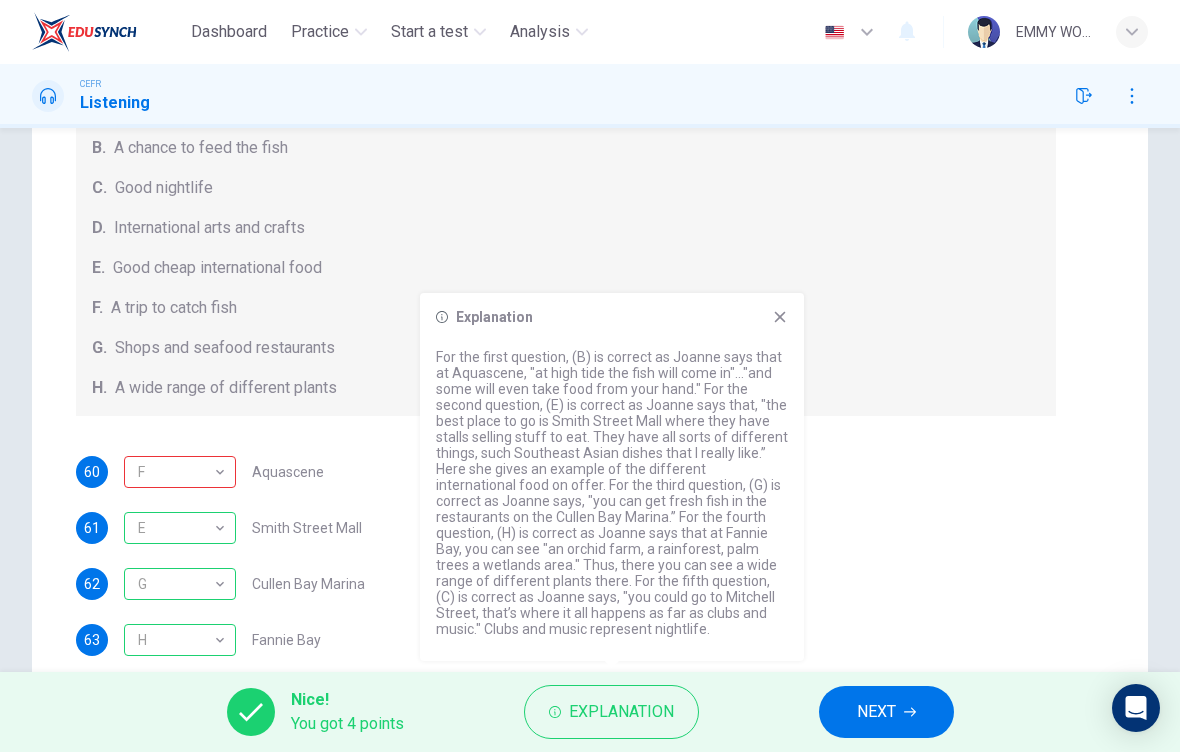 click at bounding box center [780, 317] 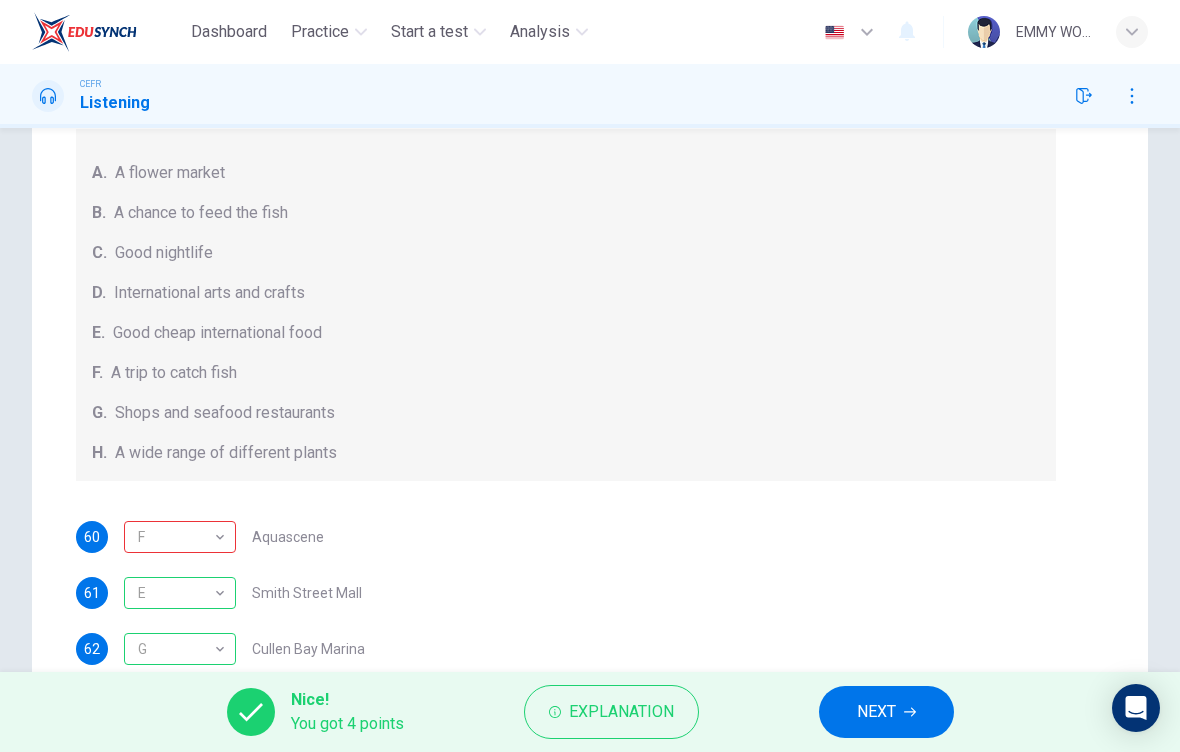 scroll, scrollTop: 116, scrollLeft: 0, axis: vertical 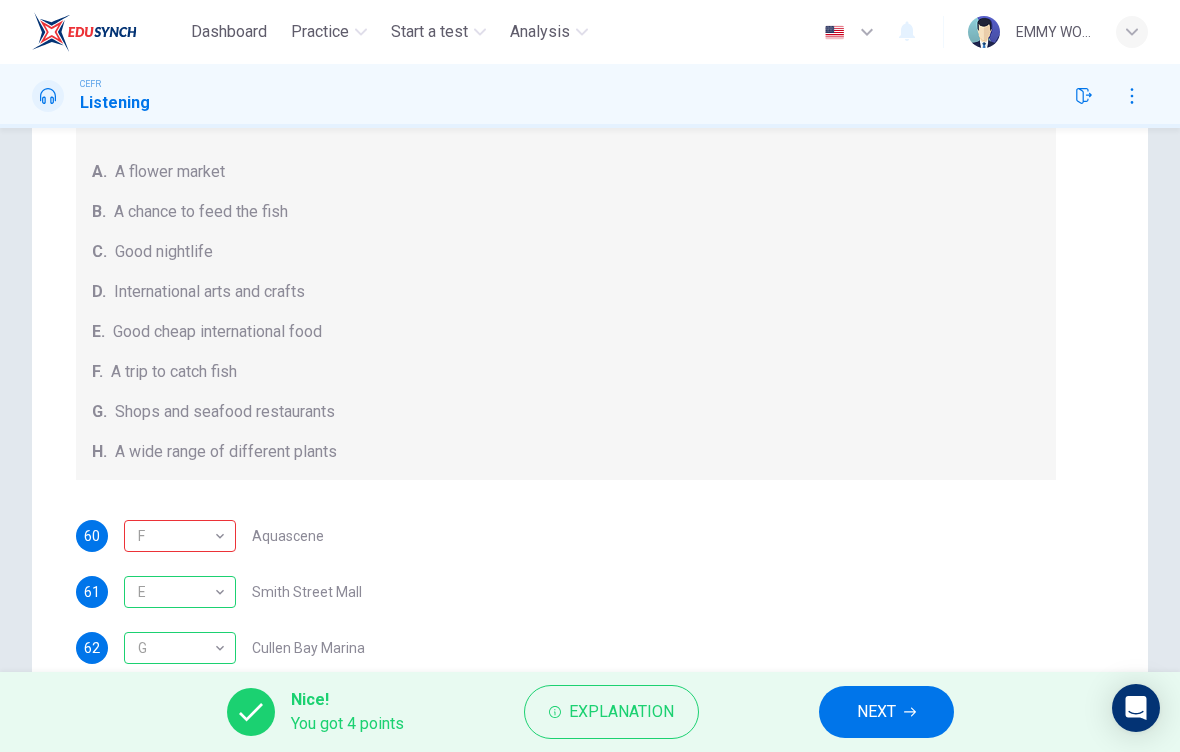 click on "NEXT" at bounding box center [876, 712] 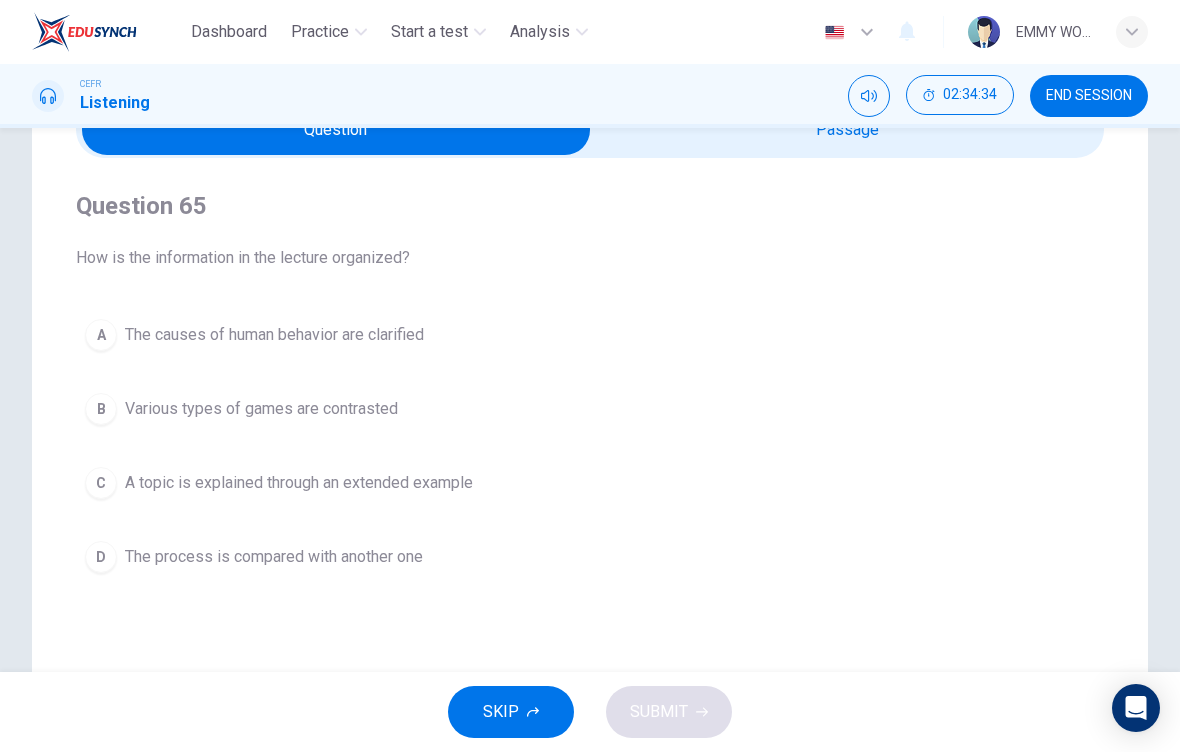 scroll, scrollTop: 112, scrollLeft: 0, axis: vertical 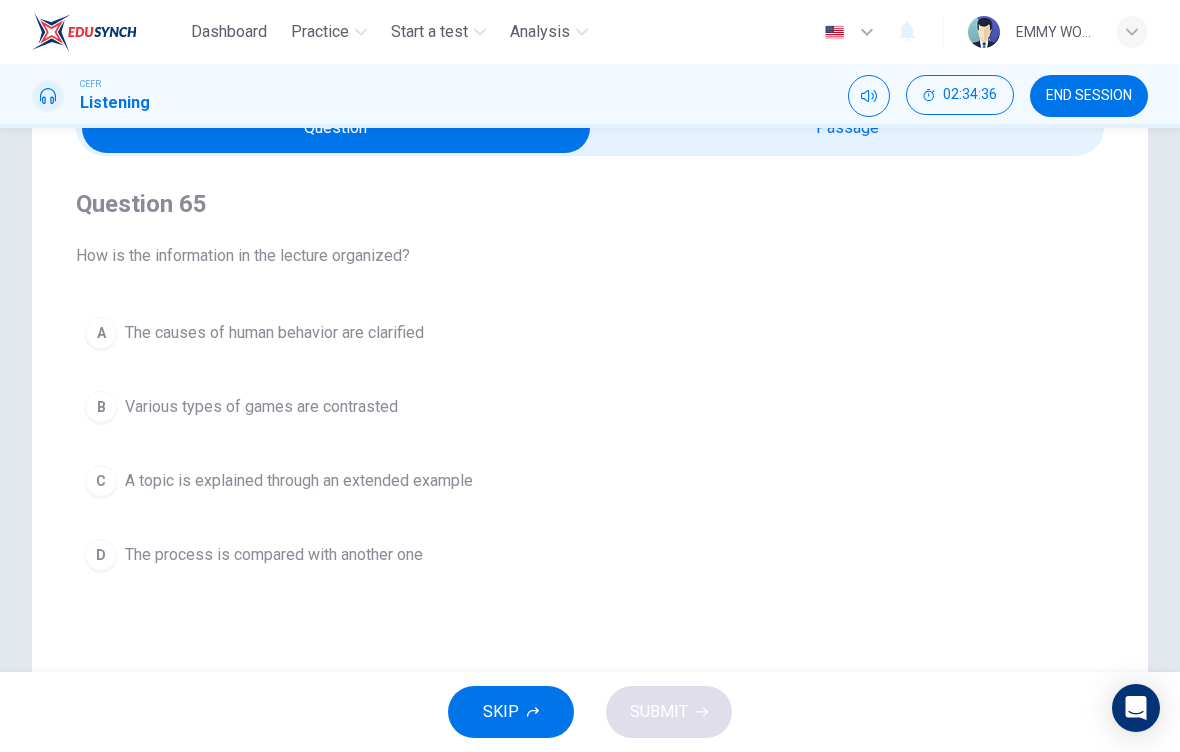 click at bounding box center (336, 128) 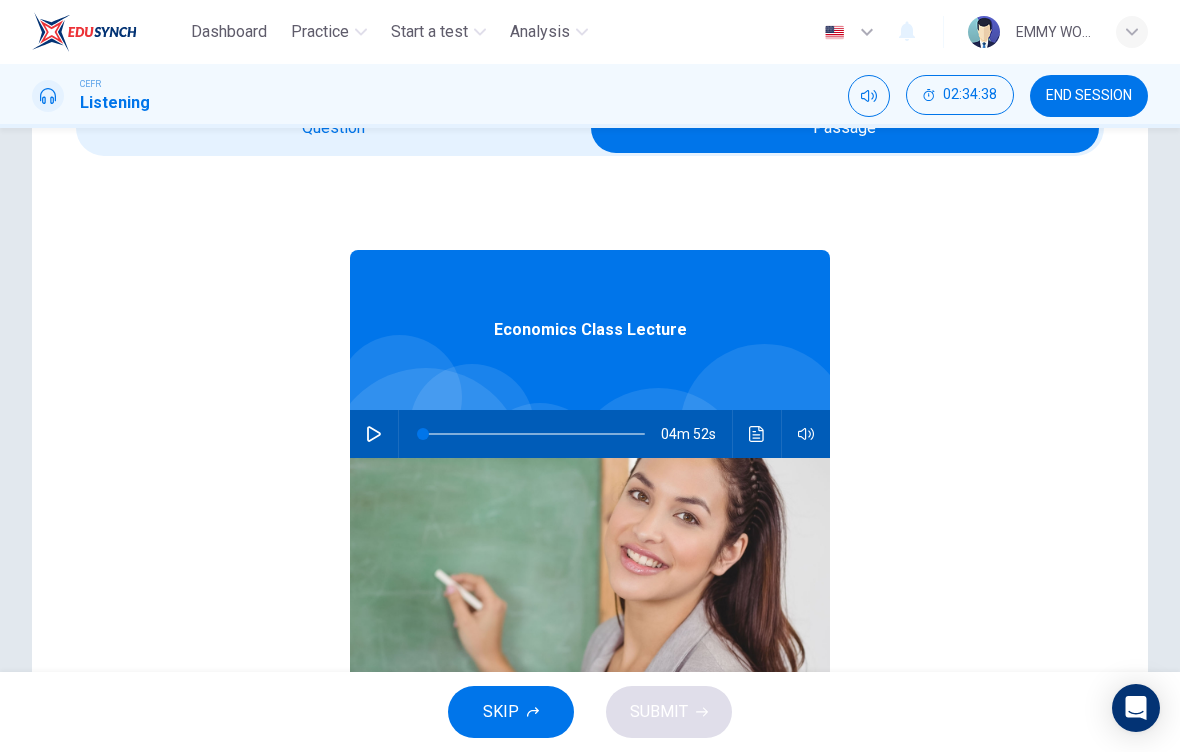 click at bounding box center (845, 128) 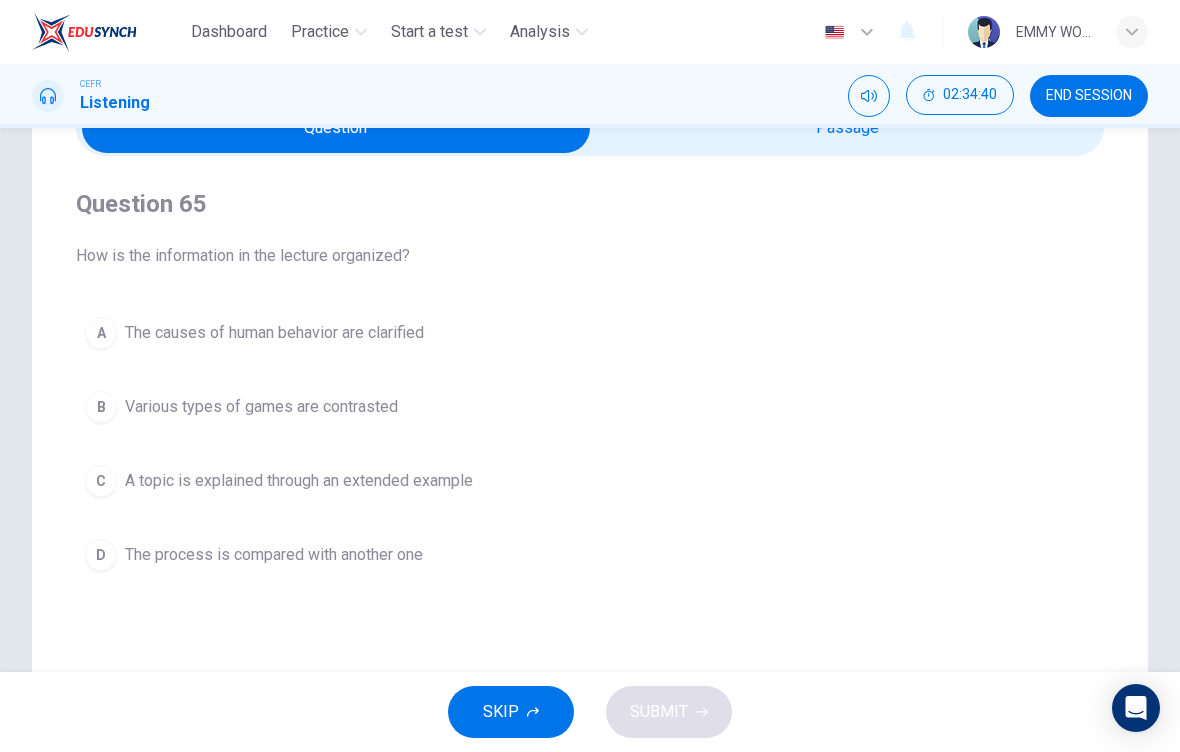 click at bounding box center [336, 128] 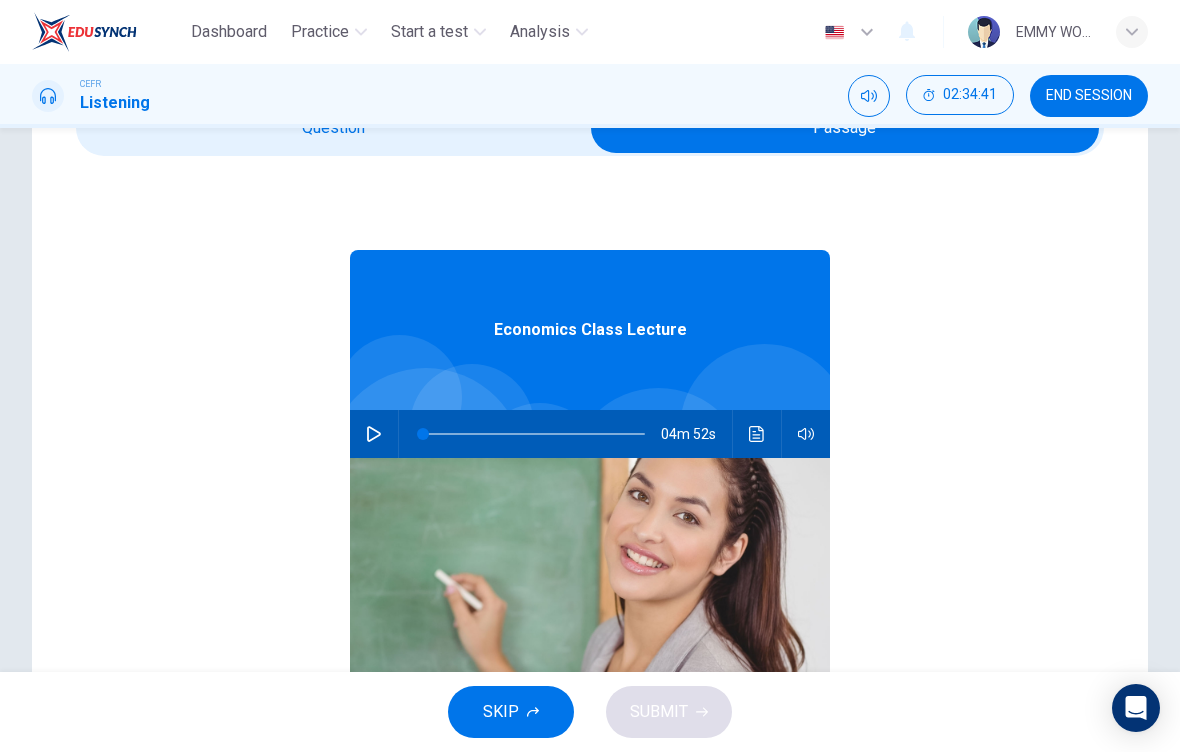 click at bounding box center [845, 128] 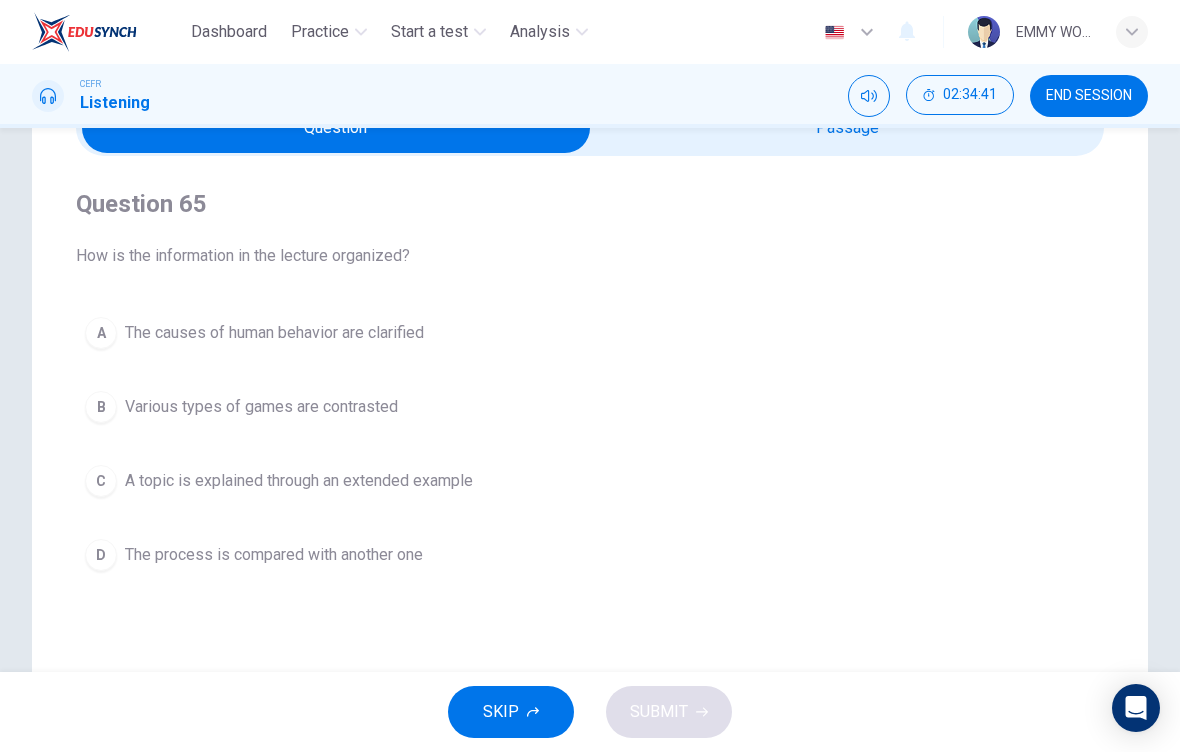 click at bounding box center (336, 128) 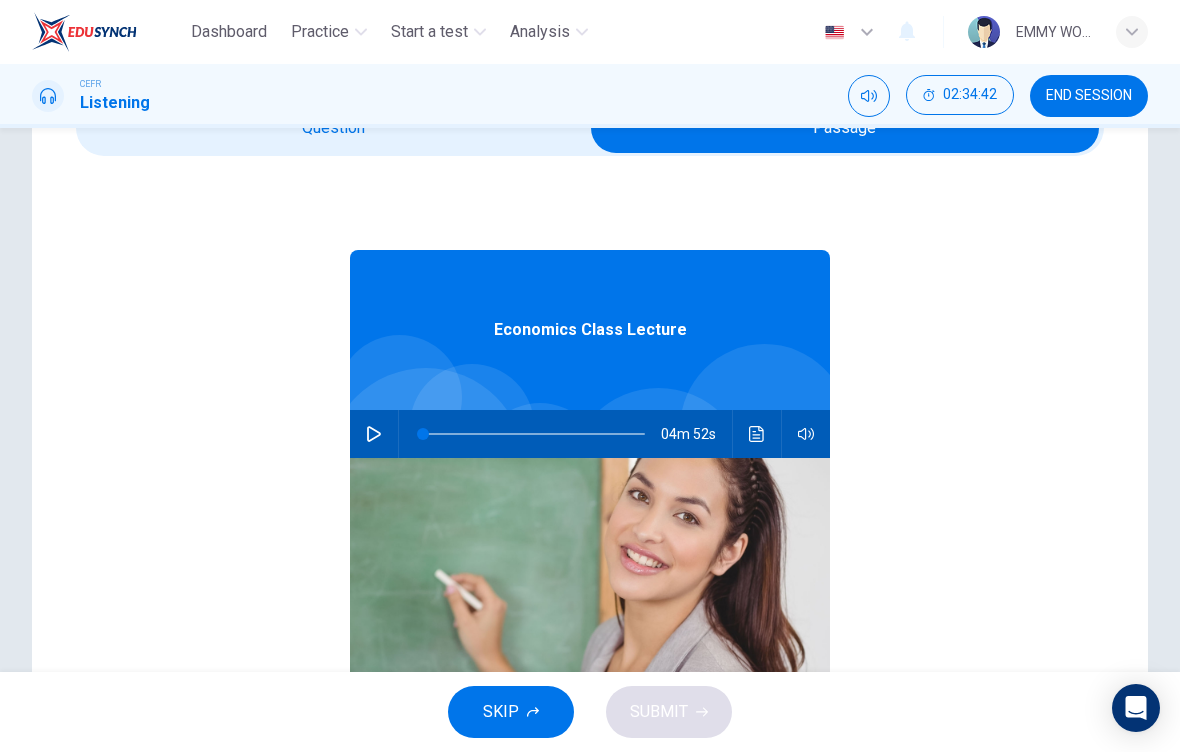 click at bounding box center [845, 128] 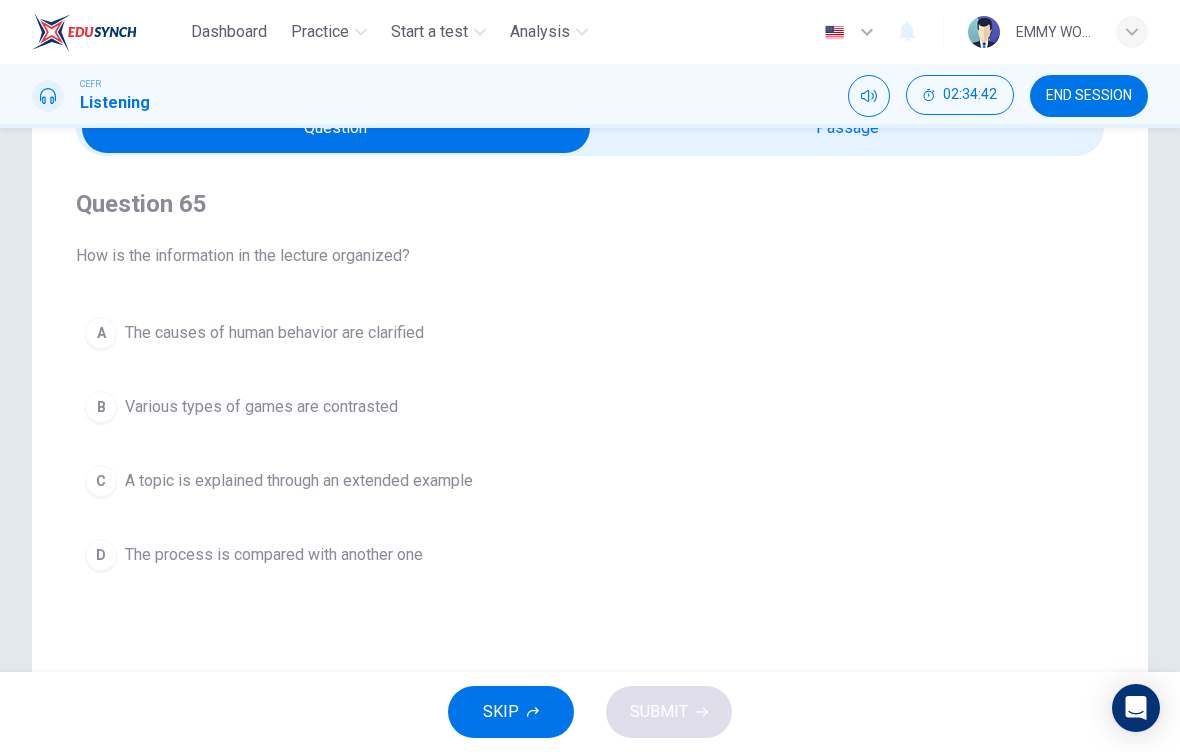 click at bounding box center (336, 128) 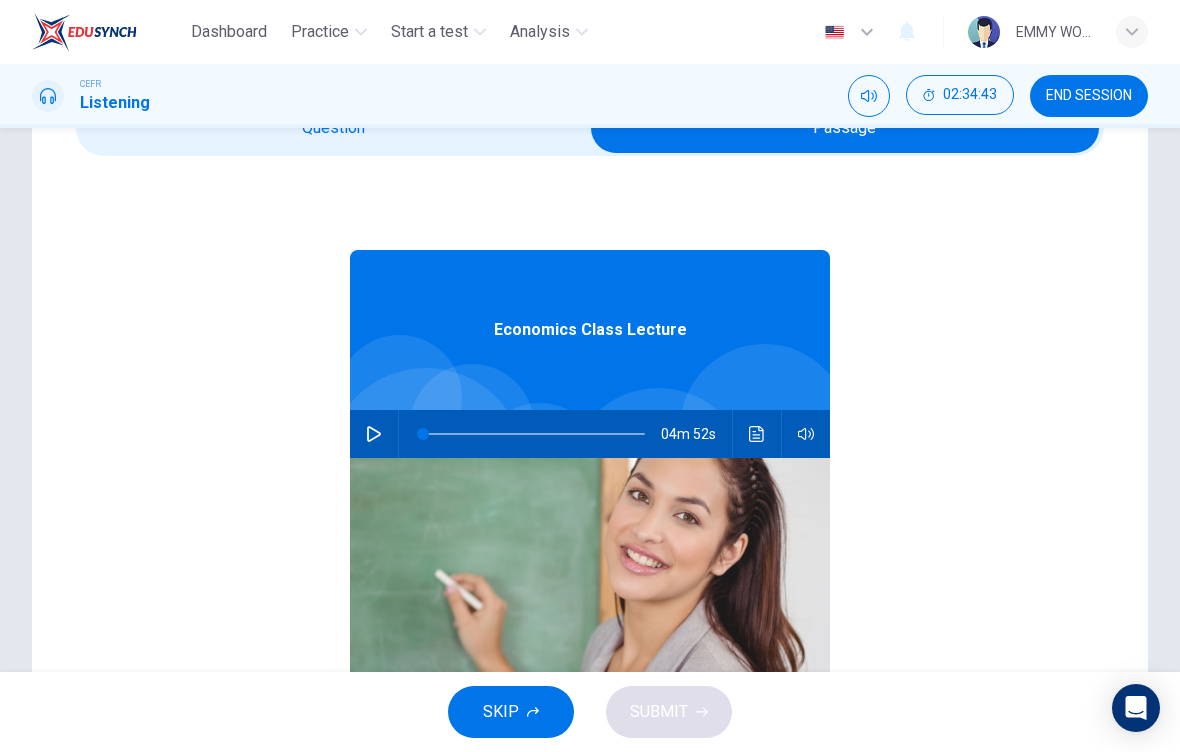 click at bounding box center (845, 128) 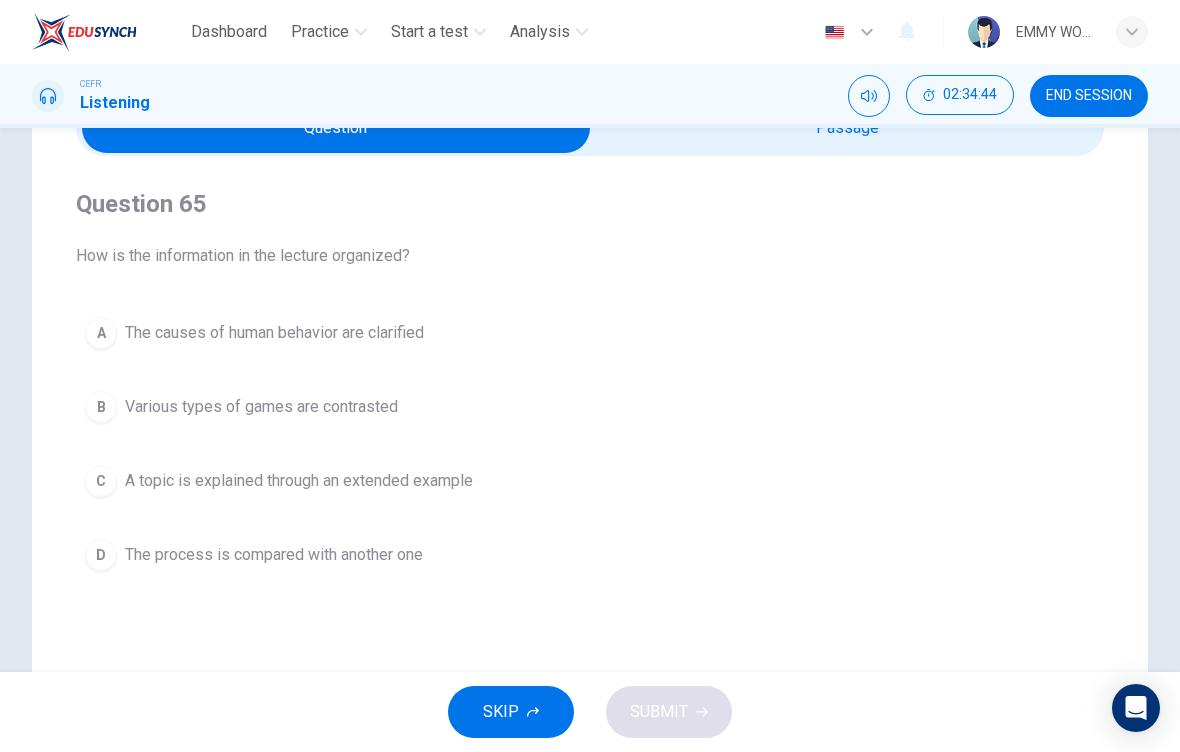click at bounding box center (336, 128) 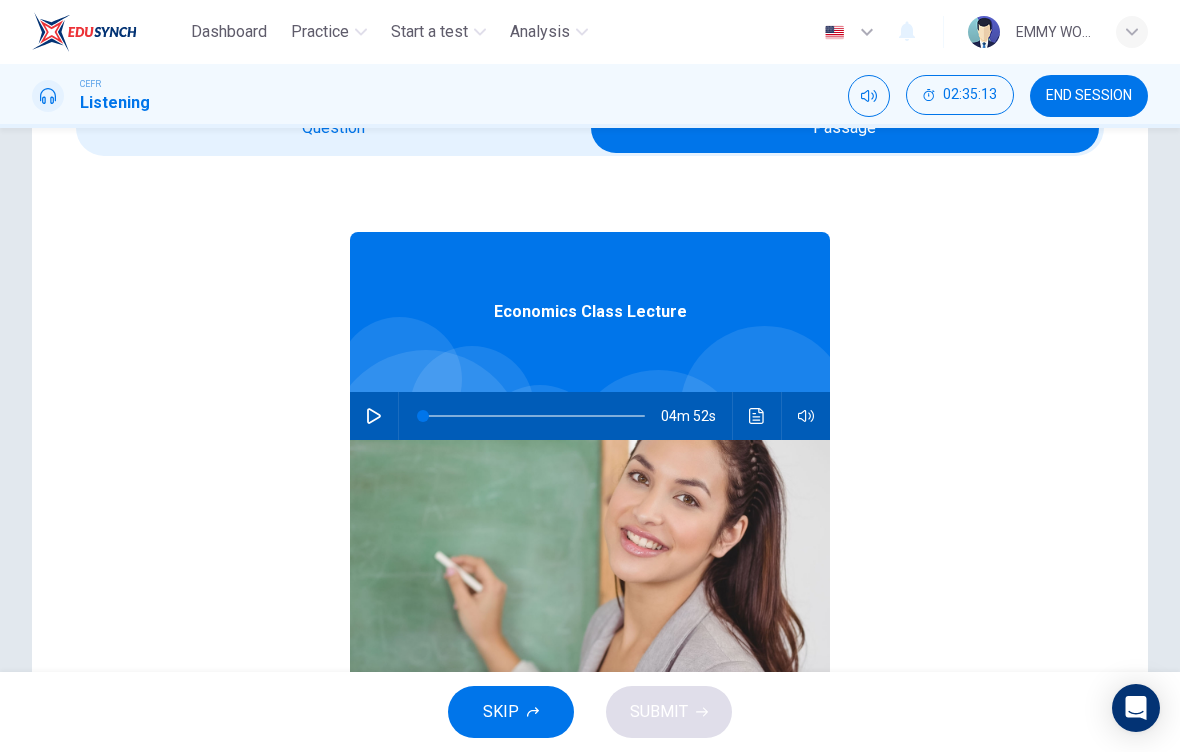 scroll, scrollTop: 20, scrollLeft: 0, axis: vertical 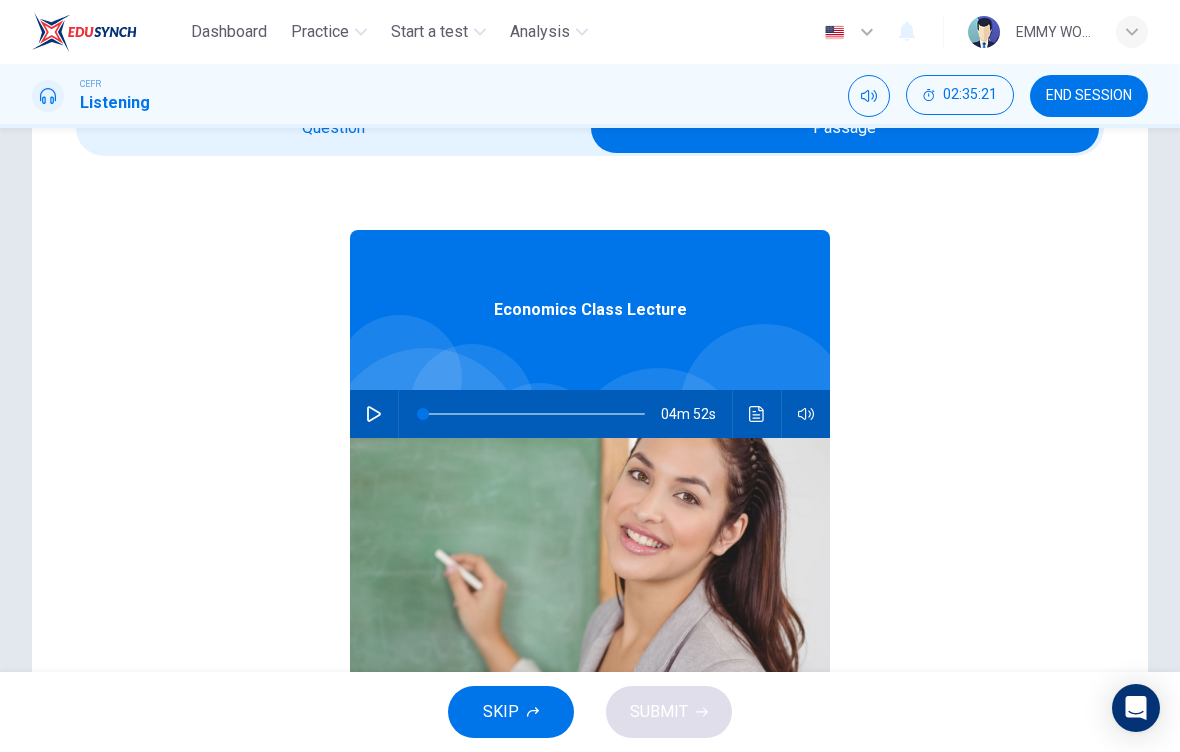 click at bounding box center (845, 128) 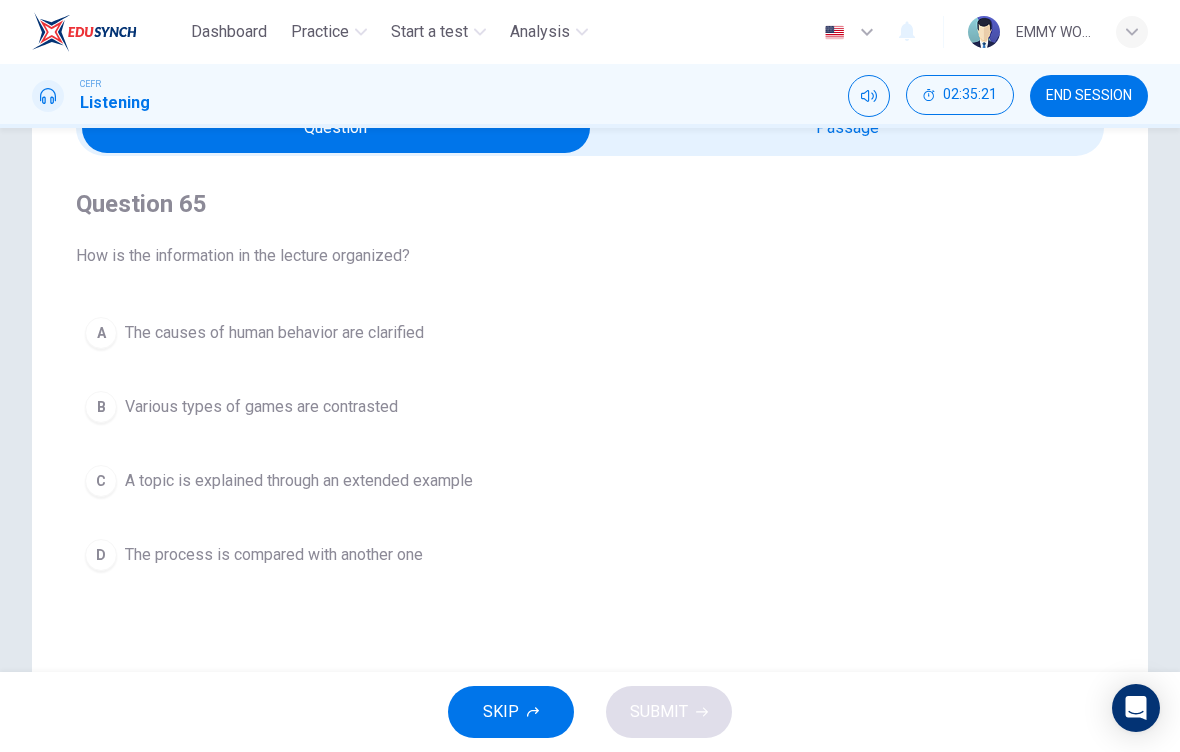 scroll, scrollTop: 0, scrollLeft: 0, axis: both 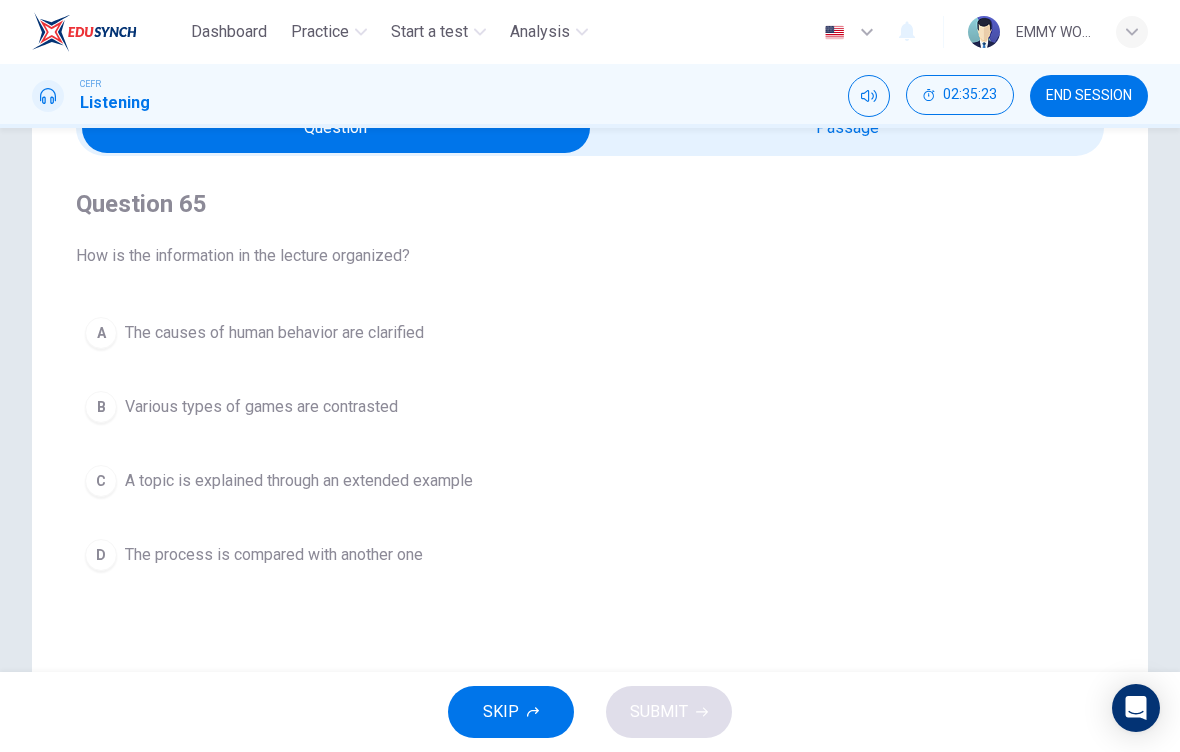click at bounding box center (336, 128) 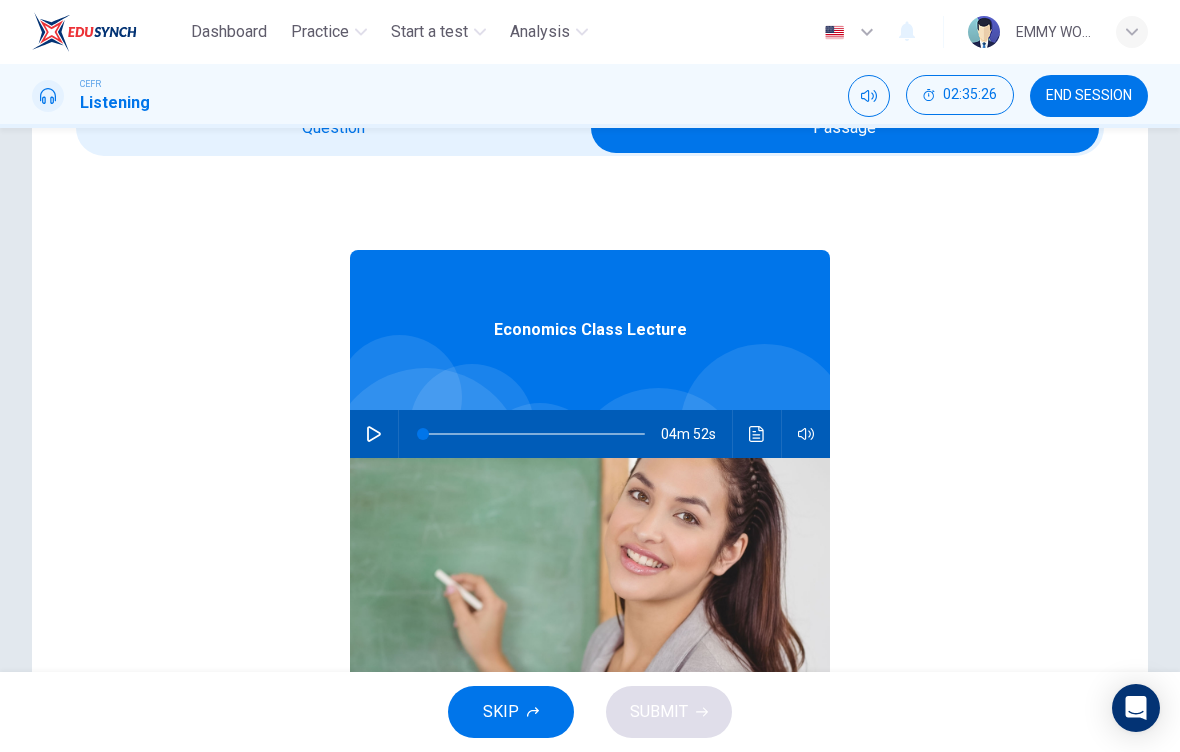 click at bounding box center (374, 434) 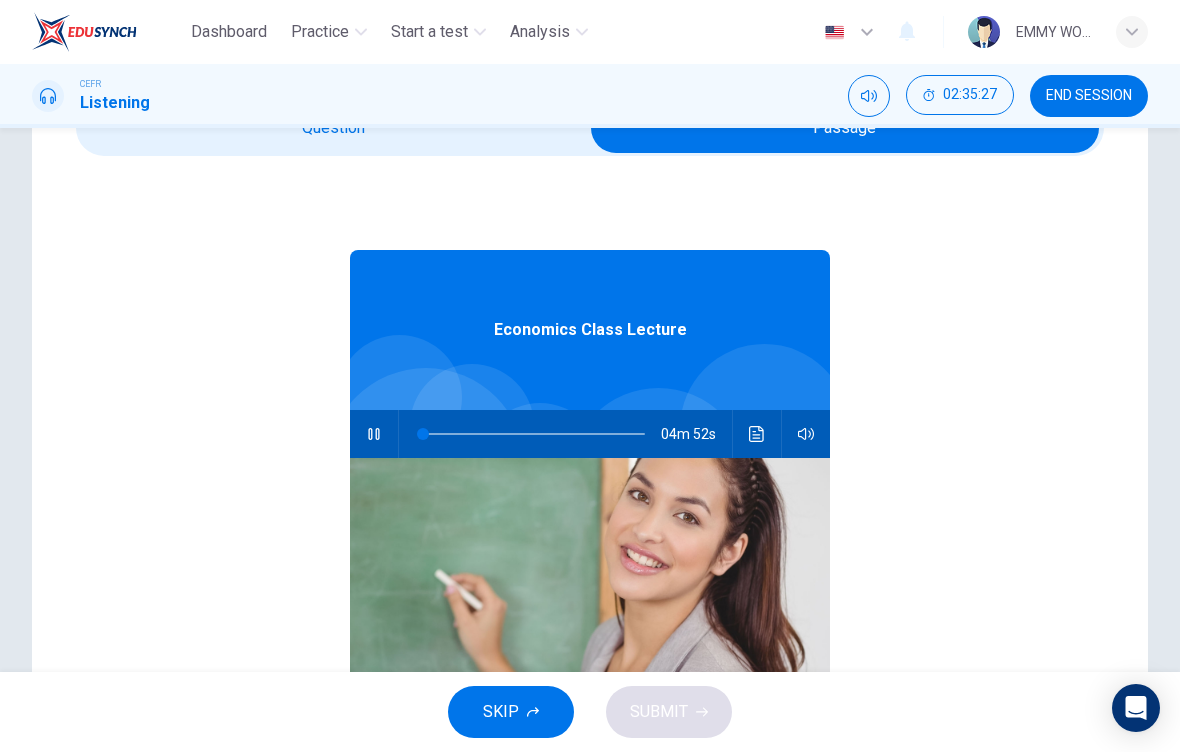 click at bounding box center [845, 128] 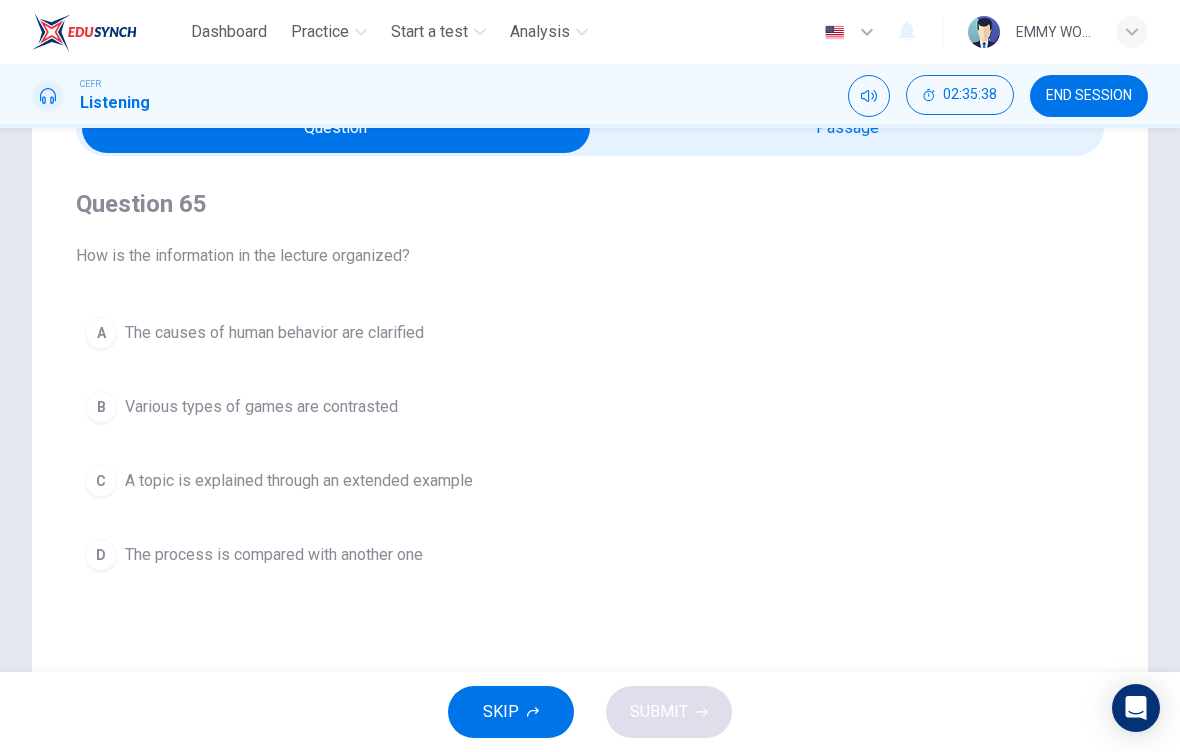 click on "A topic is explained through an extended example" at bounding box center [274, 333] 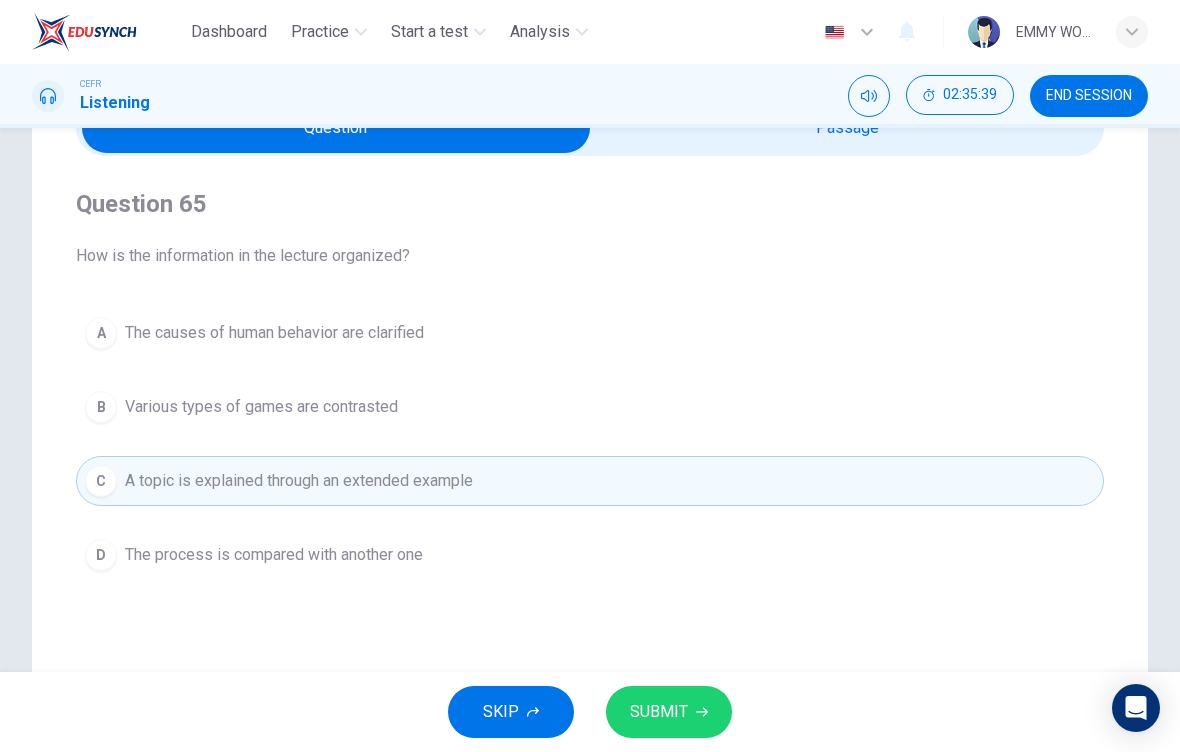 click on "SUBMIT" at bounding box center (659, 712) 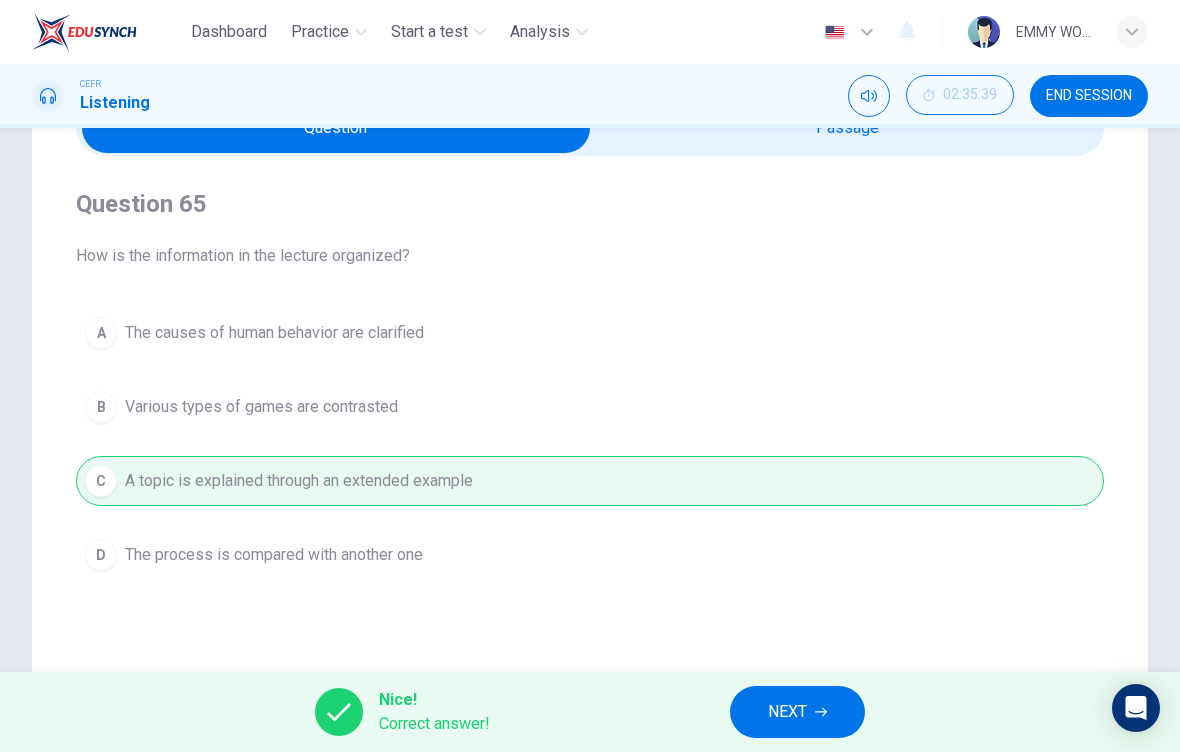 click on "NEXT" at bounding box center [787, 712] 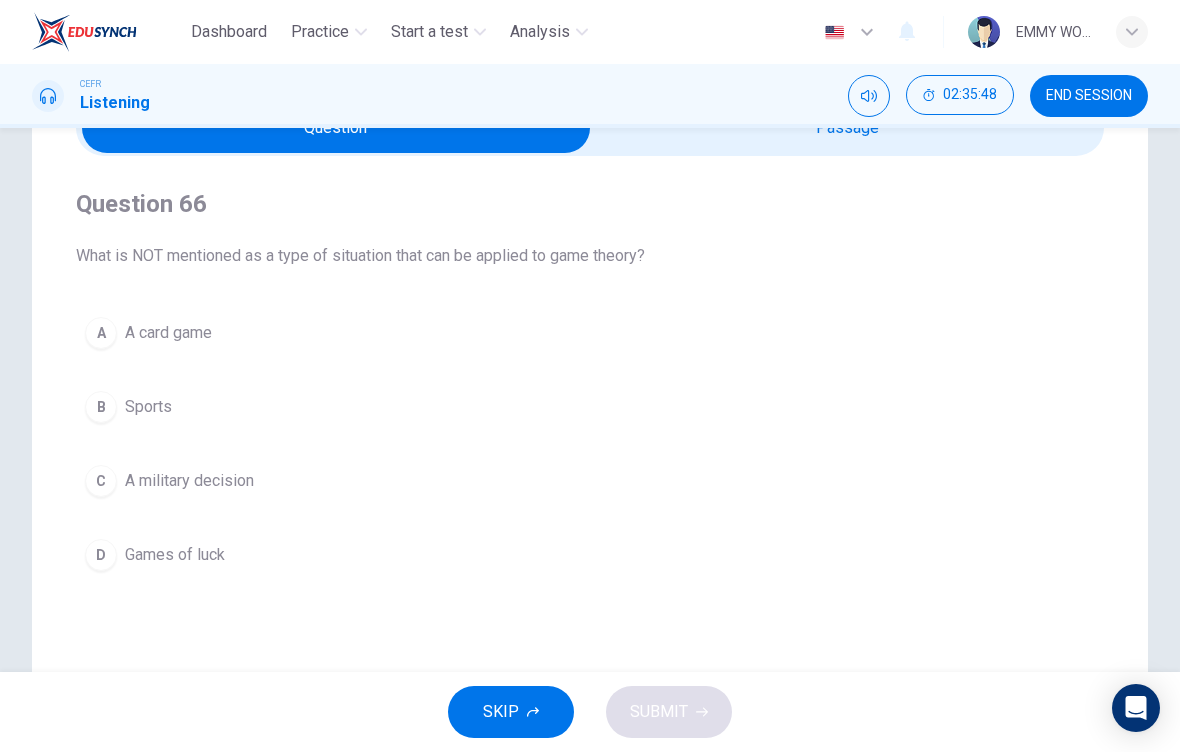 click on "A card game" at bounding box center [168, 333] 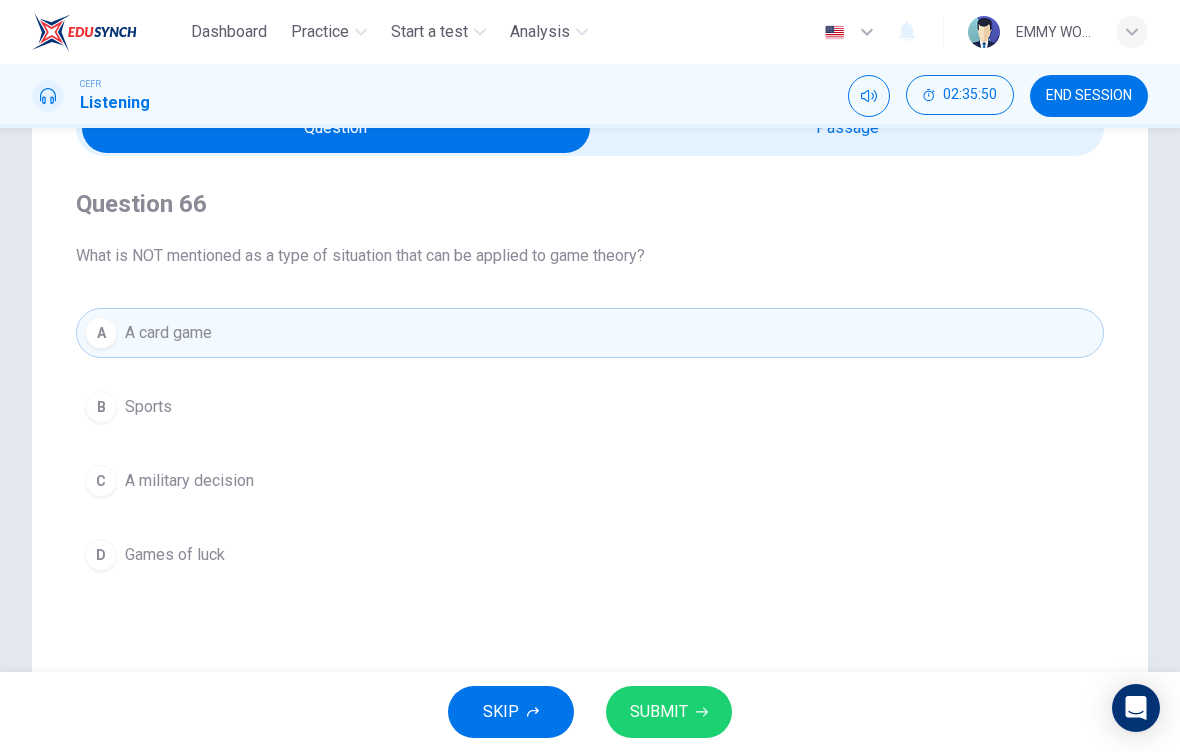 click on "SUBMIT" at bounding box center [659, 712] 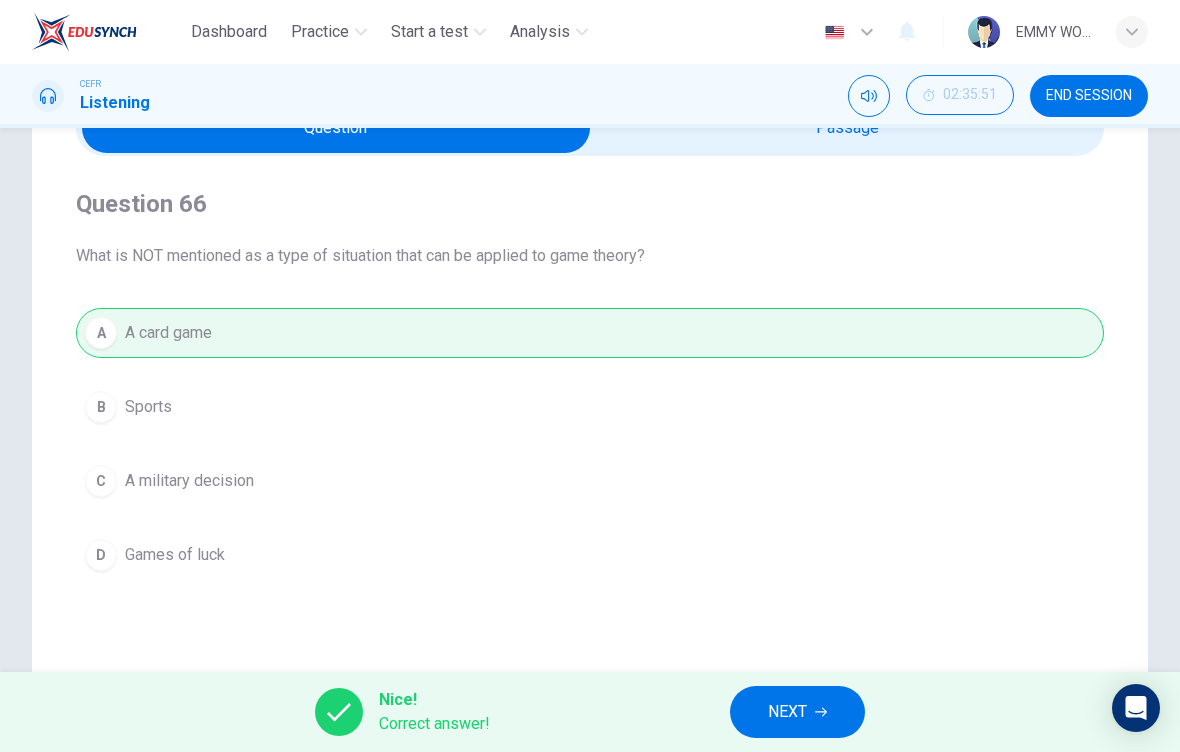 click on "NEXT" at bounding box center (797, 712) 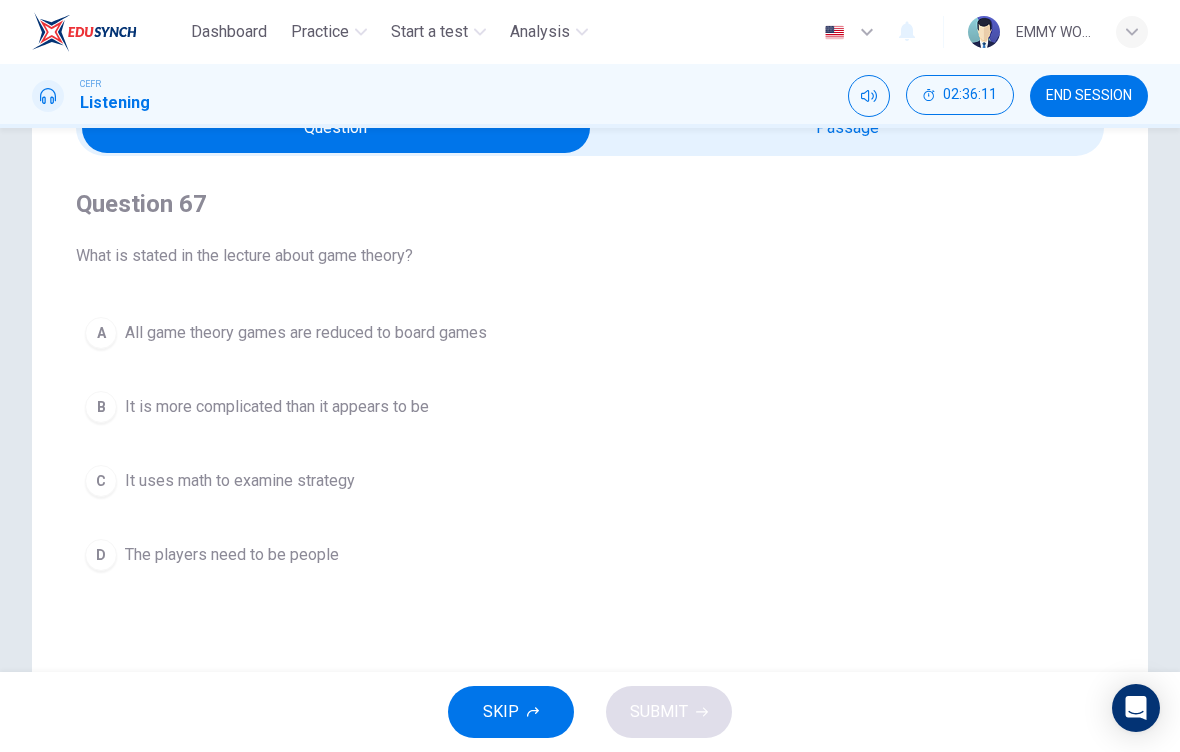 click on "It is more complicated than it appears to be" at bounding box center [306, 333] 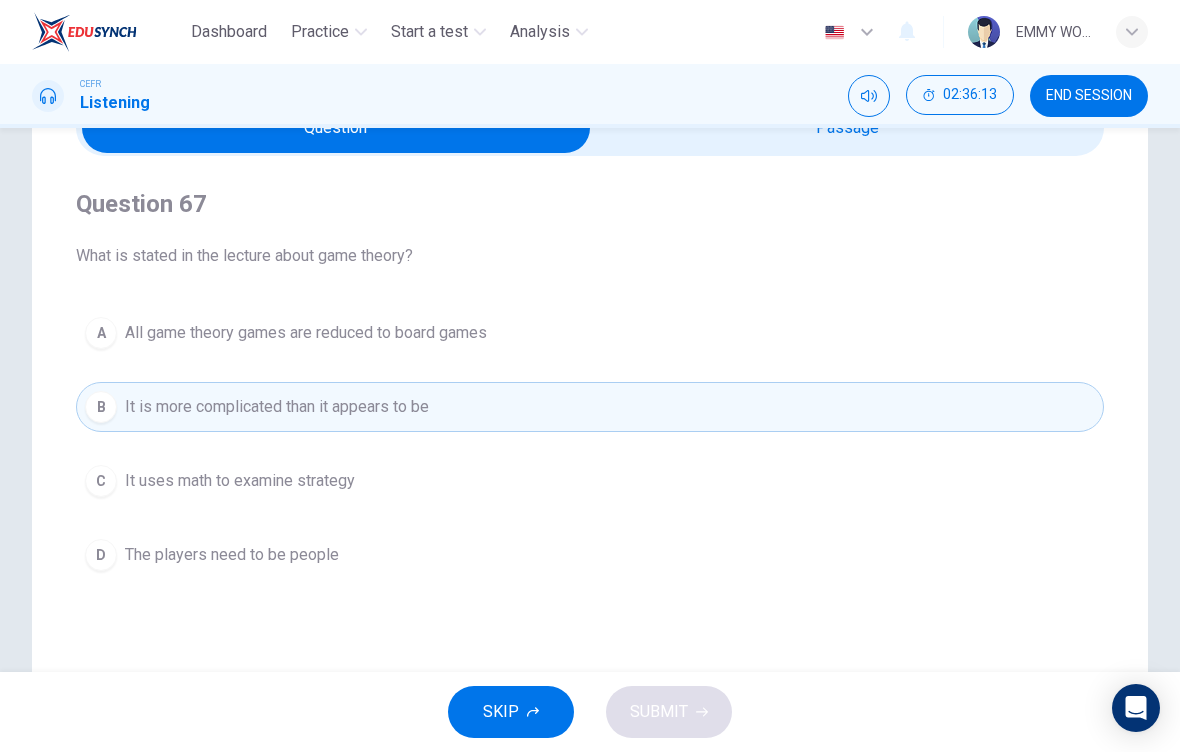 click on "It uses math to examine strategy" at bounding box center [306, 333] 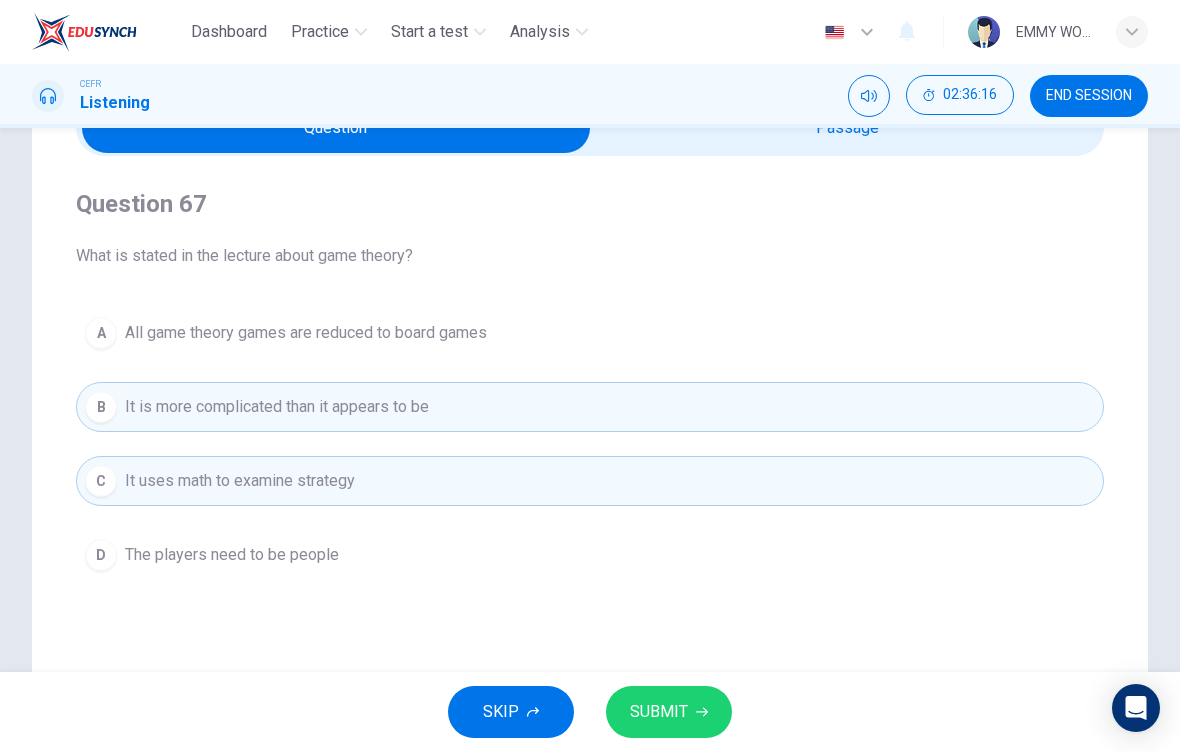 click on "SUBMIT" at bounding box center [659, 712] 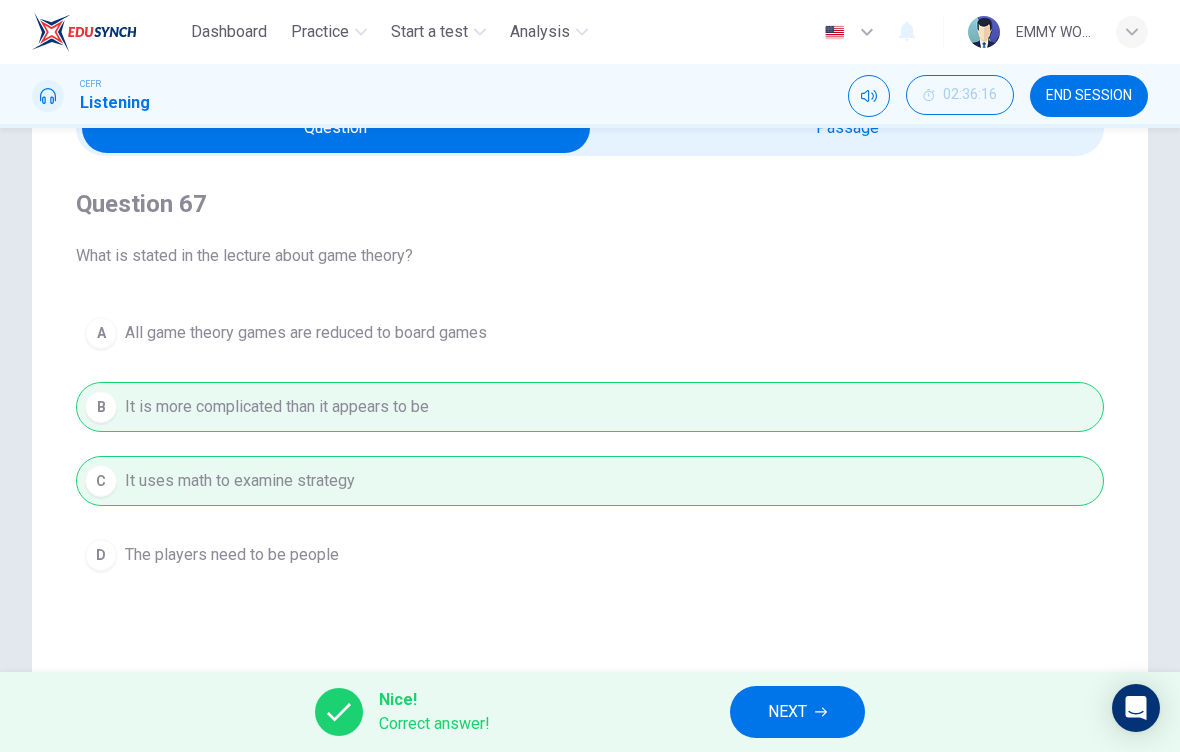 click at bounding box center [821, 712] 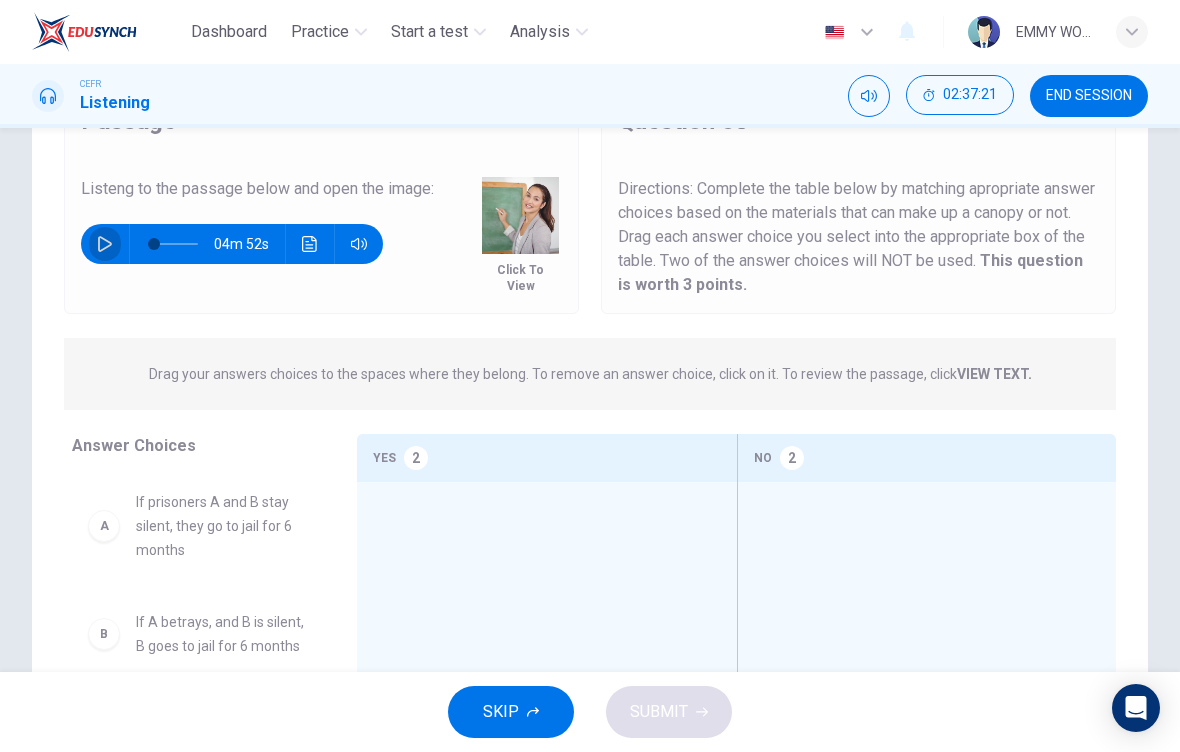 click at bounding box center [105, 244] 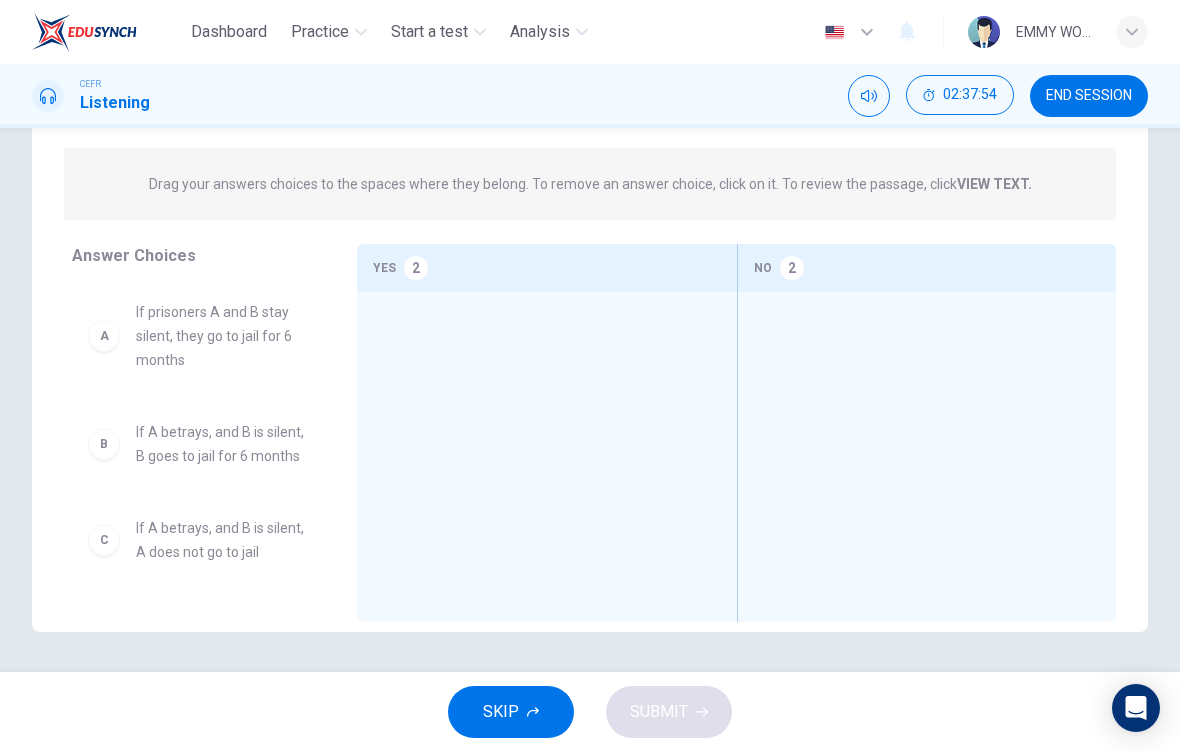 scroll, scrollTop: 302, scrollLeft: 0, axis: vertical 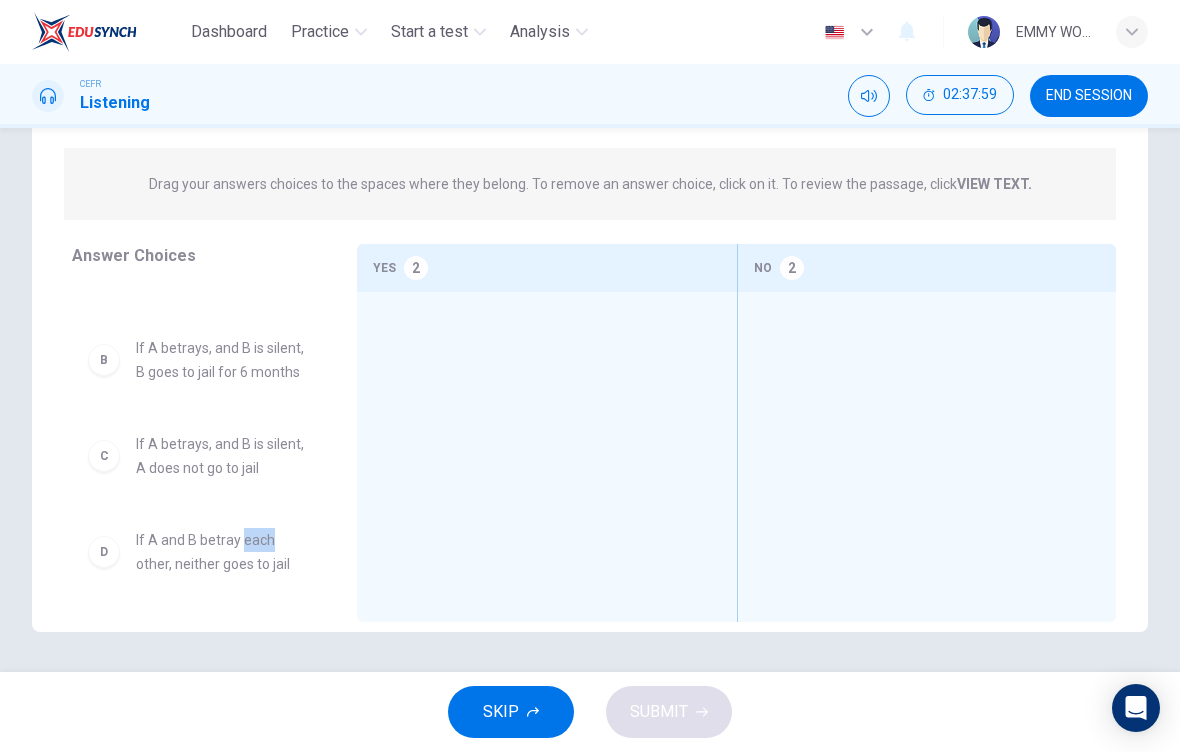 click on "If prisoners A and B stay silent, they go to jail for 6 months" at bounding box center (222, 252) 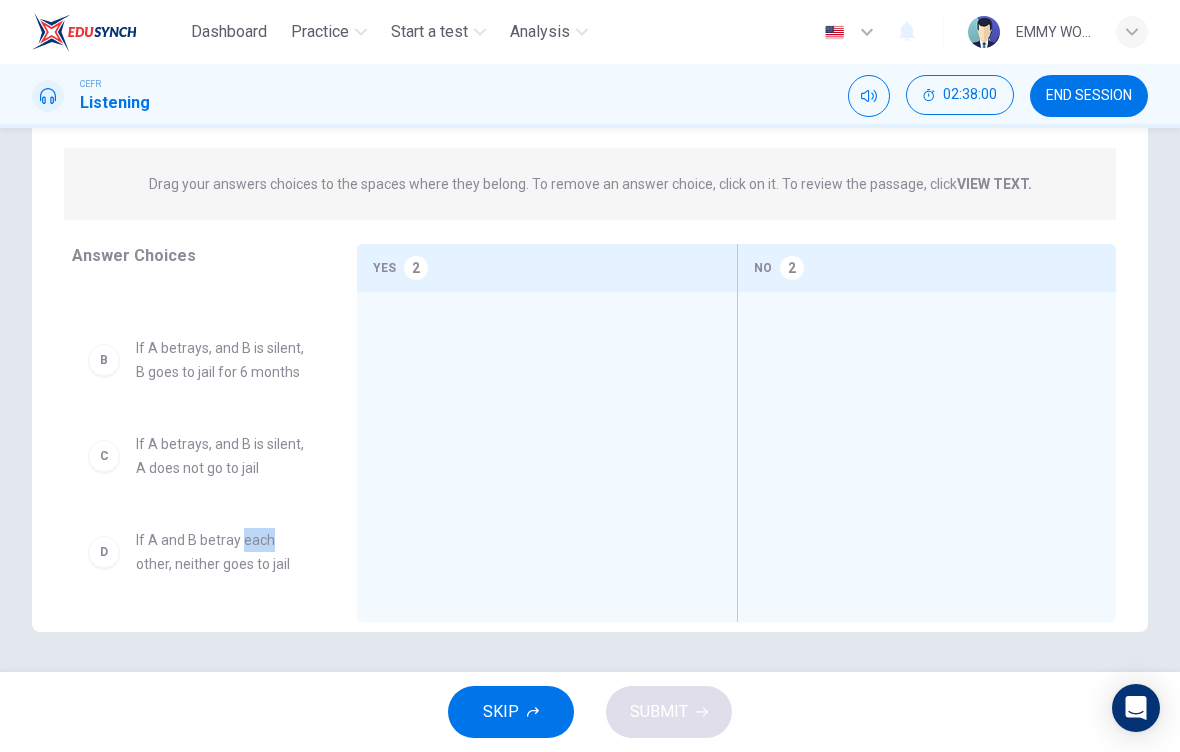 click on "A If prisoners A and B stay silent, they go to jail for 6 months" at bounding box center [198, 252] 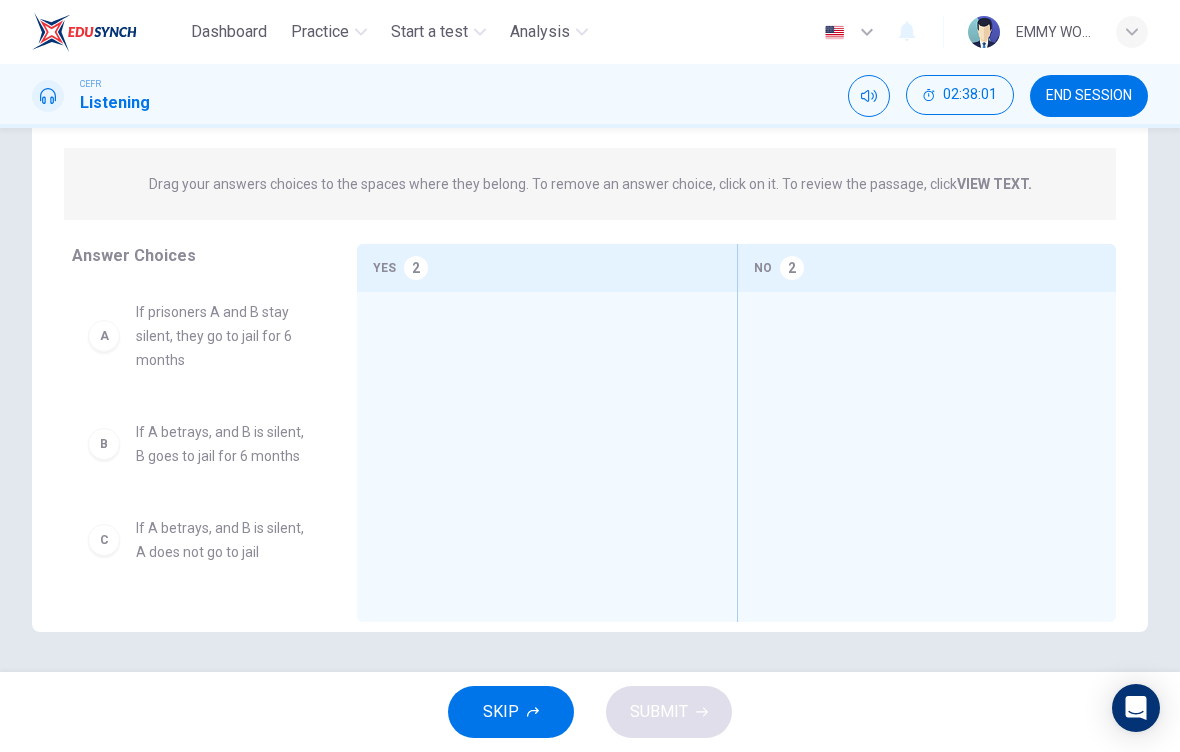 scroll, scrollTop: 0, scrollLeft: 0, axis: both 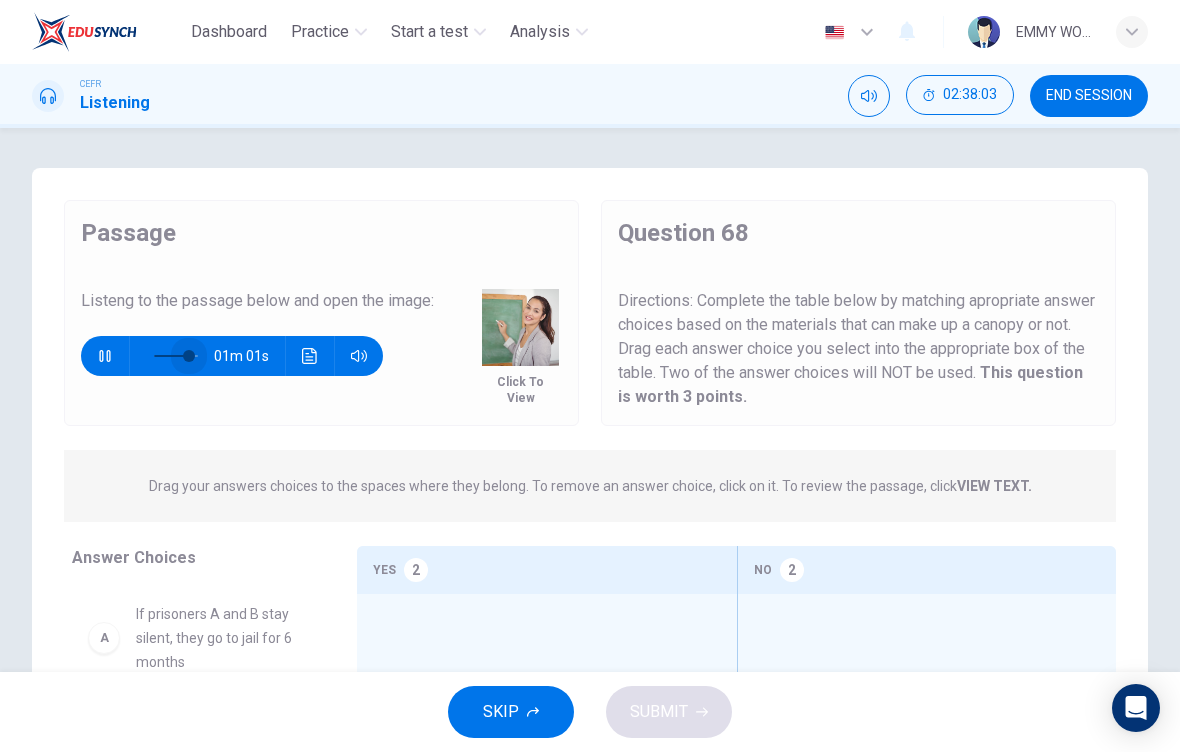 click at bounding box center [189, 356] 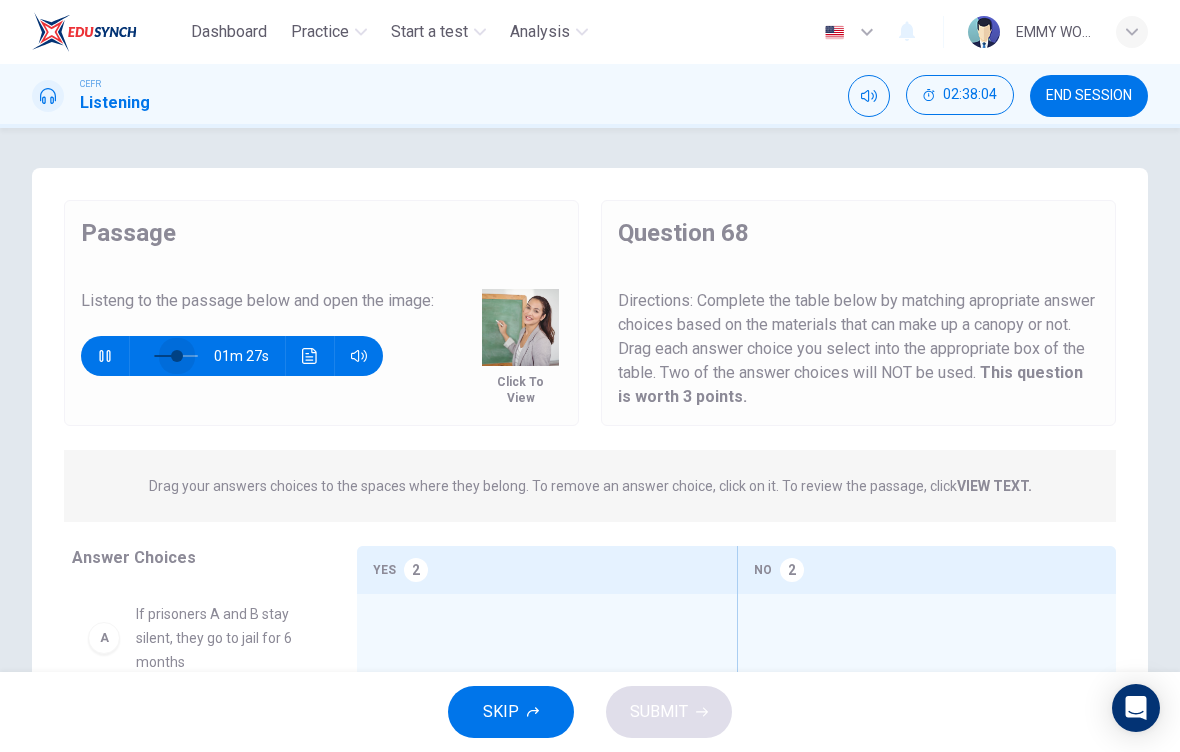click at bounding box center (177, 356) 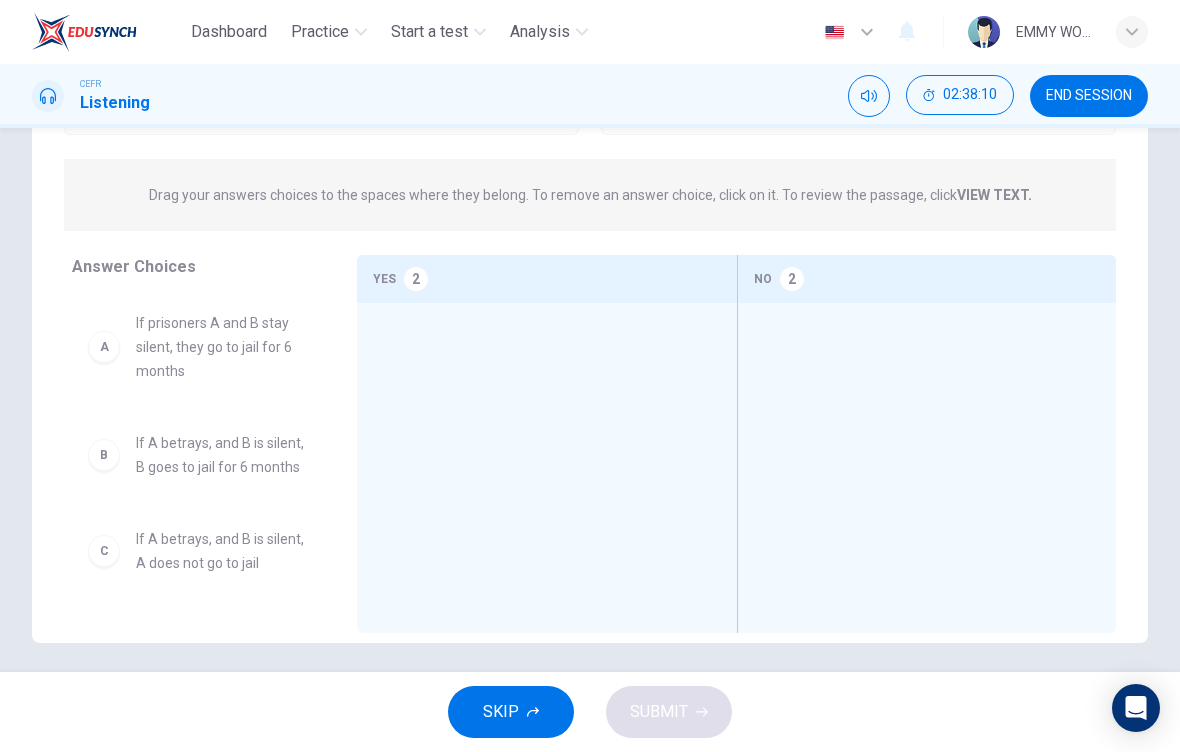 scroll, scrollTop: 298, scrollLeft: 0, axis: vertical 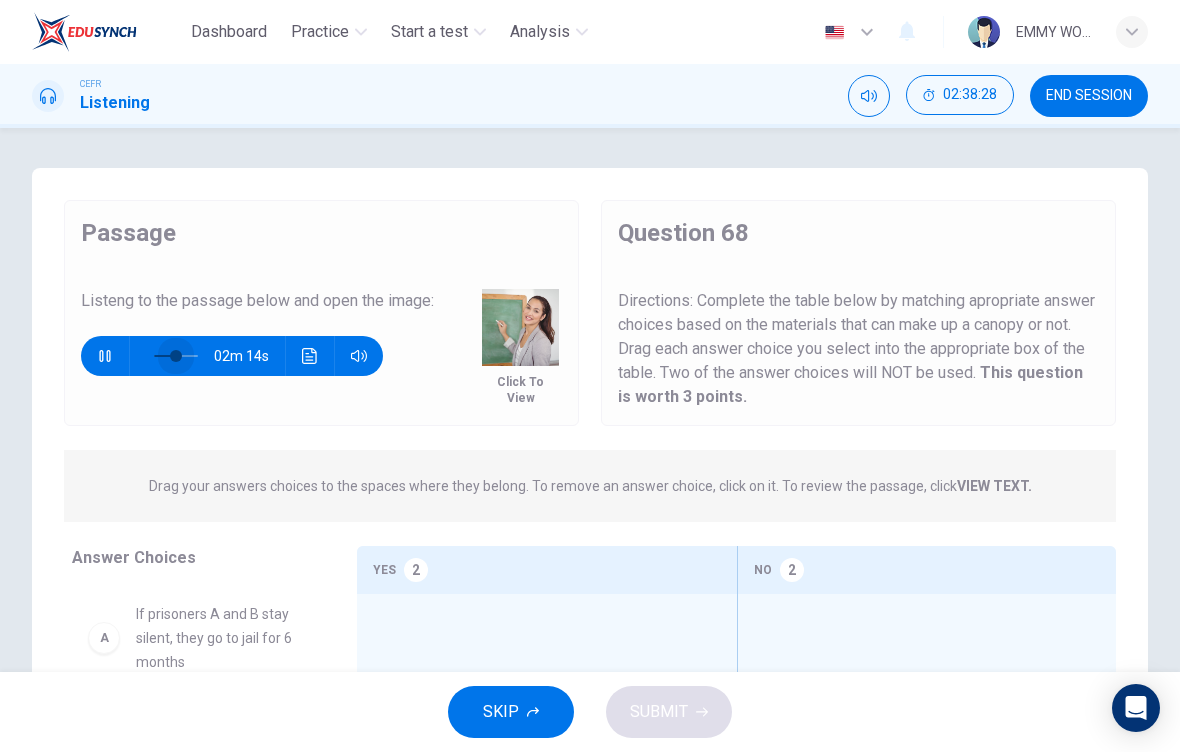 click at bounding box center [176, 356] 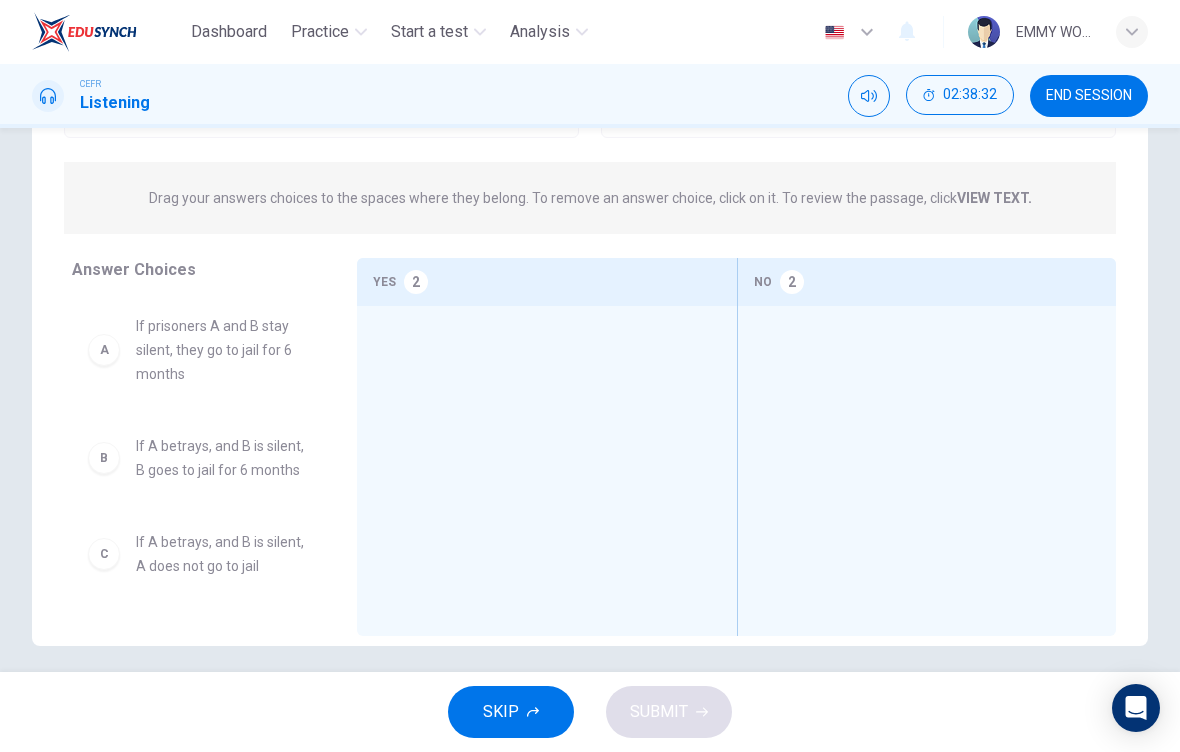 scroll, scrollTop: 290, scrollLeft: 0, axis: vertical 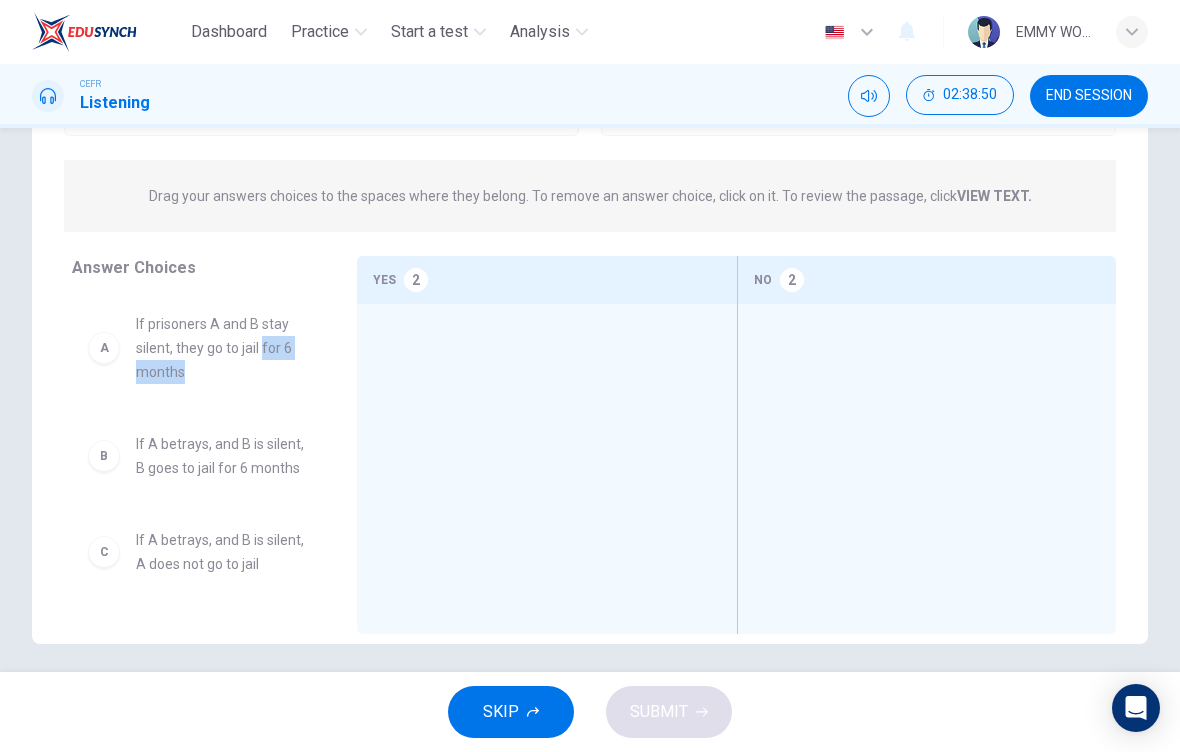 click on "A If prisoners A and B stay silent, they go to jail for 6 months" at bounding box center [198, 348] 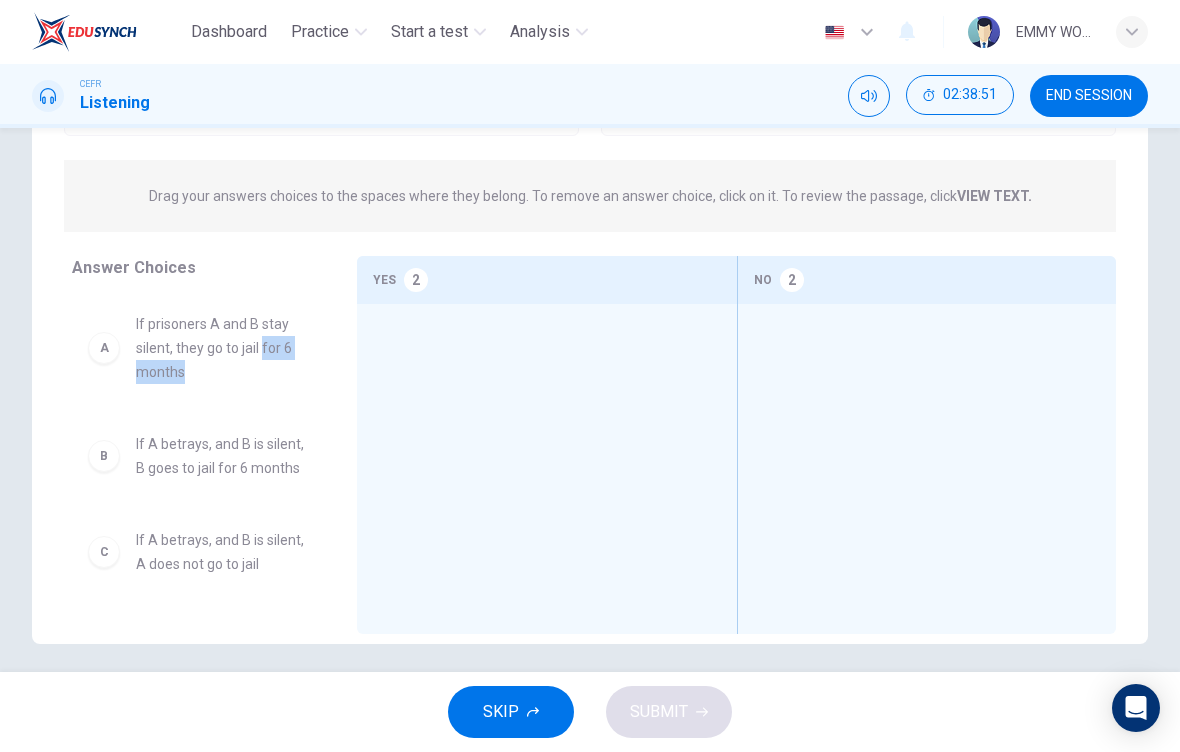 click on "A If prisoners A and B stay silent, they go to jail for 6 months" at bounding box center (198, 348) 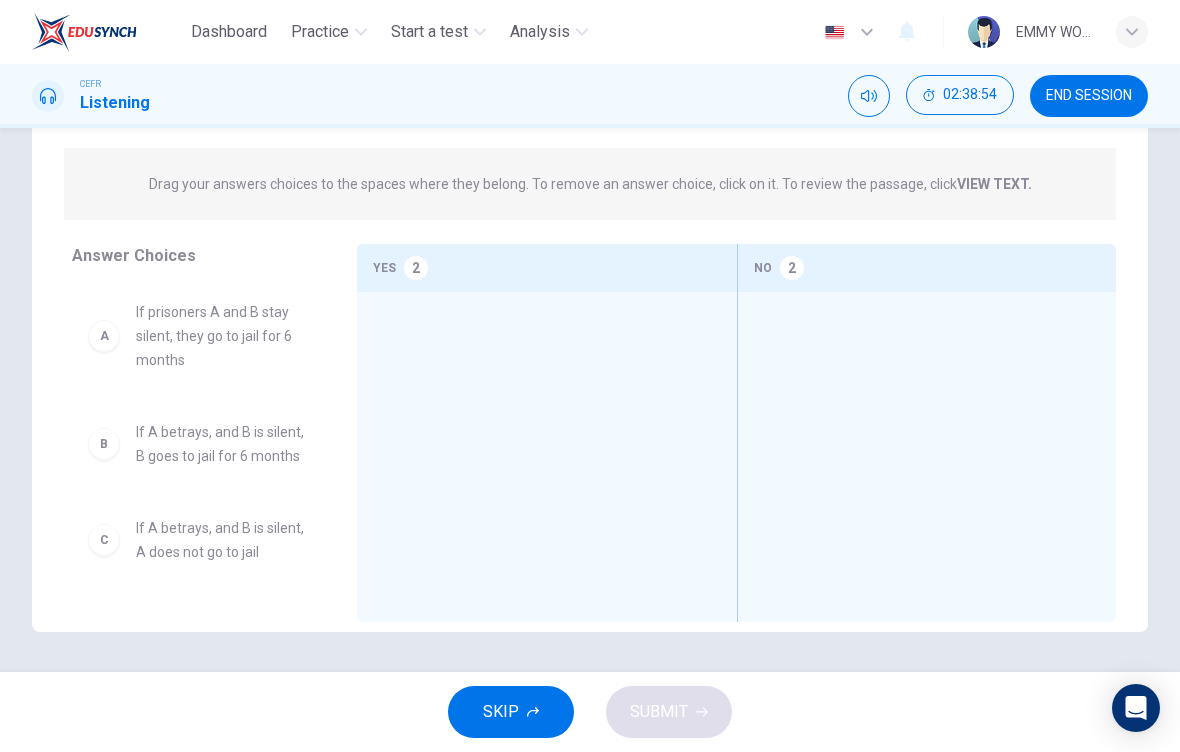 scroll, scrollTop: 302, scrollLeft: 0, axis: vertical 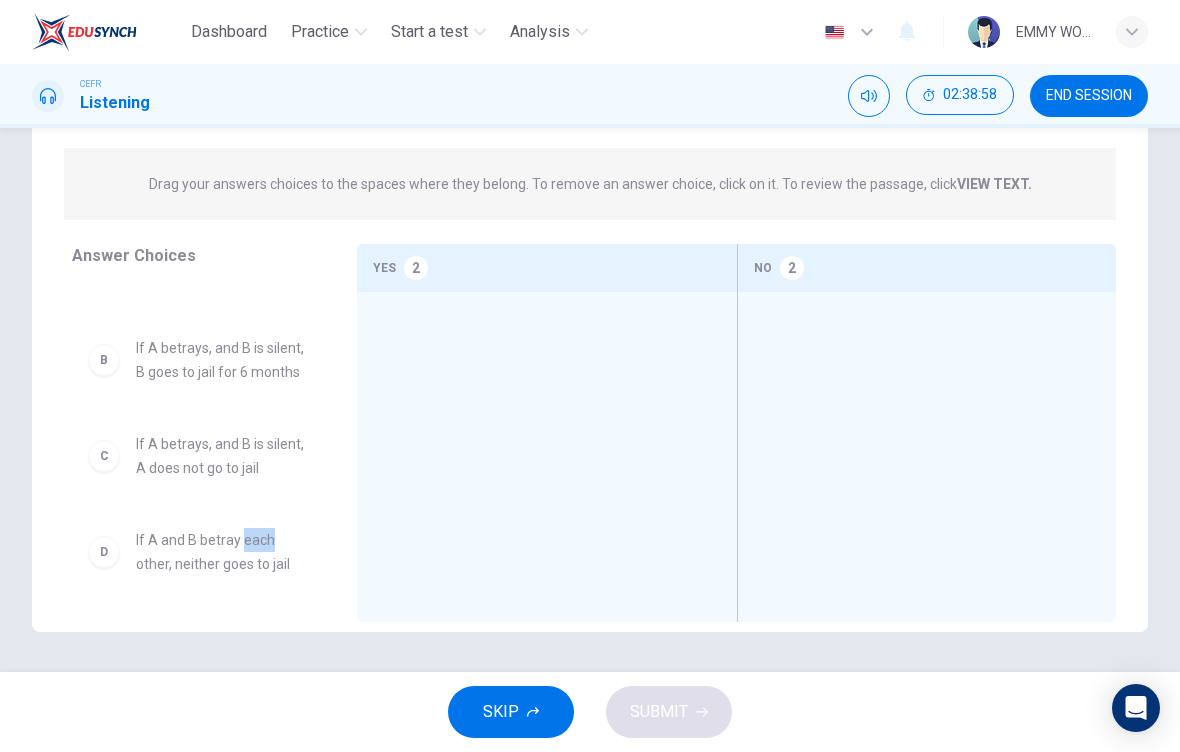 click on "Answer Choices A If prisoners A and B stay silent, they go to jail for 6 months B If A betrays, and B is silent, B goes to jail for 6 months C If A betrays, and B is silent, A does not go to jail D If A and B betray each other, neither goes to jail" at bounding box center (194, 438) 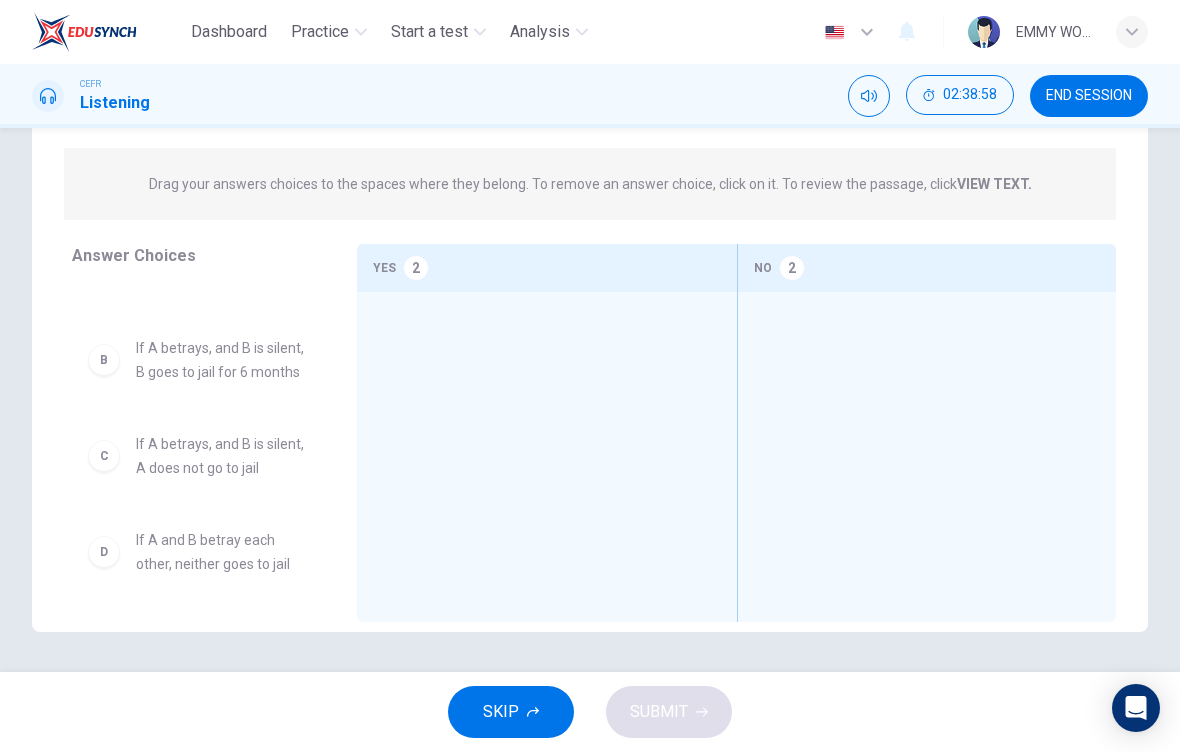 click on "If A and B betray each other, neither goes to jail" at bounding box center (222, 252) 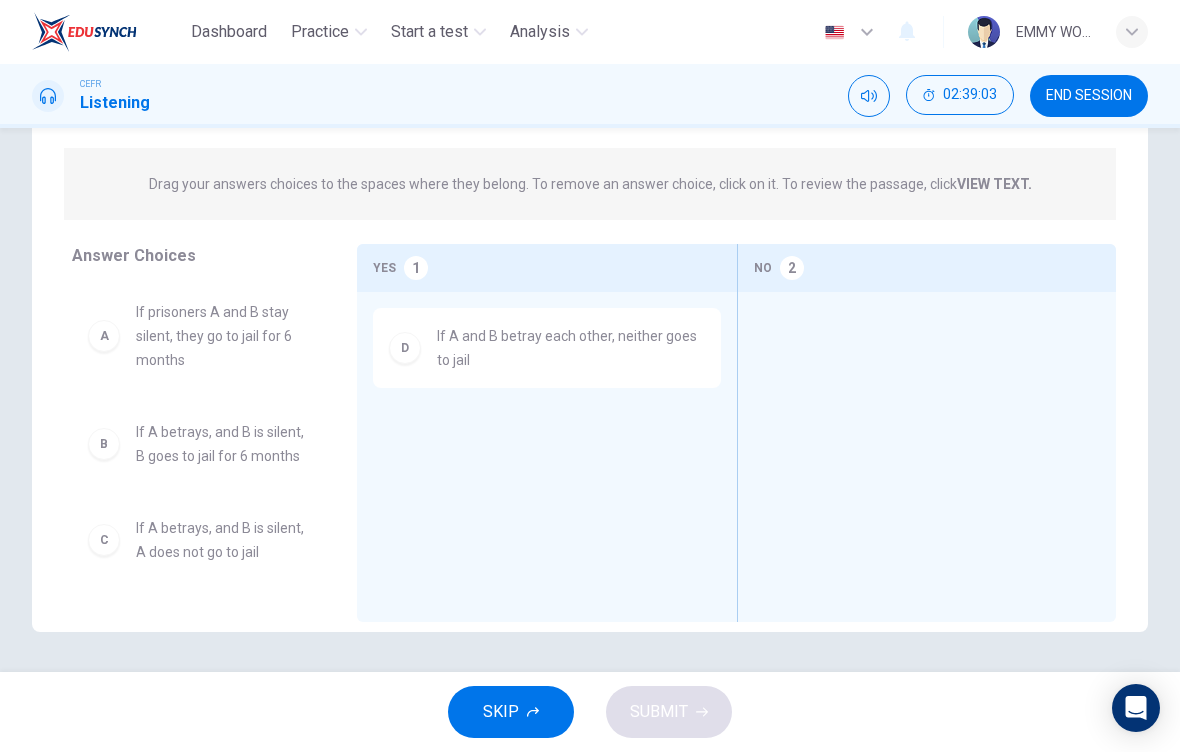 scroll, scrollTop: 0, scrollLeft: 0, axis: both 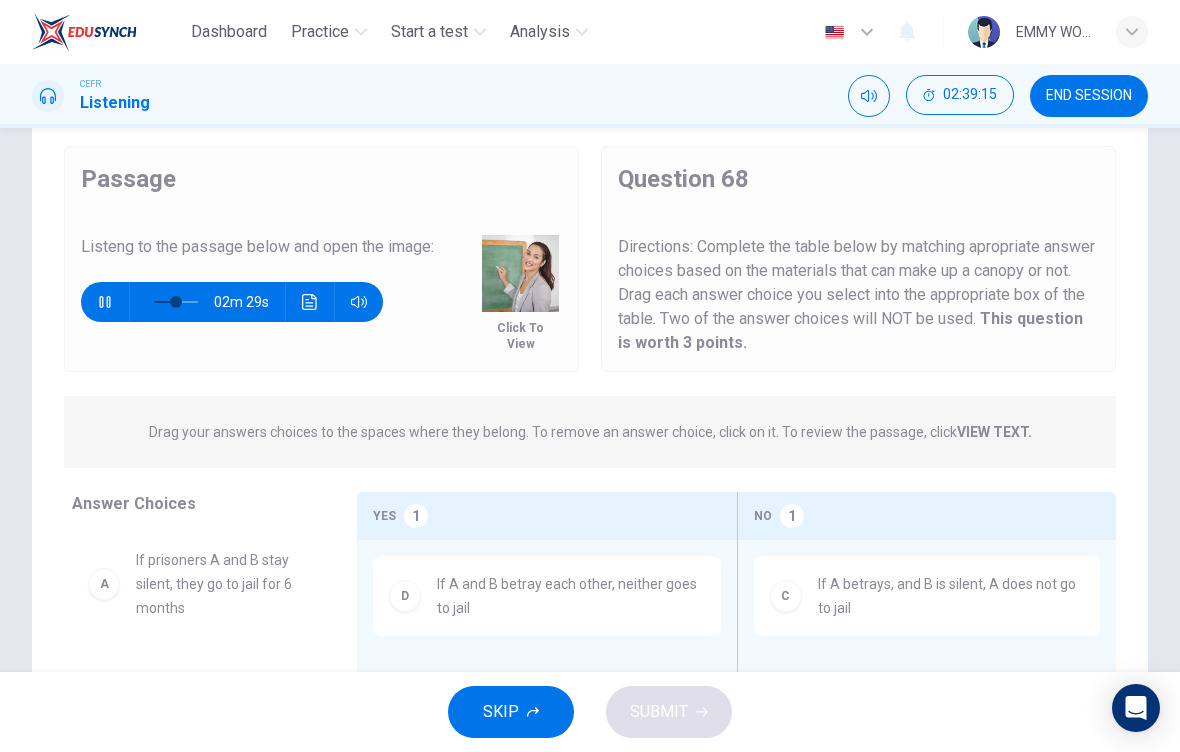 click at bounding box center [176, 302] 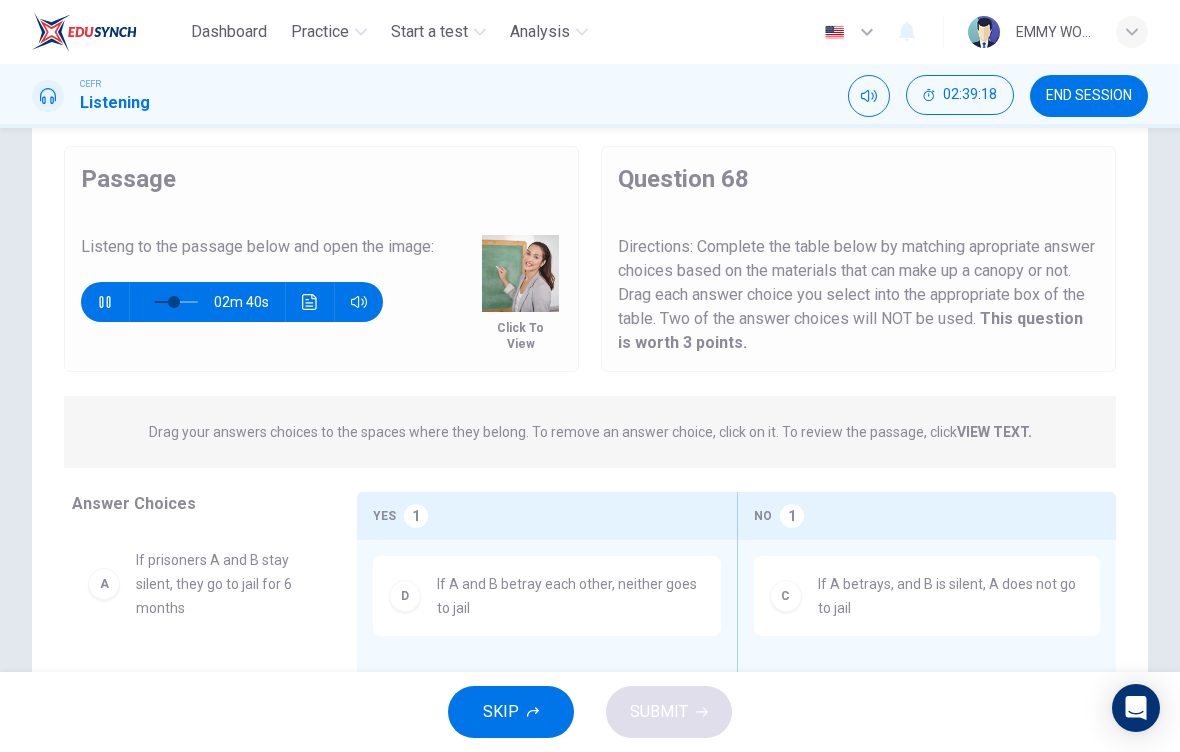 click at bounding box center (174, 302) 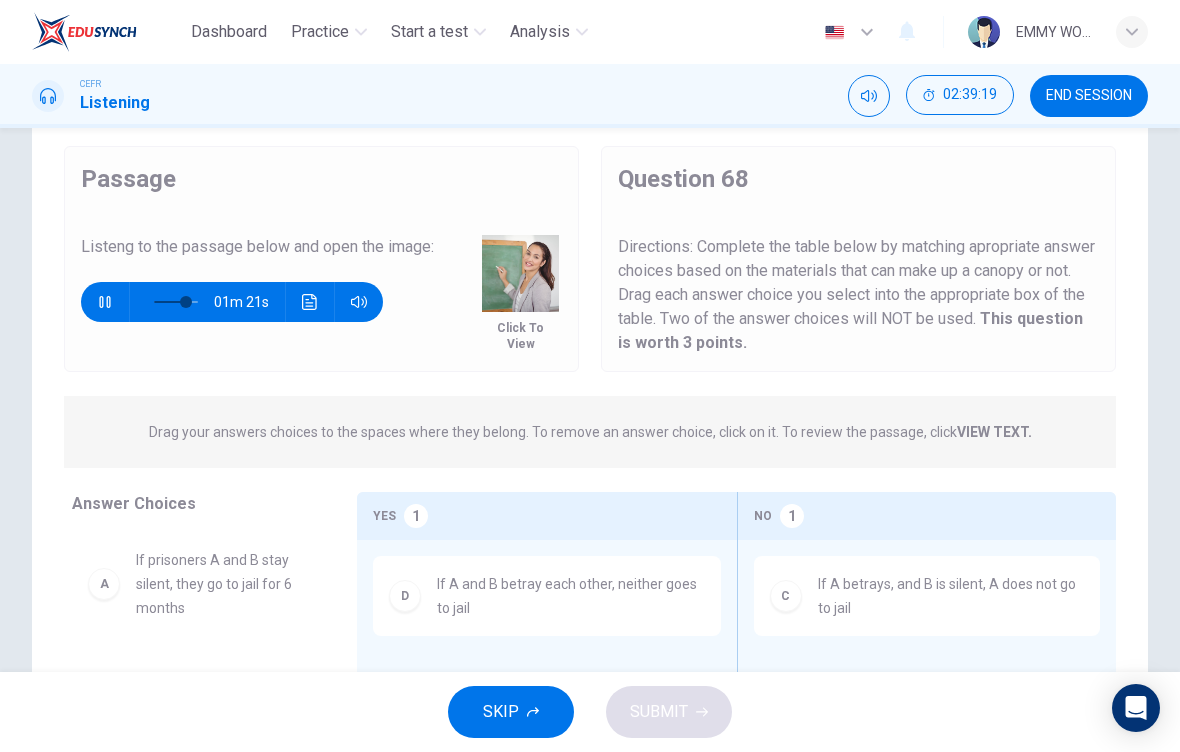 click at bounding box center [186, 302] 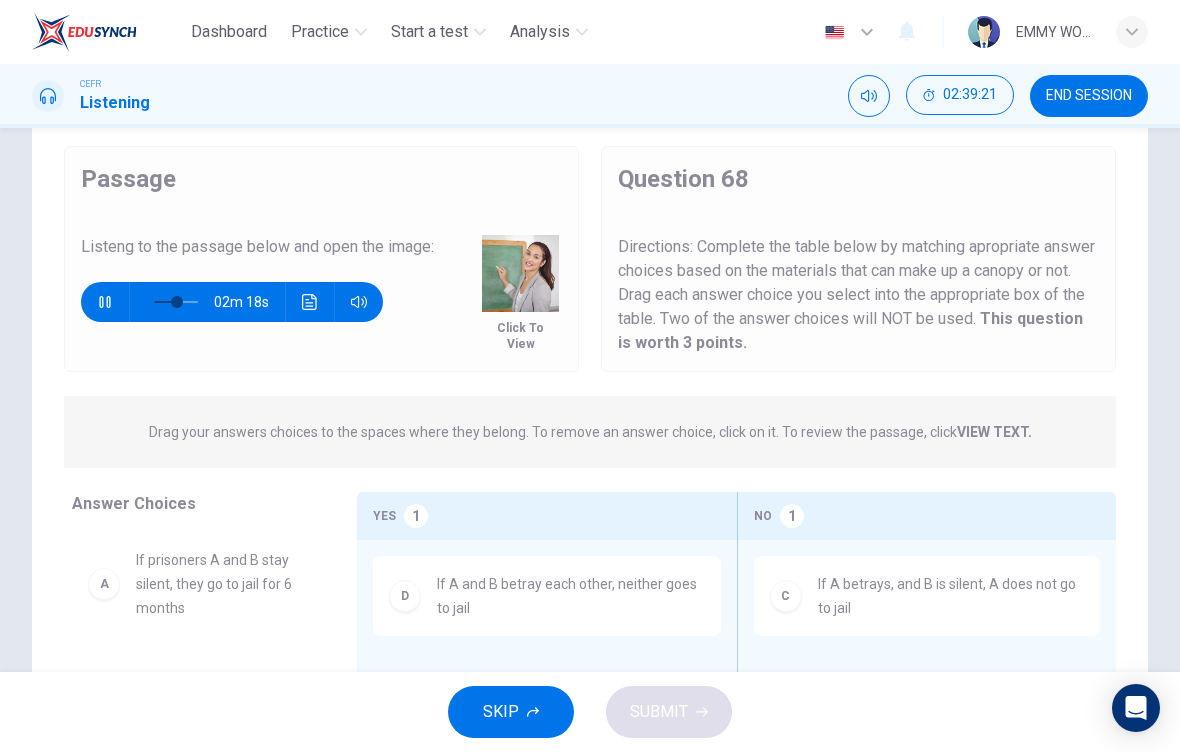 click at bounding box center (177, 302) 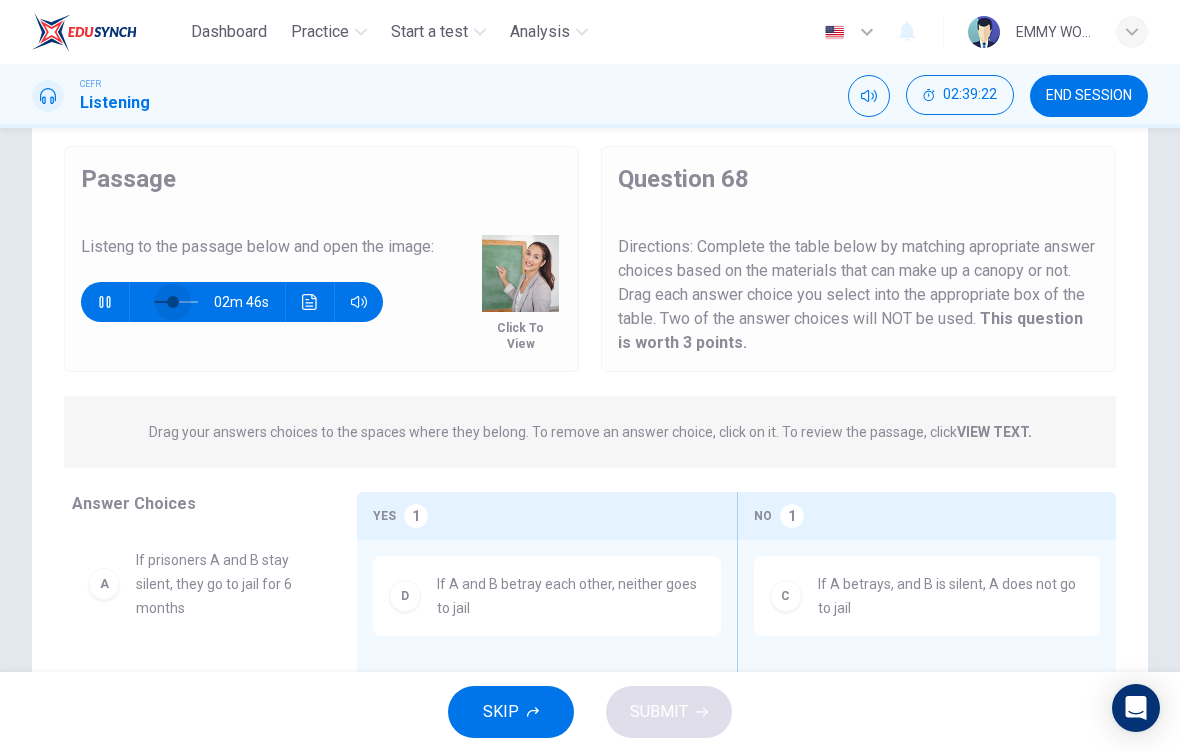 click at bounding box center [173, 302] 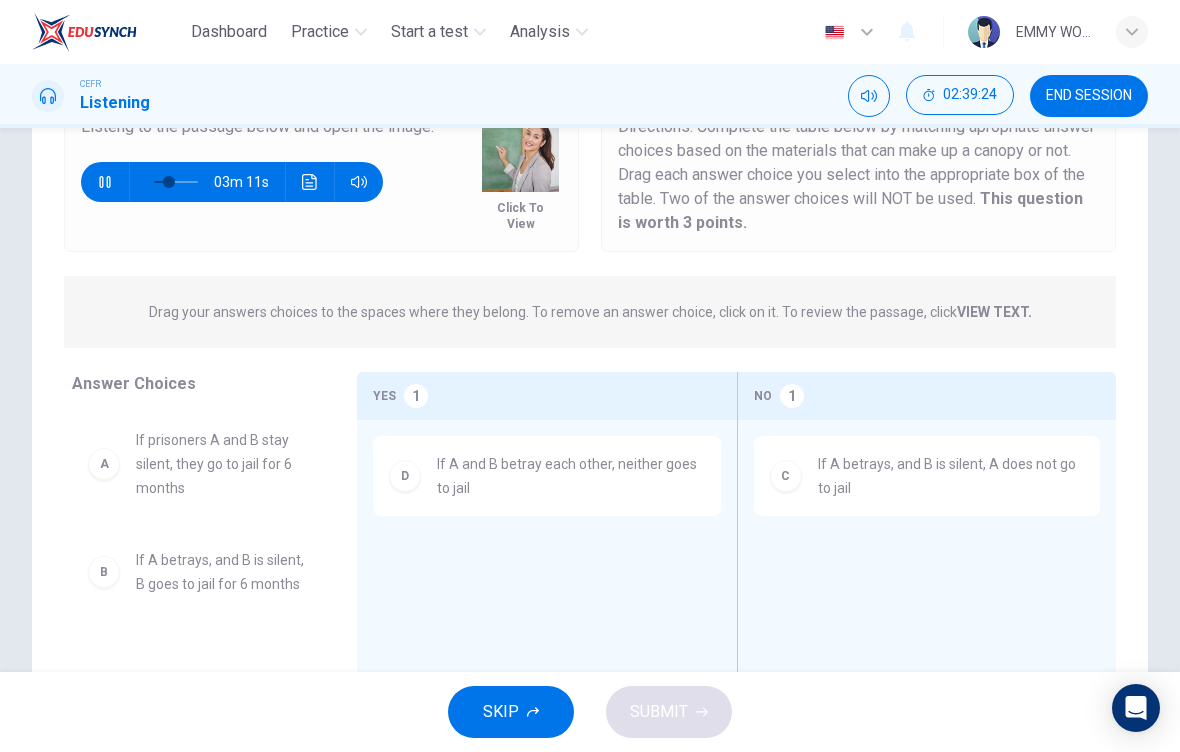 scroll, scrollTop: 189, scrollLeft: 0, axis: vertical 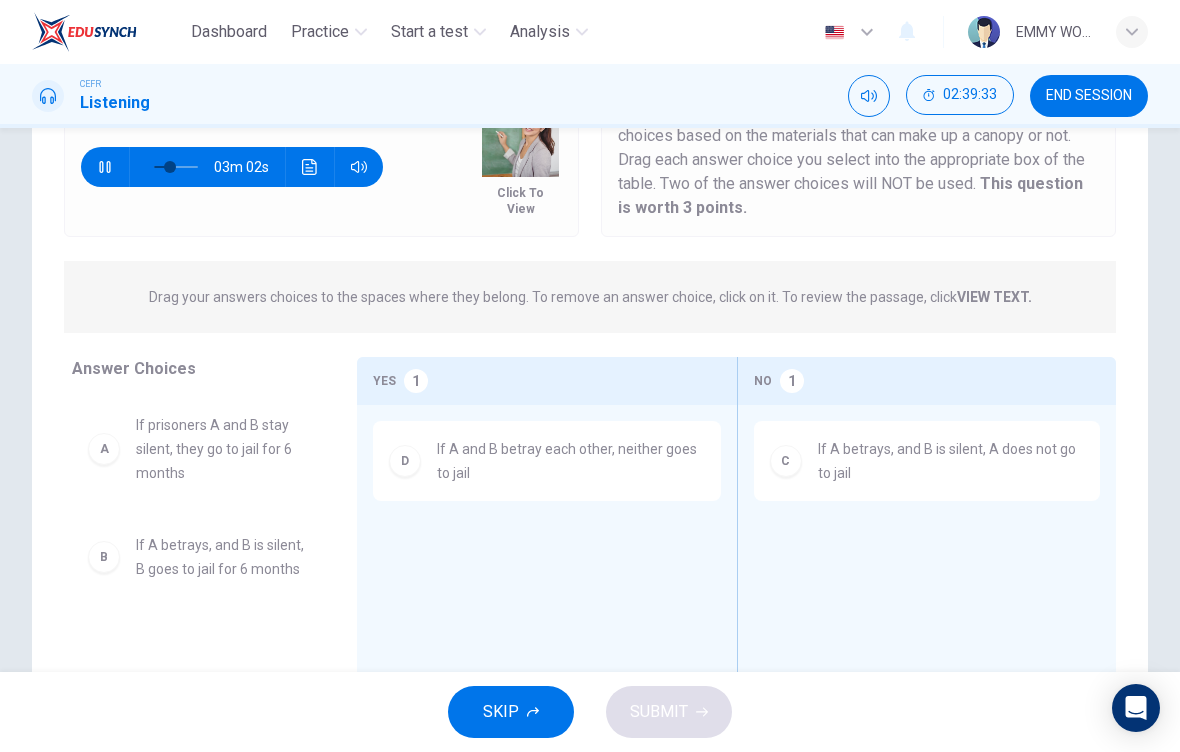 click at bounding box center [869, 96] 